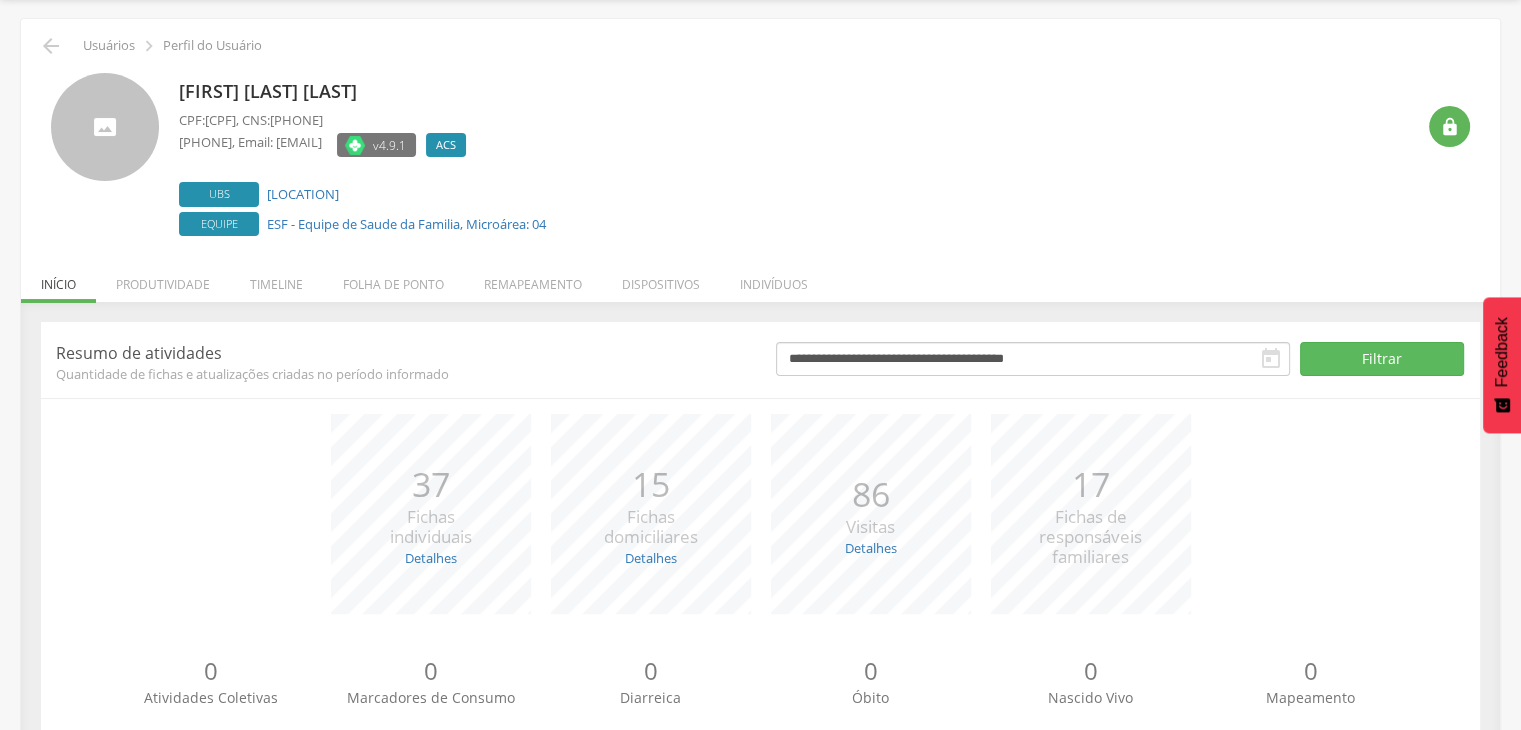 scroll, scrollTop: 21, scrollLeft: 0, axis: vertical 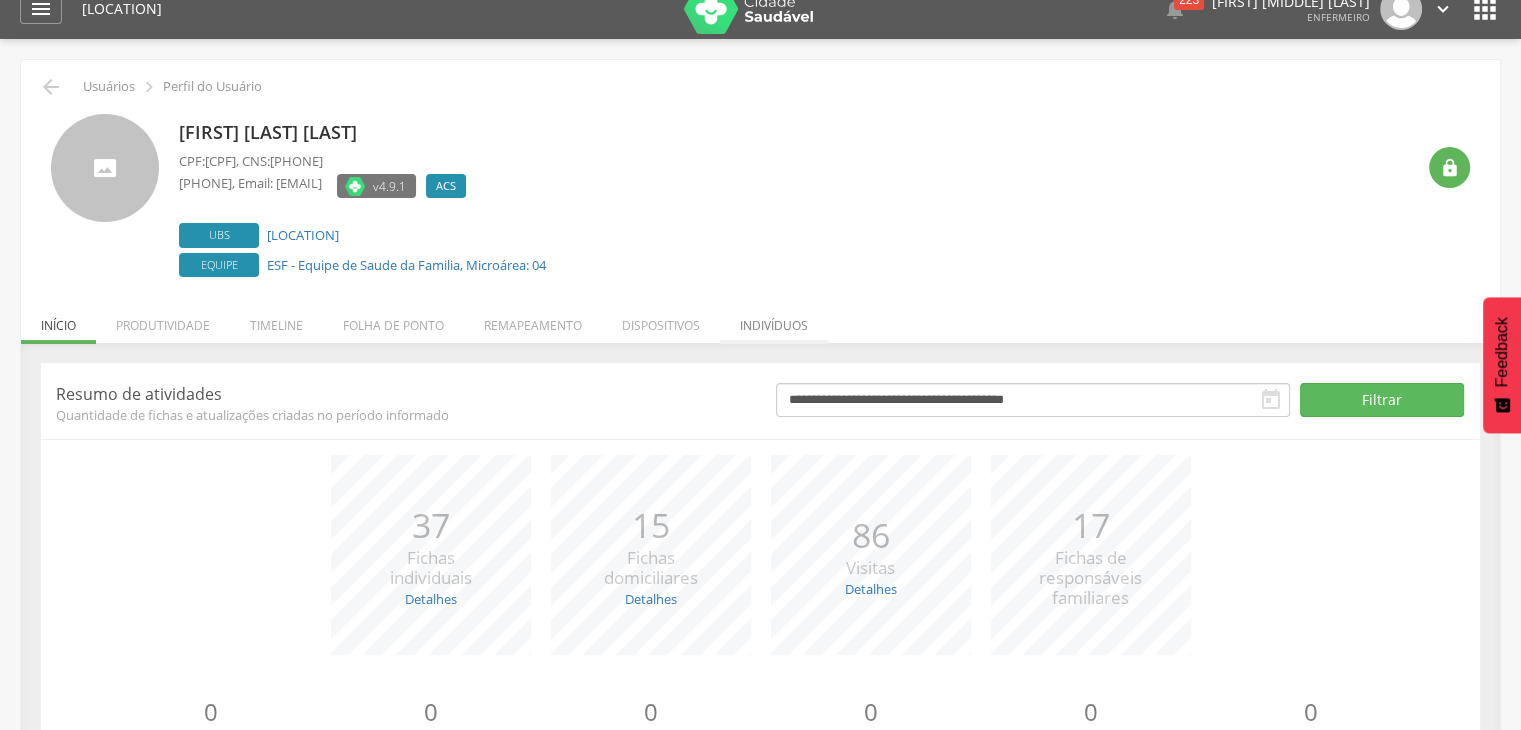 click on "Indivíduos" at bounding box center (774, 320) 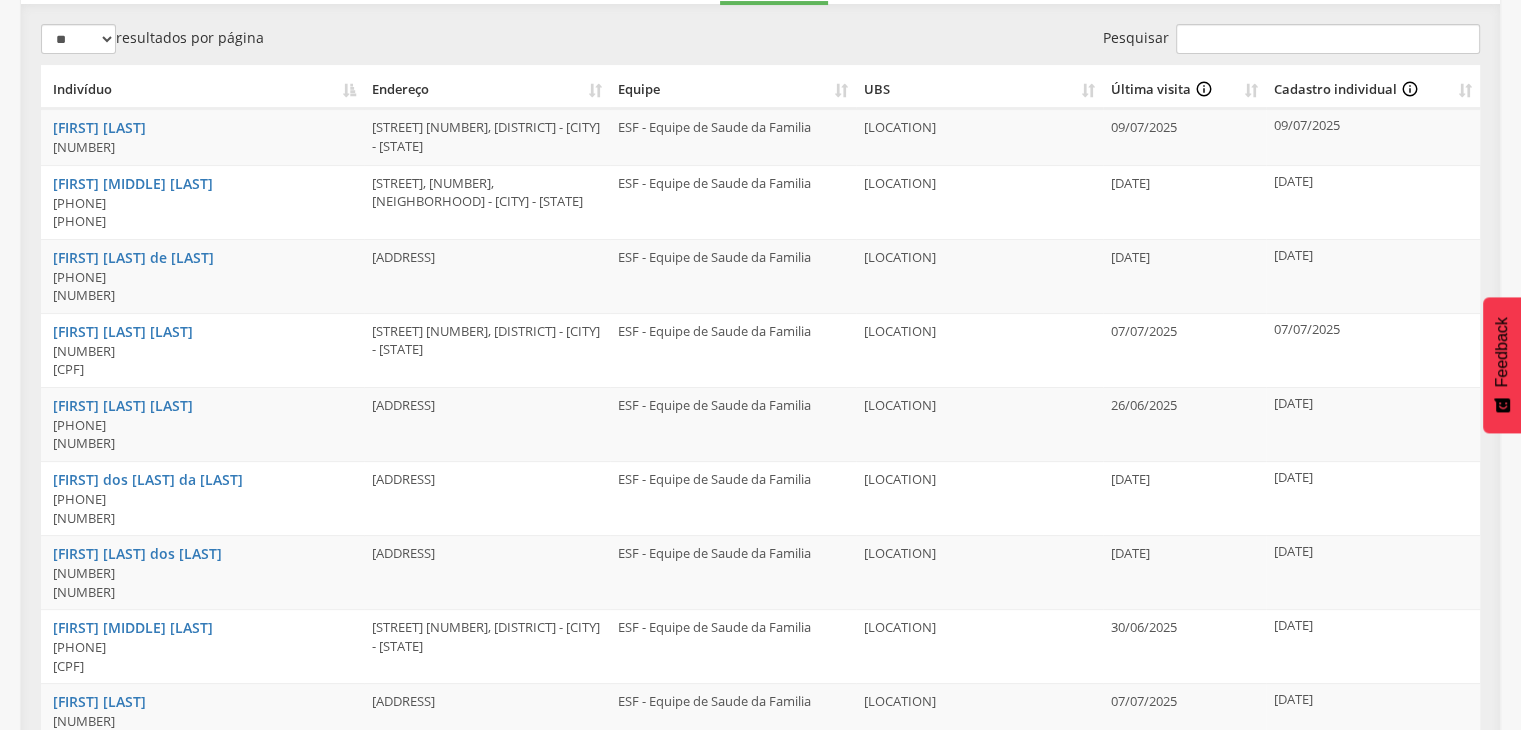scroll, scrollTop: 260, scrollLeft: 0, axis: vertical 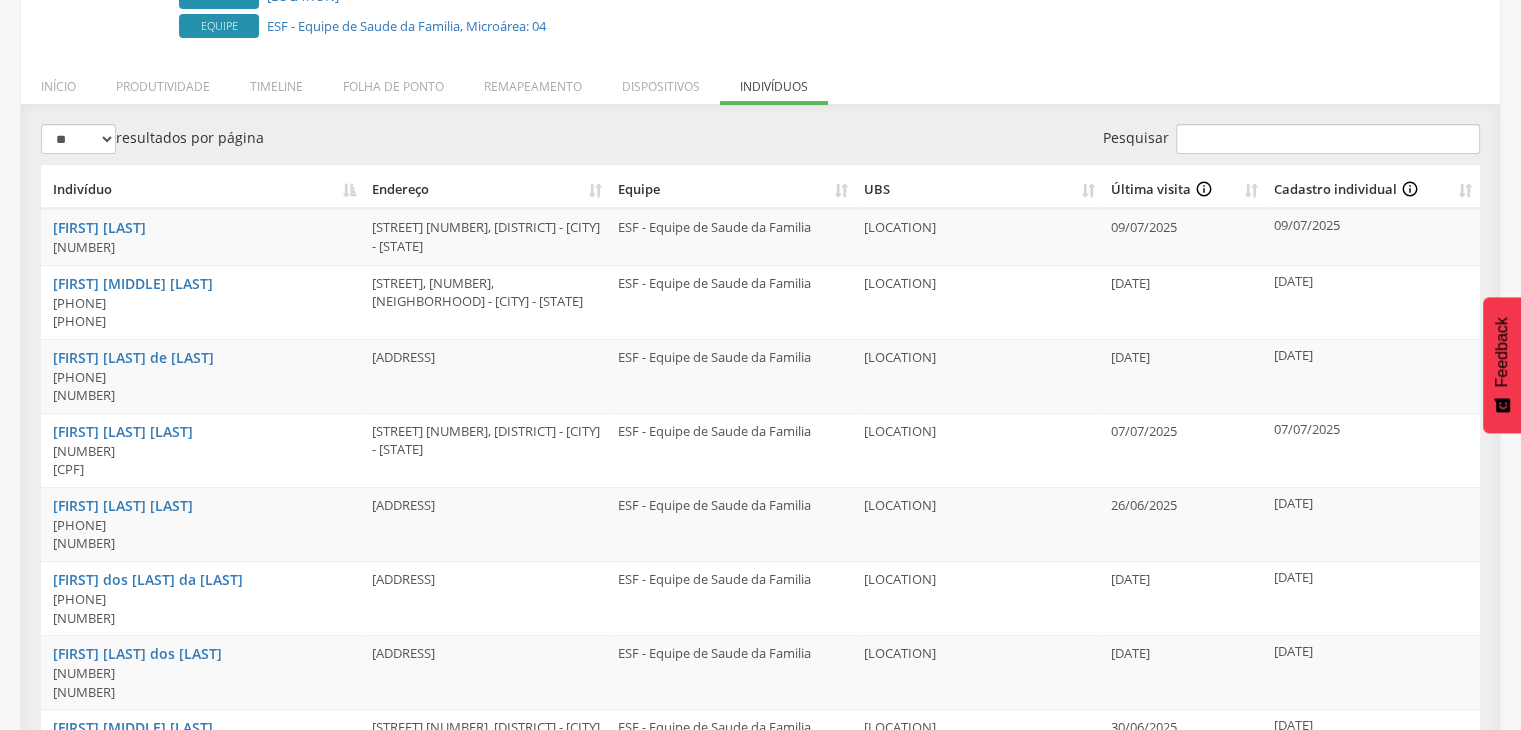 drag, startPoint x: 53, startPoint y: 301, endPoint x: 194, endPoint y: 301, distance: 141 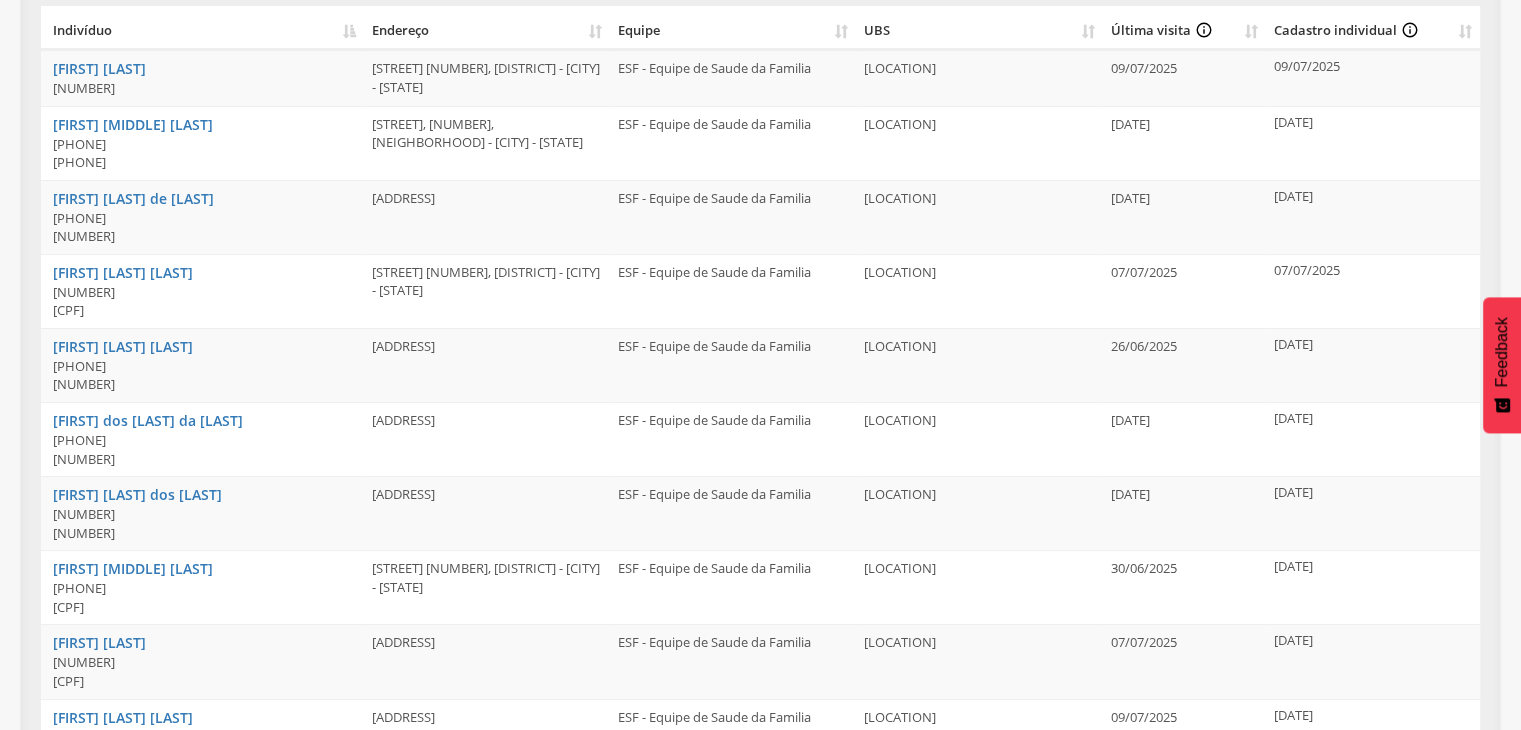scroll, scrollTop: 0, scrollLeft: 0, axis: both 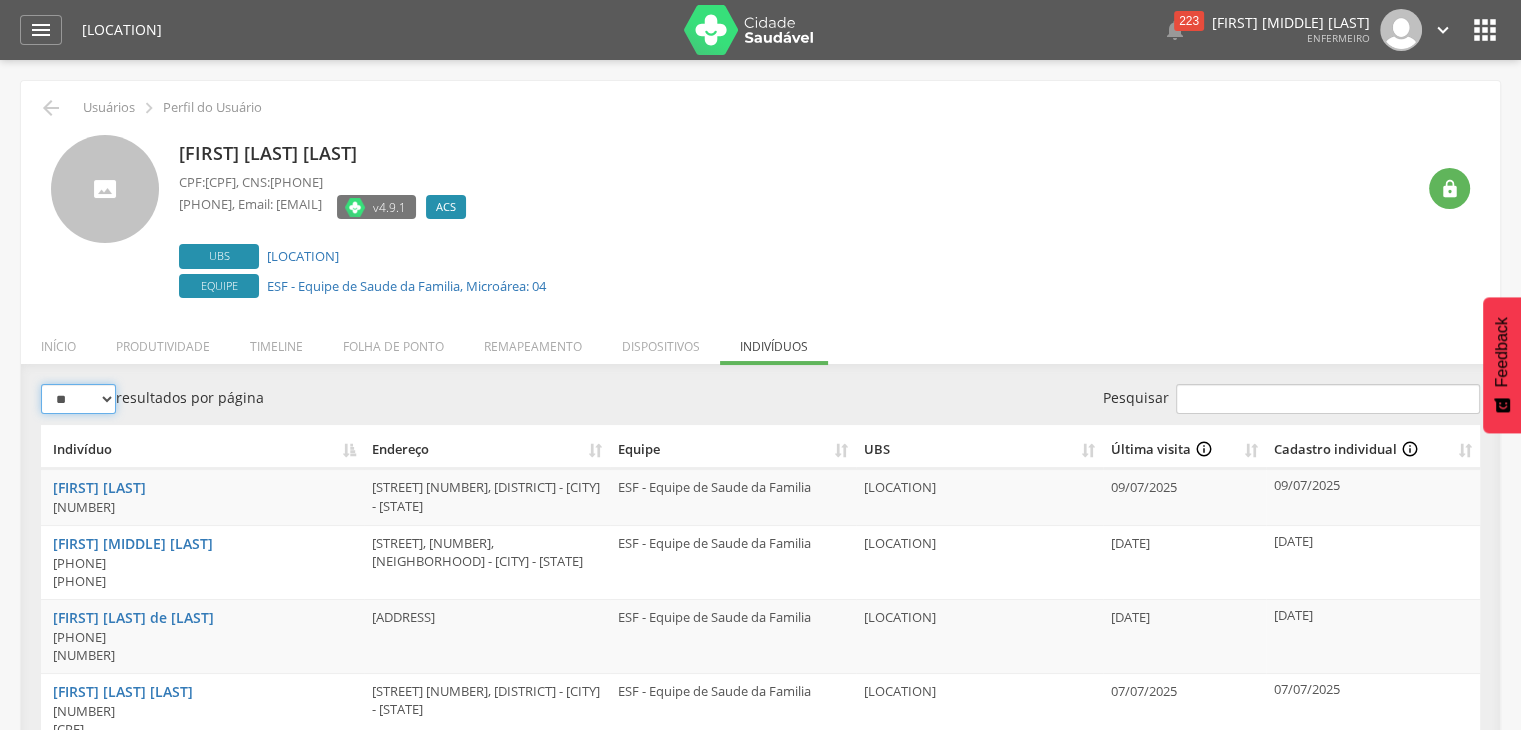 click on "[MASKED]" at bounding box center (78, 399) 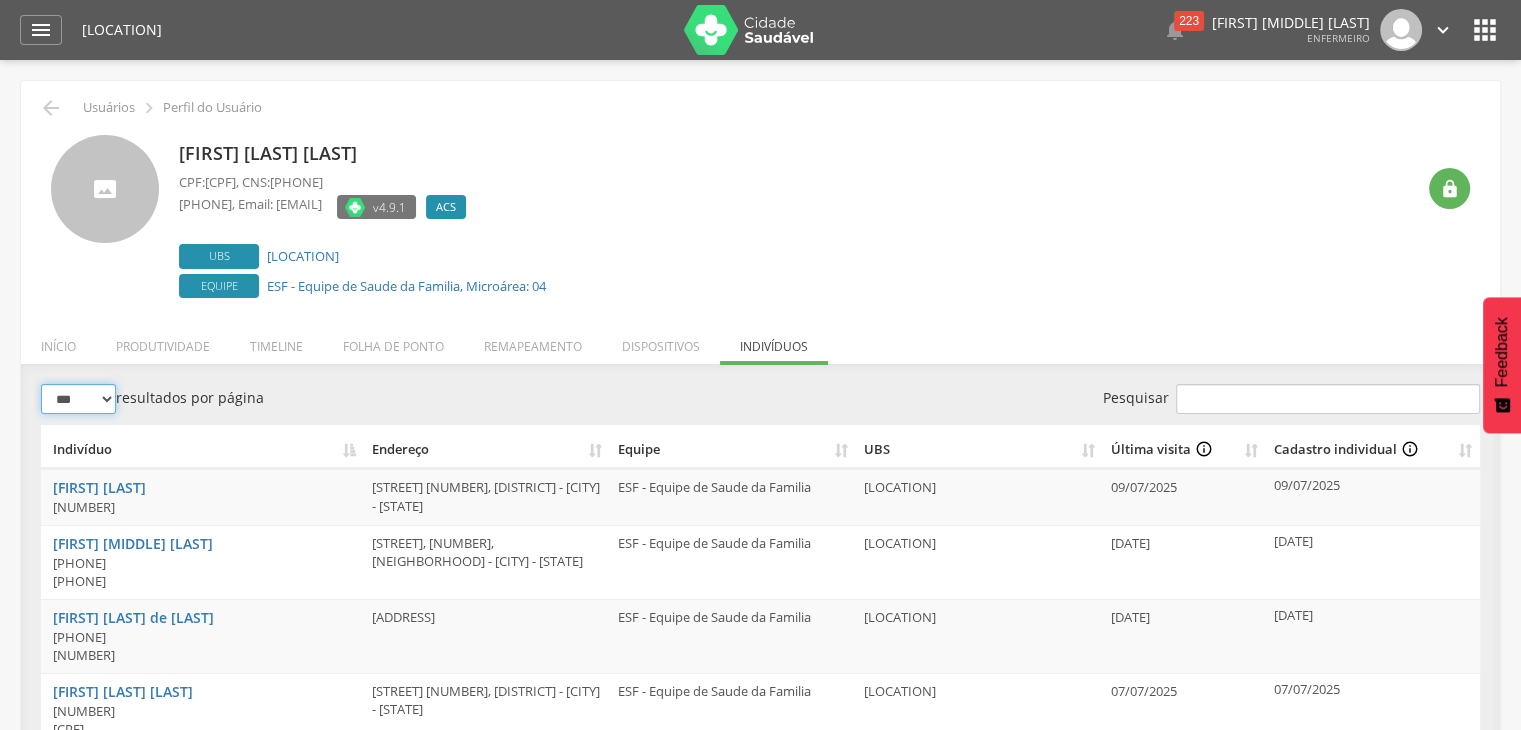 click on "[MASKED]" at bounding box center (78, 399) 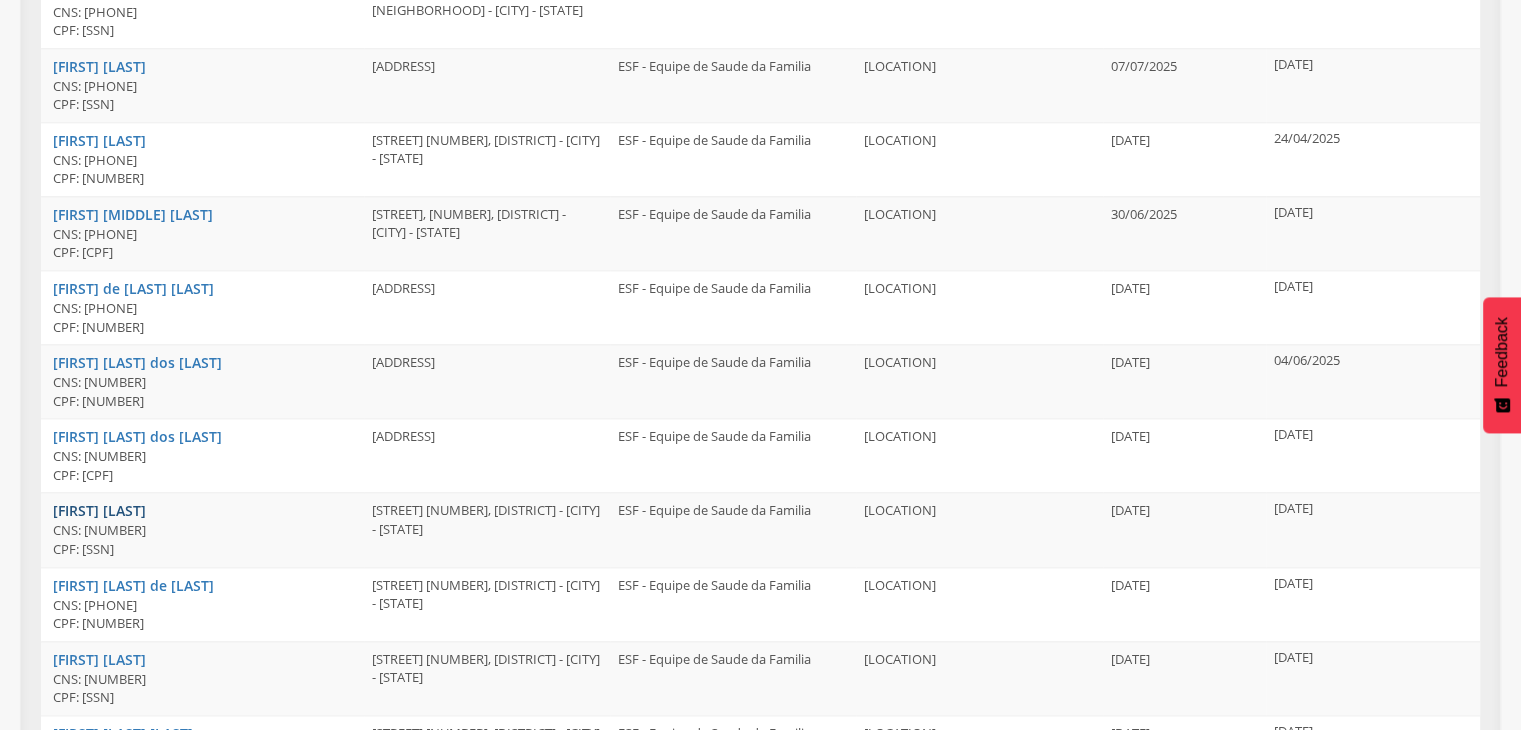 scroll, scrollTop: 2400, scrollLeft: 0, axis: vertical 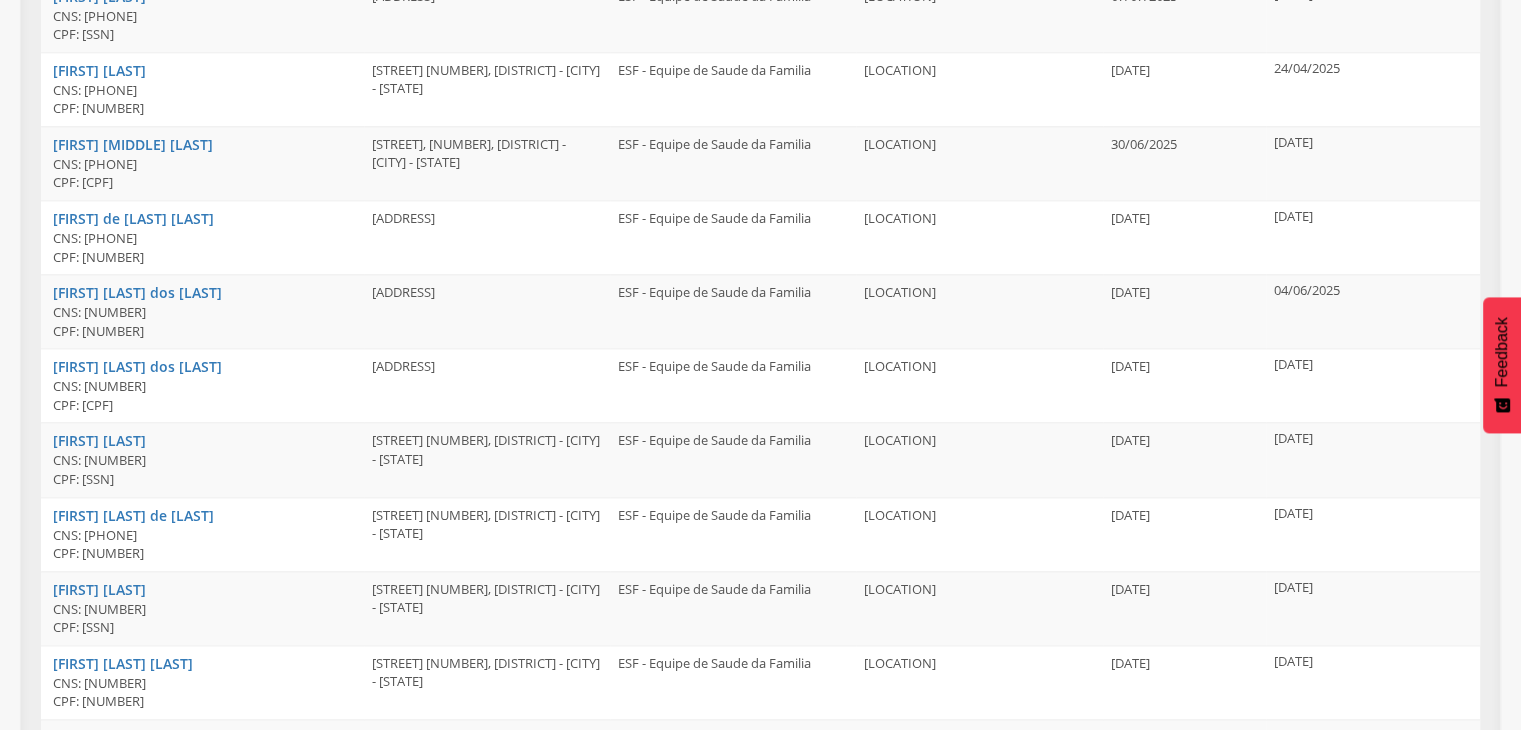 drag, startPoint x: 83, startPoint y: 605, endPoint x: 226, endPoint y: 603, distance: 143.01399 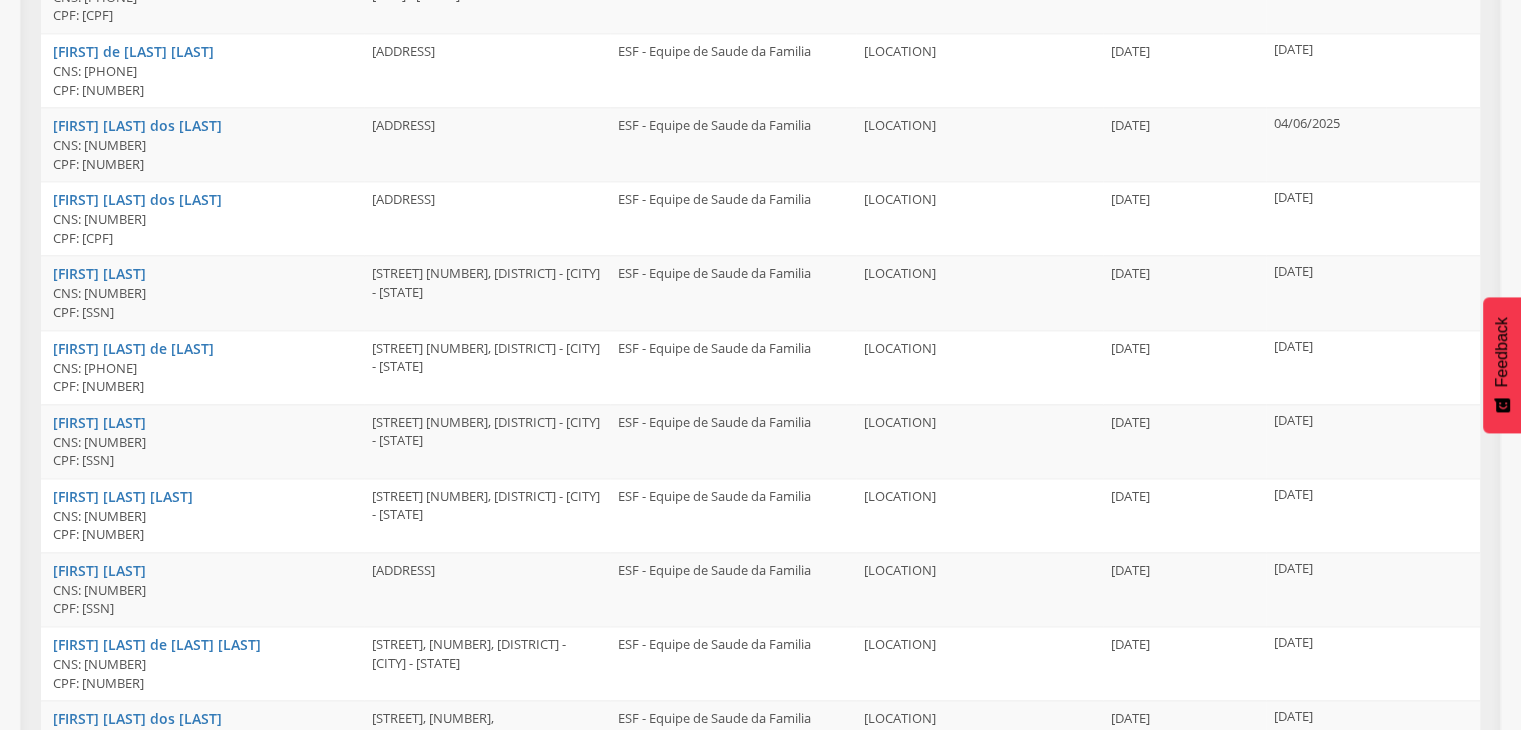 scroll, scrollTop: 2600, scrollLeft: 0, axis: vertical 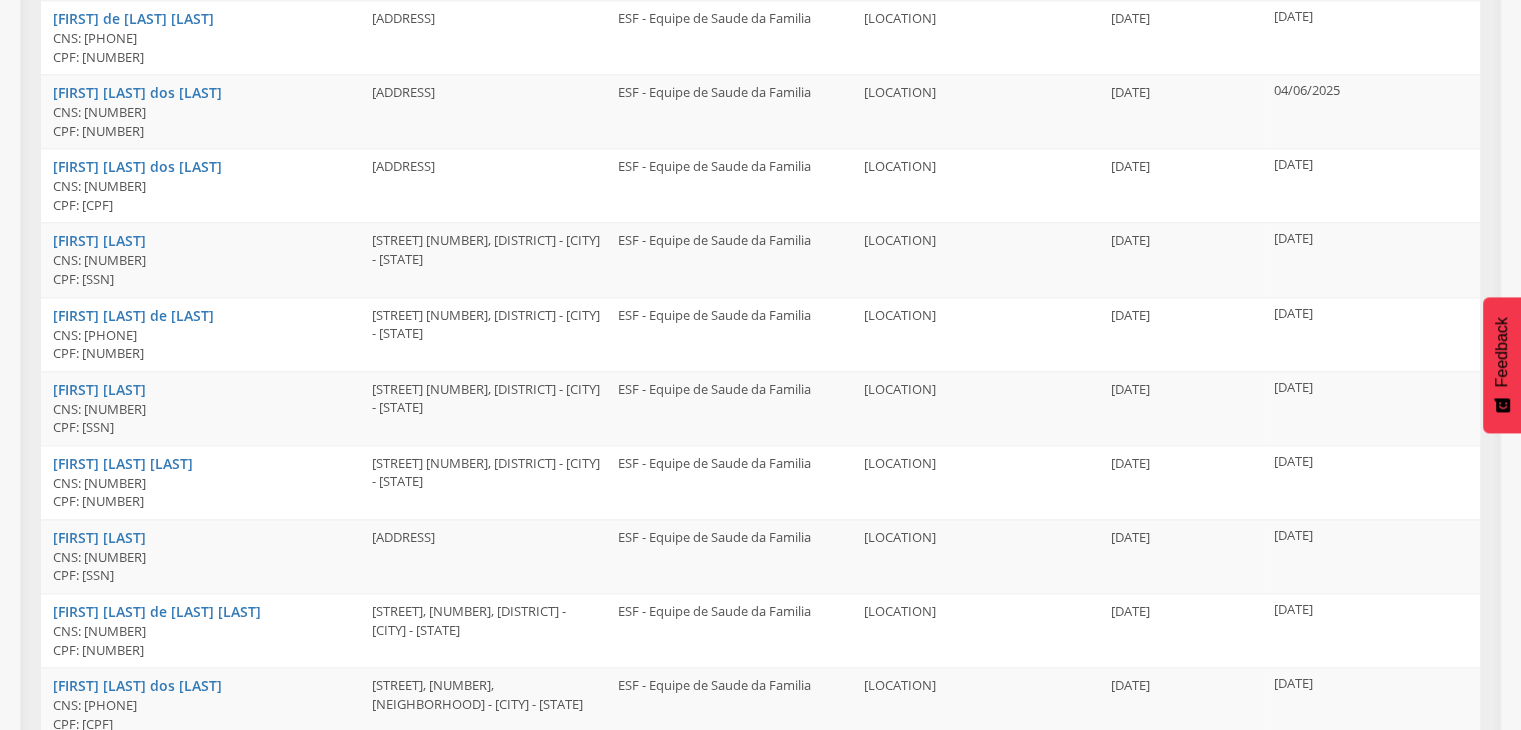 drag, startPoint x: 84, startPoint y: 549, endPoint x: 228, endPoint y: 554, distance: 144.08678 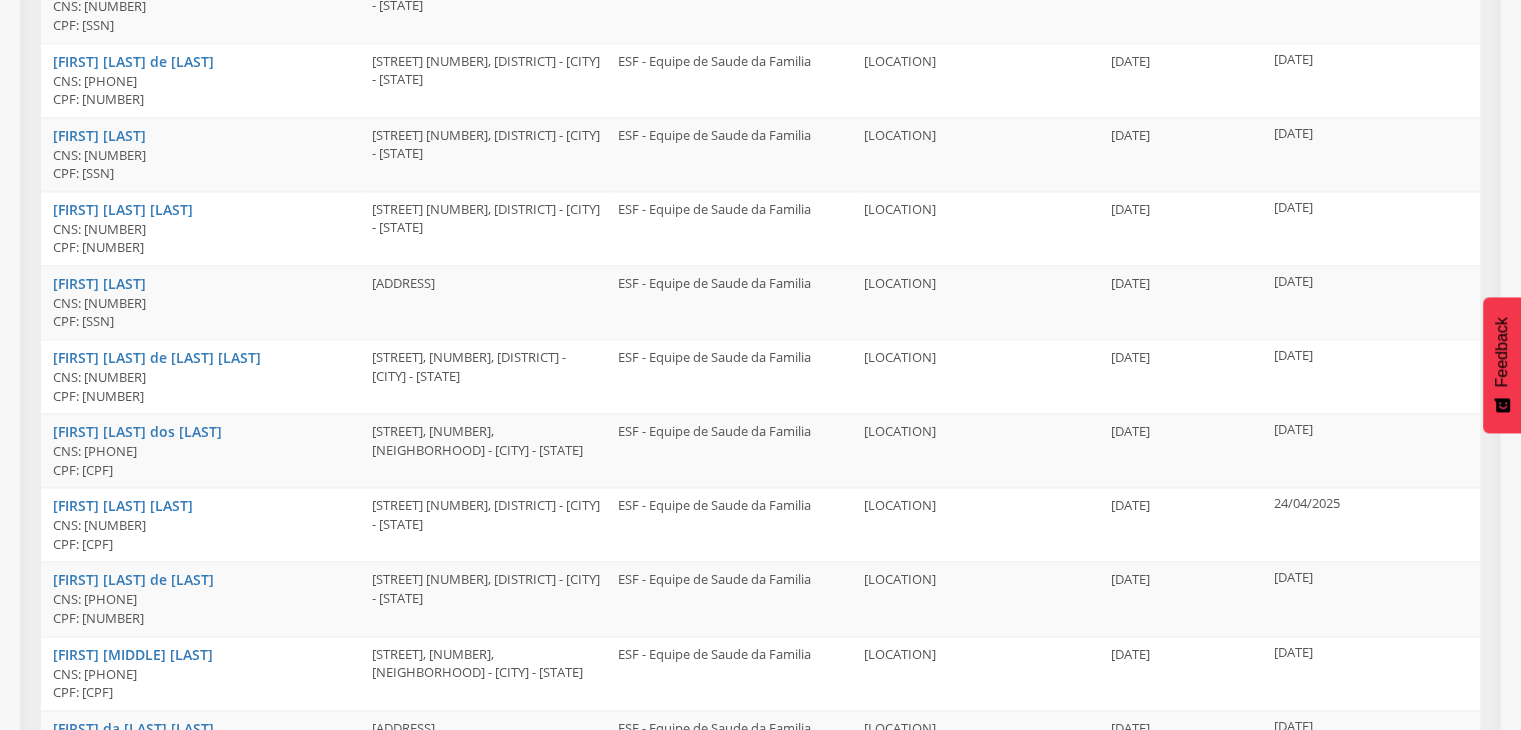scroll, scrollTop: 2900, scrollLeft: 0, axis: vertical 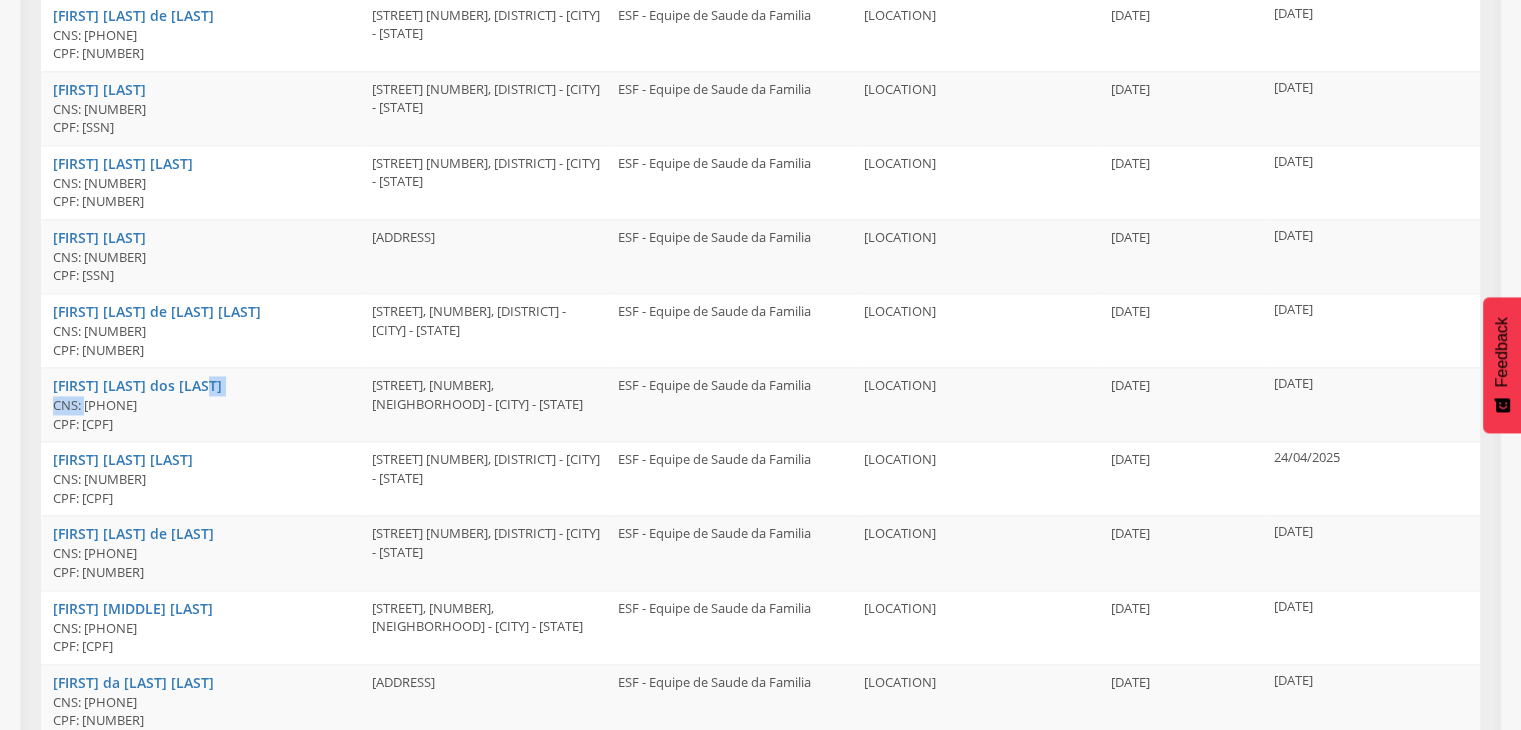 drag, startPoint x: 86, startPoint y: 394, endPoint x: 214, endPoint y: 387, distance: 128.19127 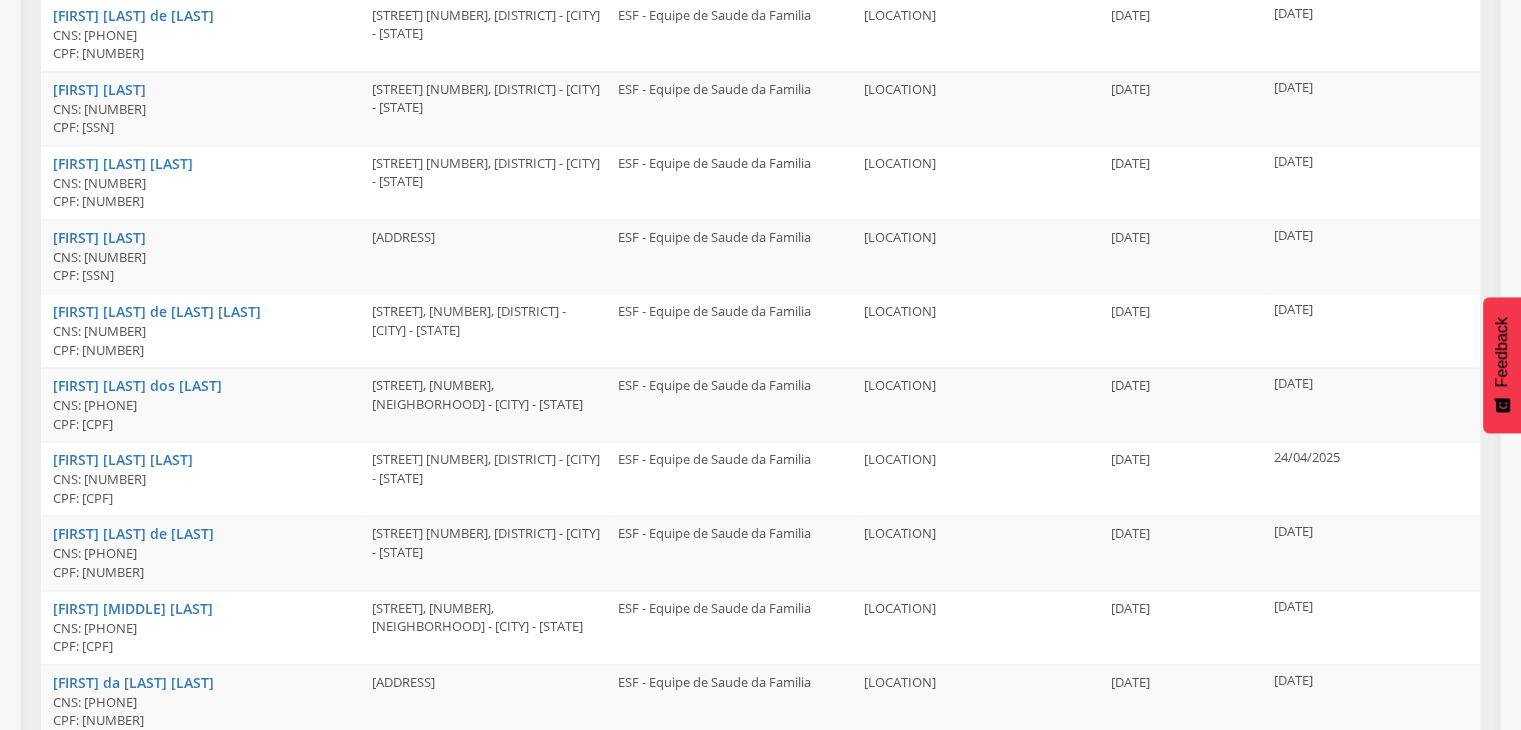click on "[FIRST] [LAST] [LAST] CNS: [PHONE] CPF: [SSN]" at bounding box center [202, 478] 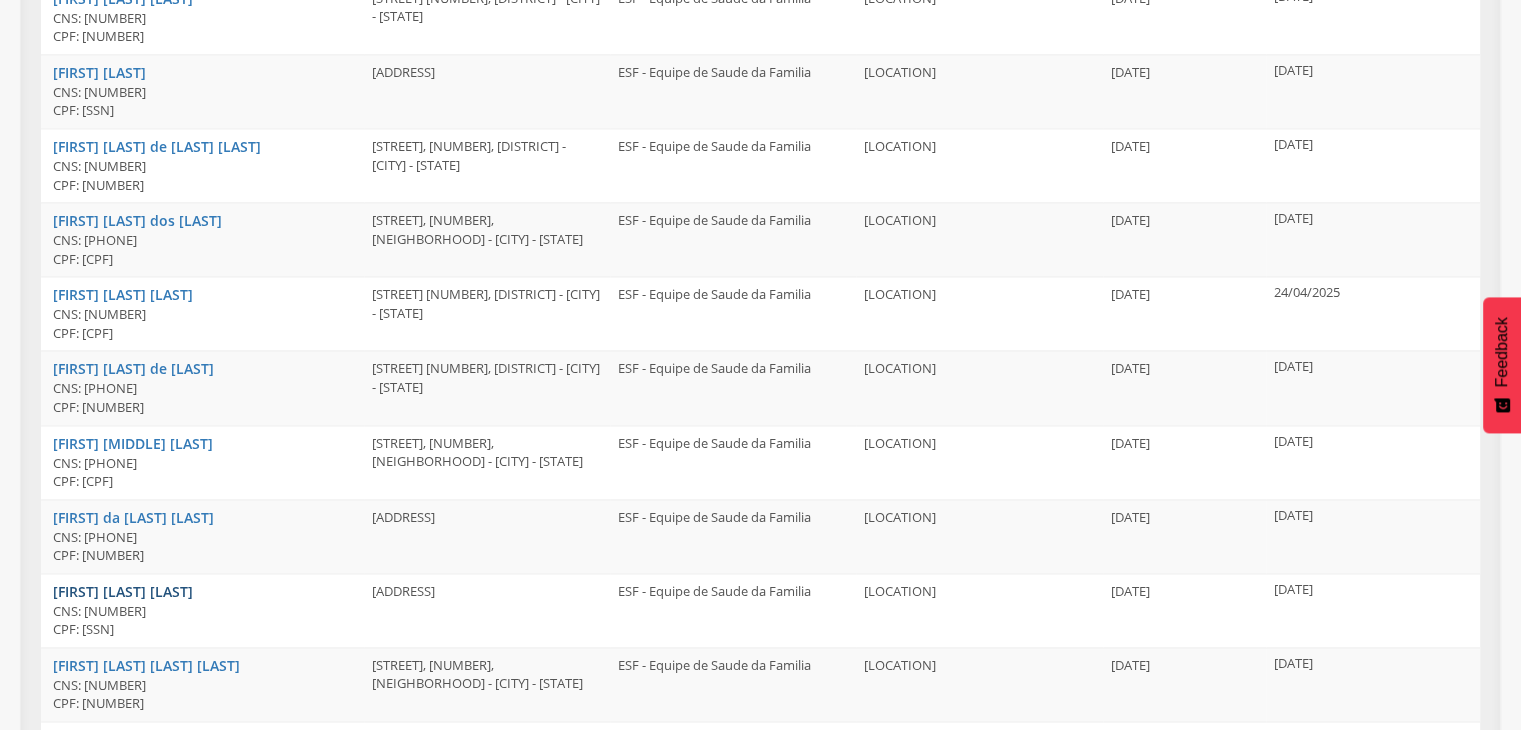 scroll, scrollTop: 3100, scrollLeft: 0, axis: vertical 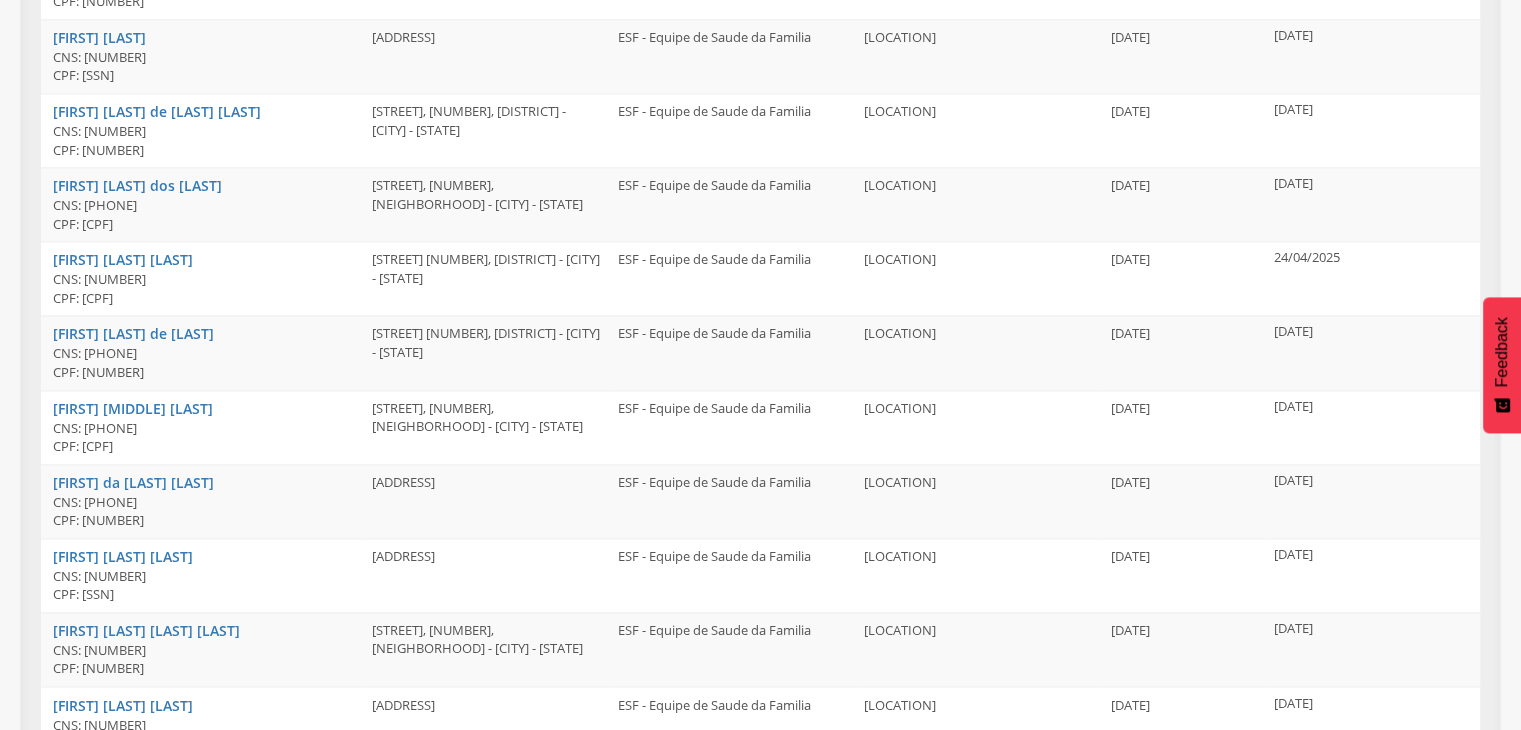 drag, startPoint x: 101, startPoint y: 421, endPoint x: 219, endPoint y: 418, distance: 118.03813 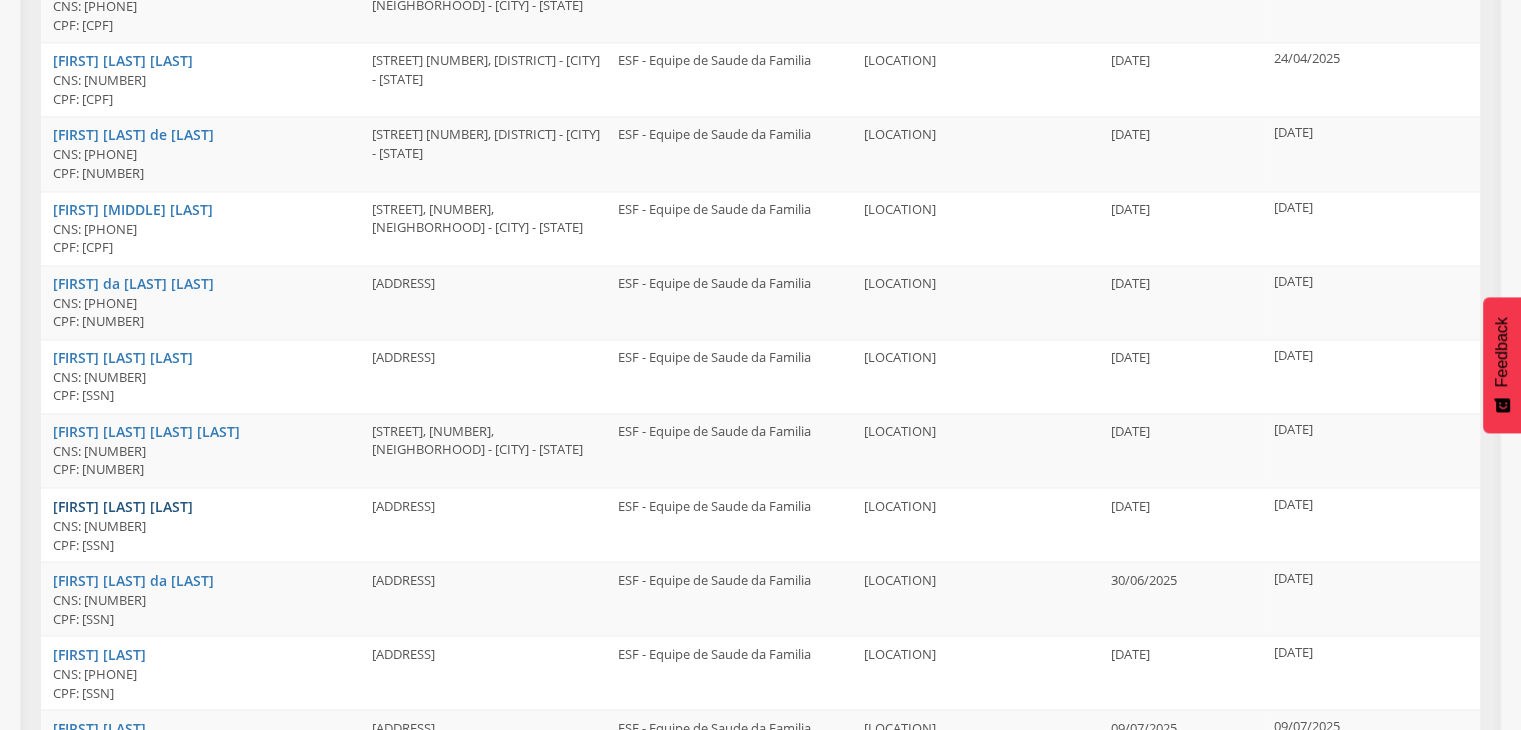 scroll, scrollTop: 3300, scrollLeft: 0, axis: vertical 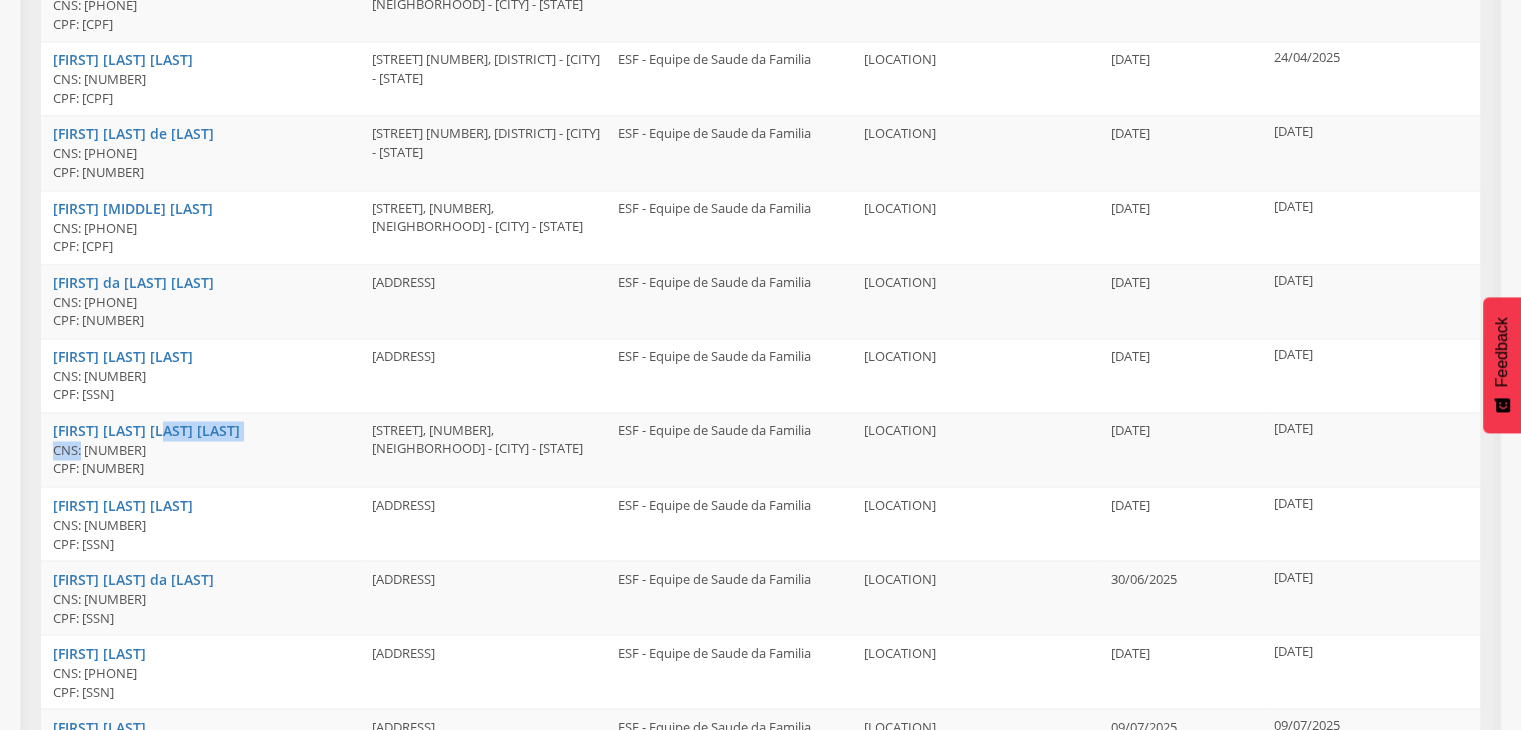 drag, startPoint x: 80, startPoint y: 440, endPoint x: 167, endPoint y: 431, distance: 87.46428 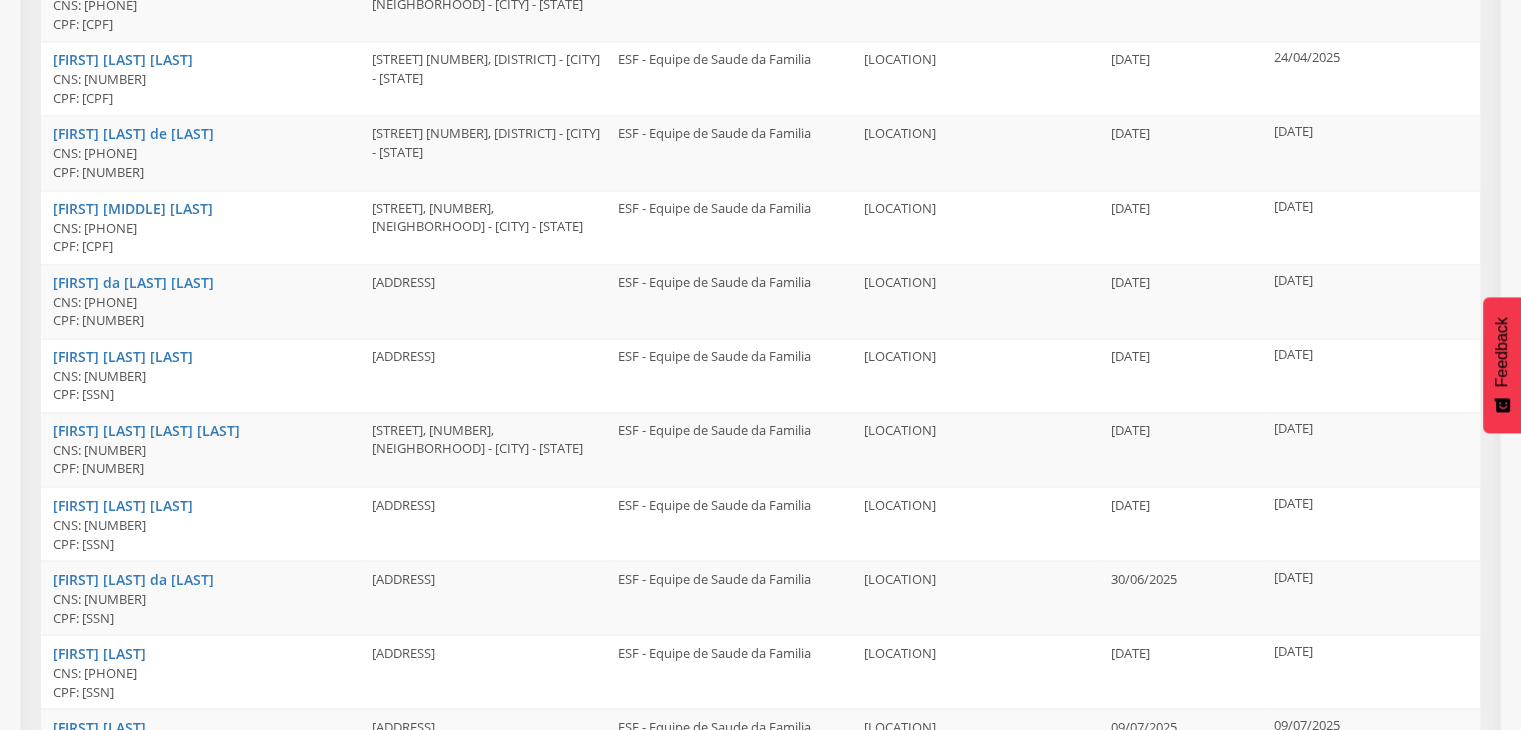drag, startPoint x: 172, startPoint y: 435, endPoint x: 158, endPoint y: 449, distance: 19.79899 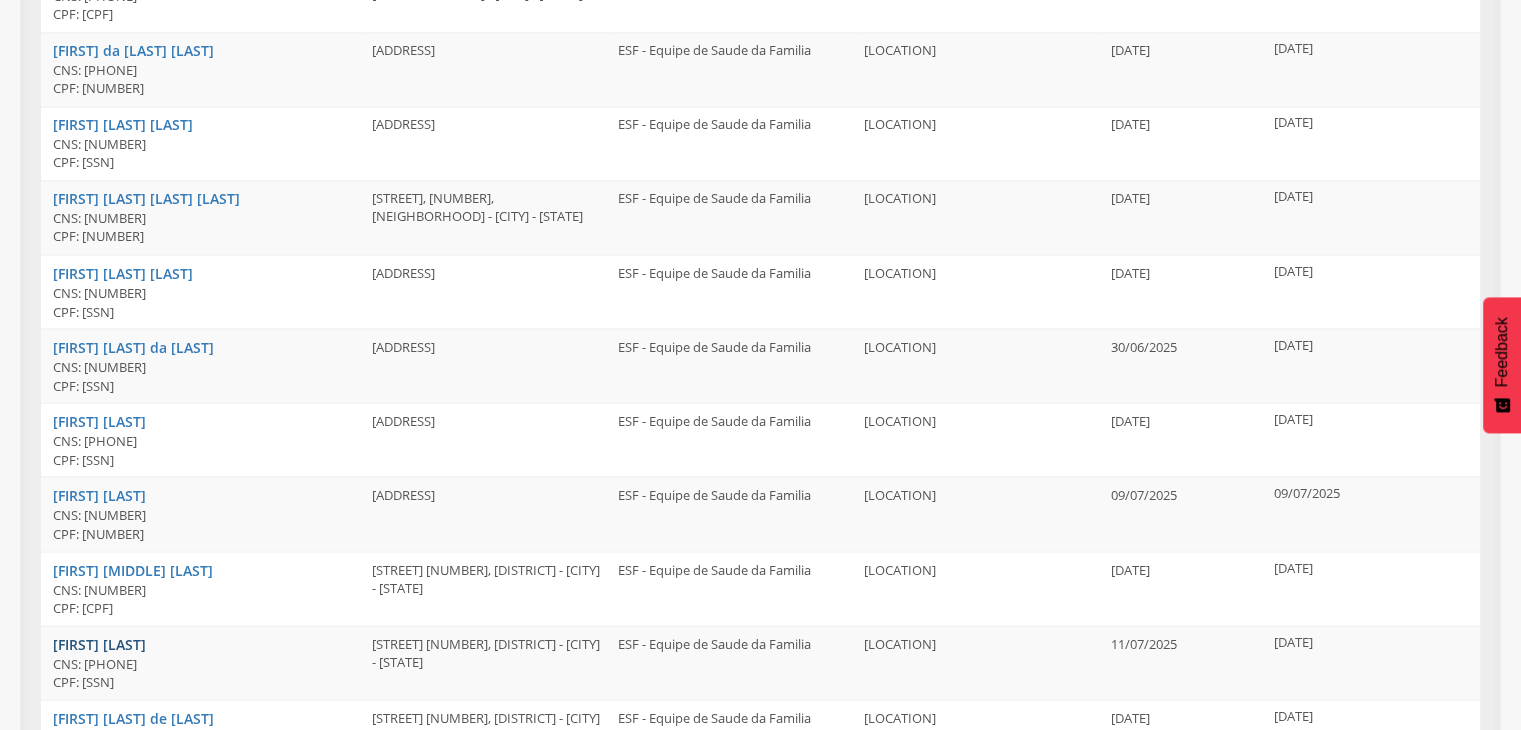 scroll, scrollTop: 3600, scrollLeft: 0, axis: vertical 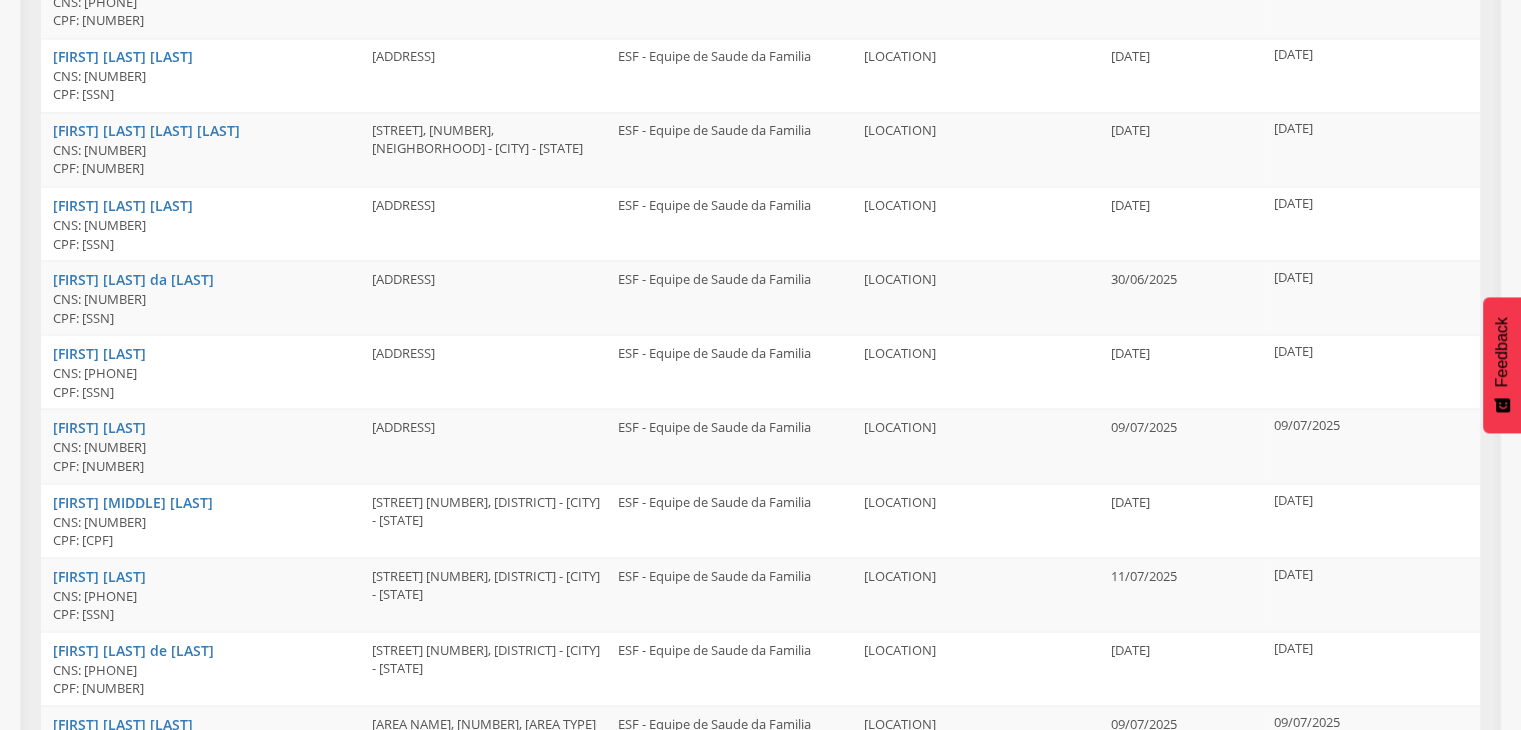 drag, startPoint x: 90, startPoint y: 361, endPoint x: 222, endPoint y: 363, distance: 132.01515 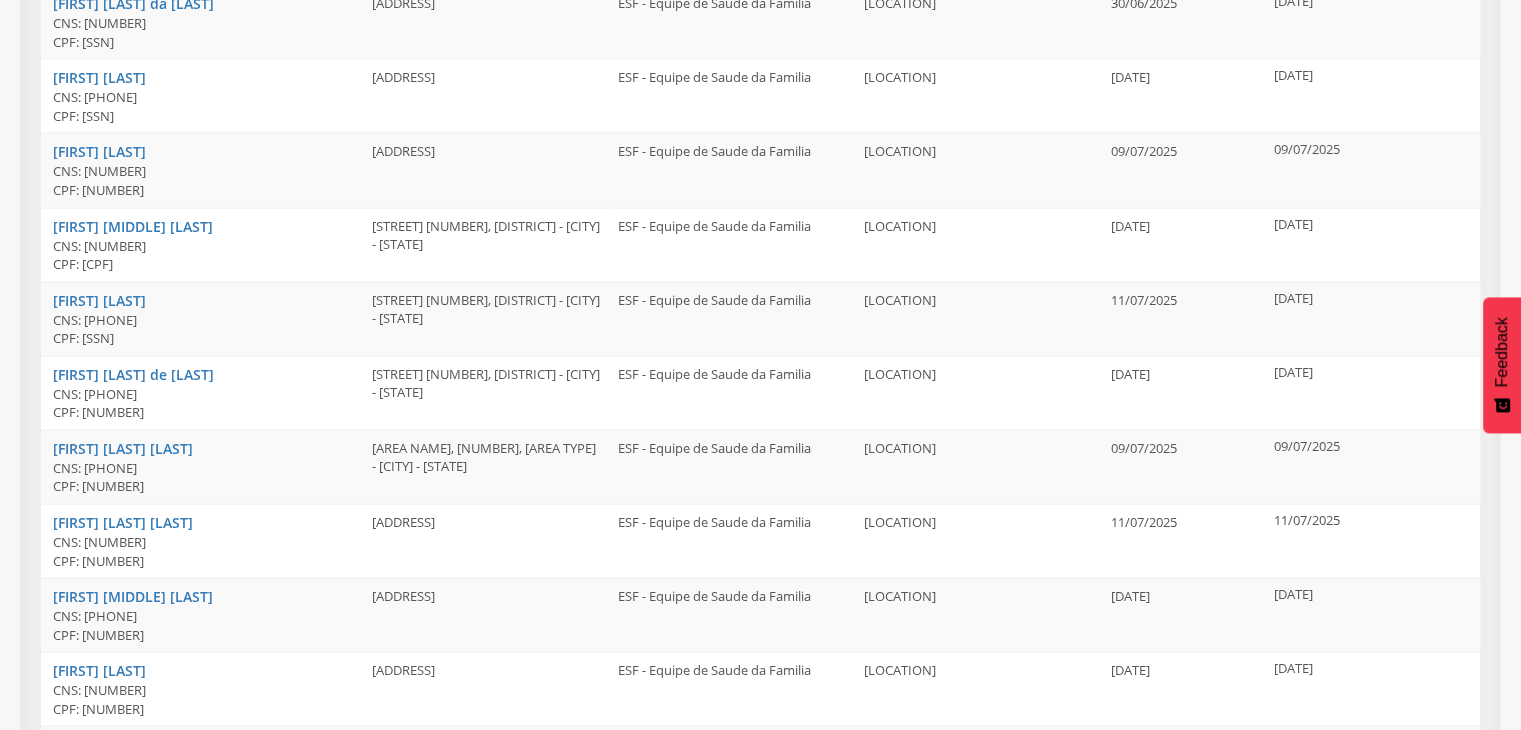 scroll, scrollTop: 3900, scrollLeft: 0, axis: vertical 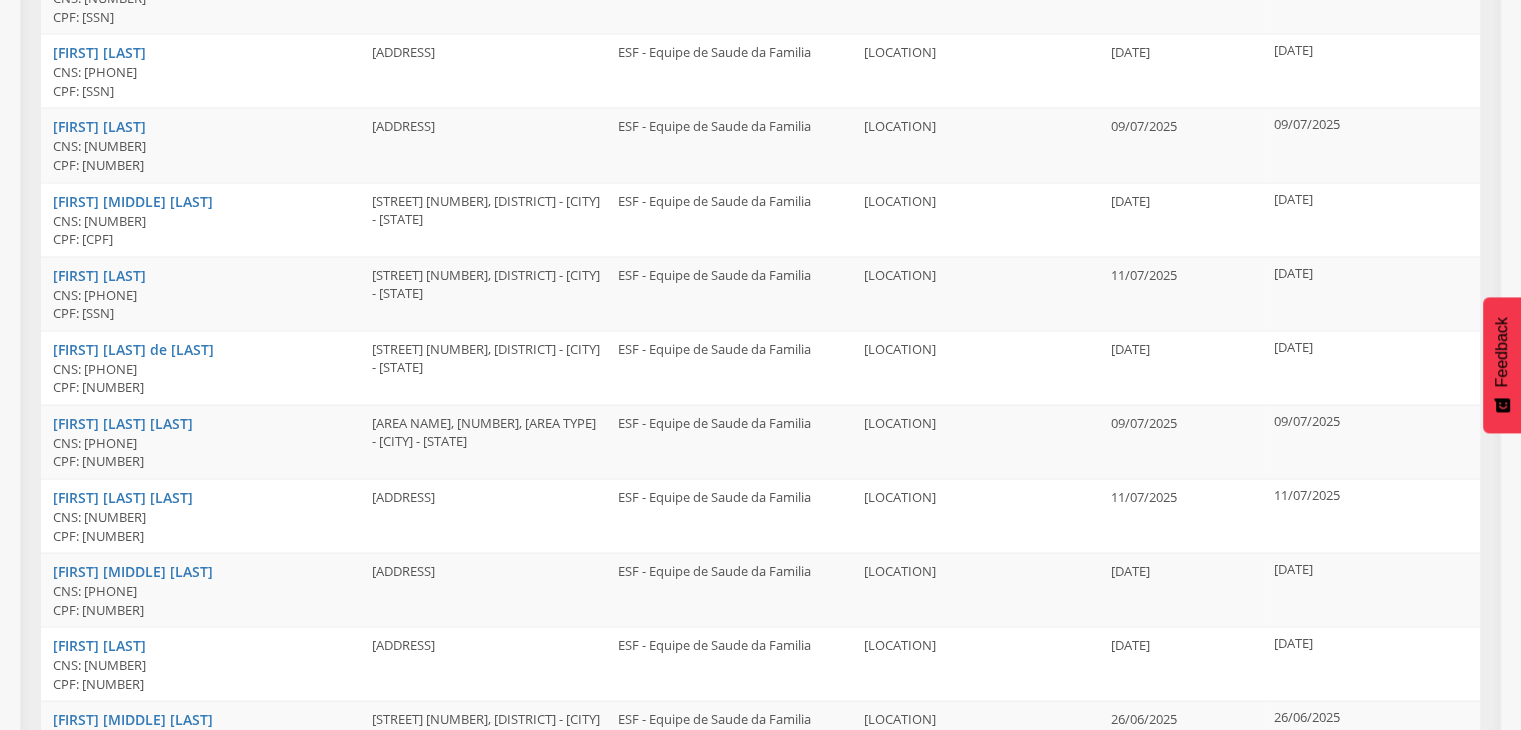 drag, startPoint x: 85, startPoint y: 580, endPoint x: 200, endPoint y: 577, distance: 115.03912 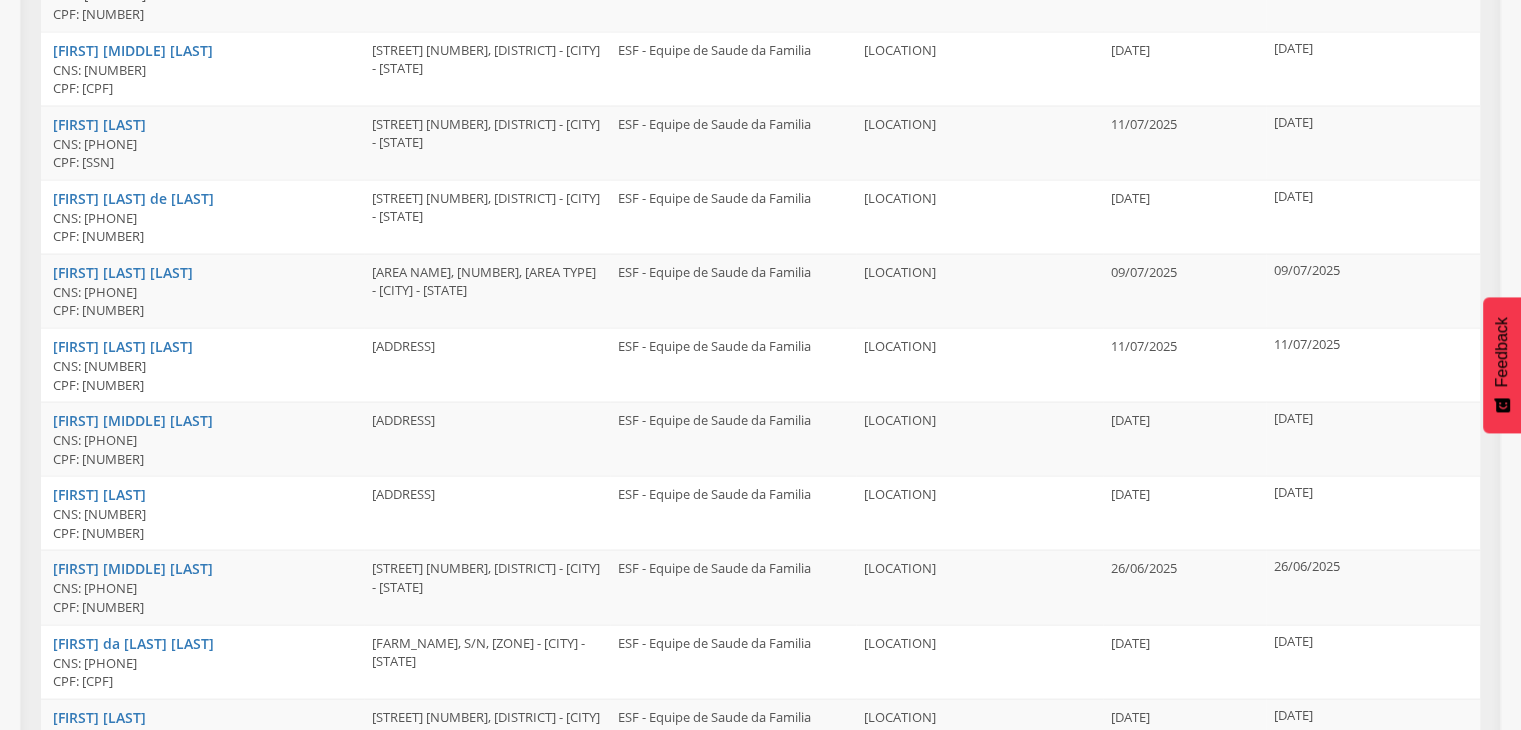 scroll, scrollTop: 4100, scrollLeft: 0, axis: vertical 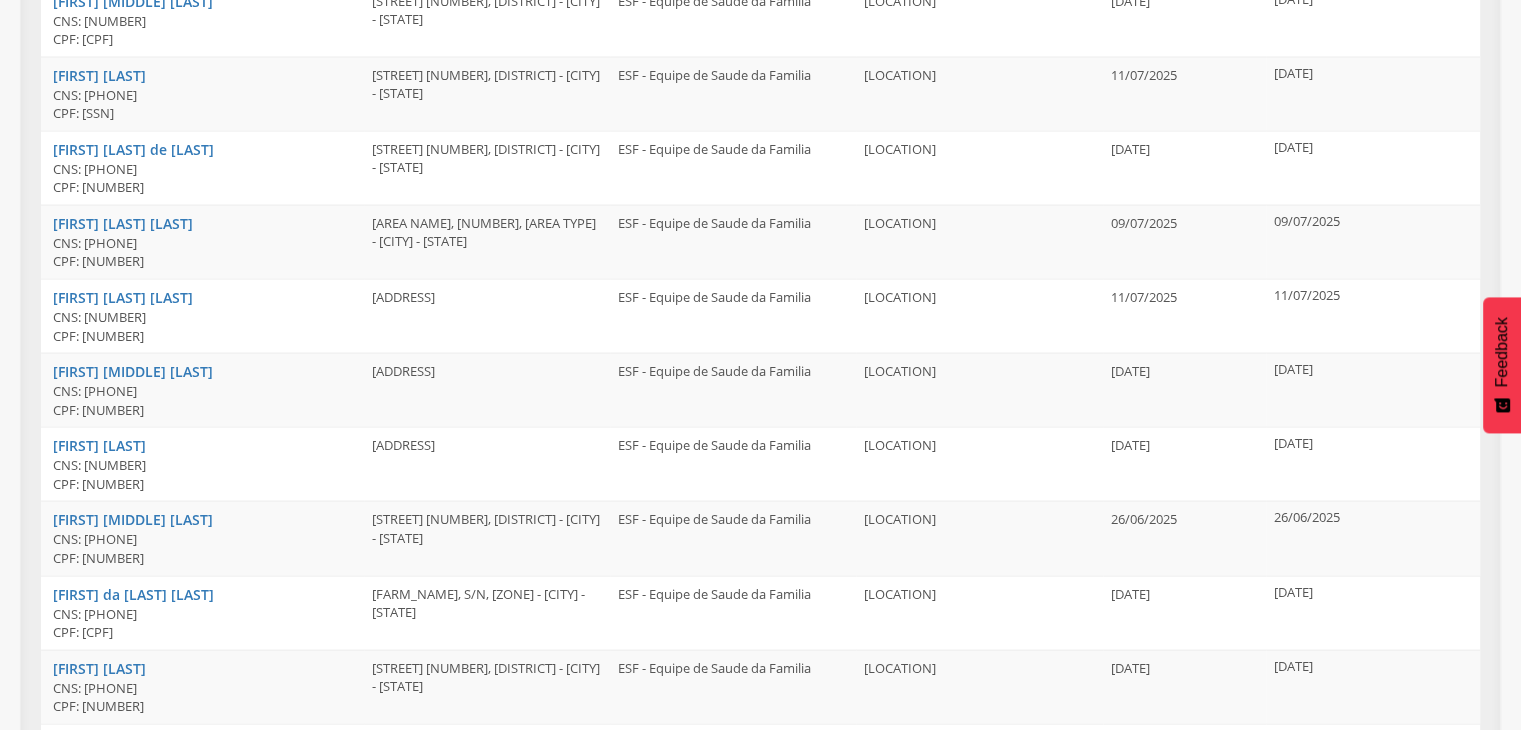 drag, startPoint x: 118, startPoint y: 462, endPoint x: 218, endPoint y: 446, distance: 101.27191 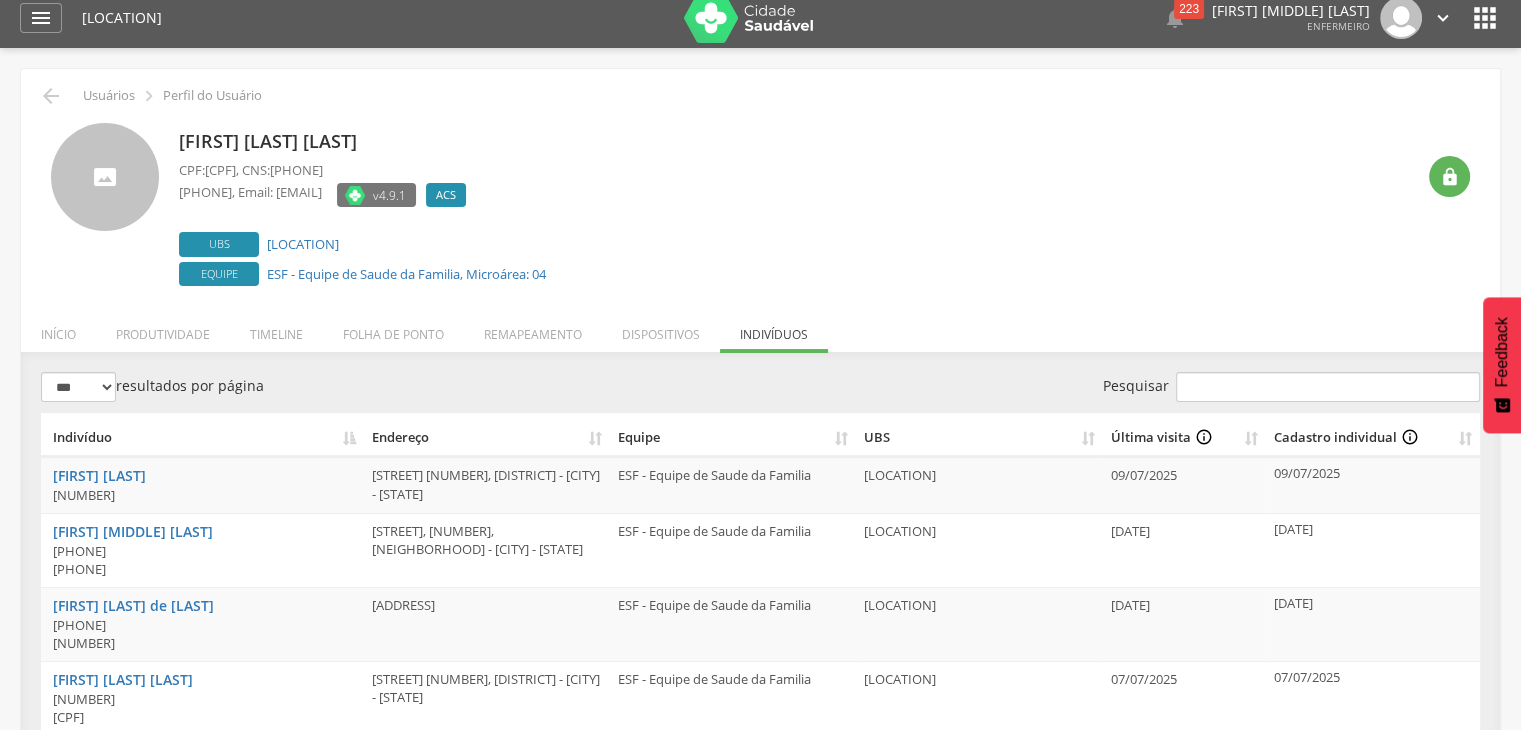 scroll, scrollTop: 0, scrollLeft: 0, axis: both 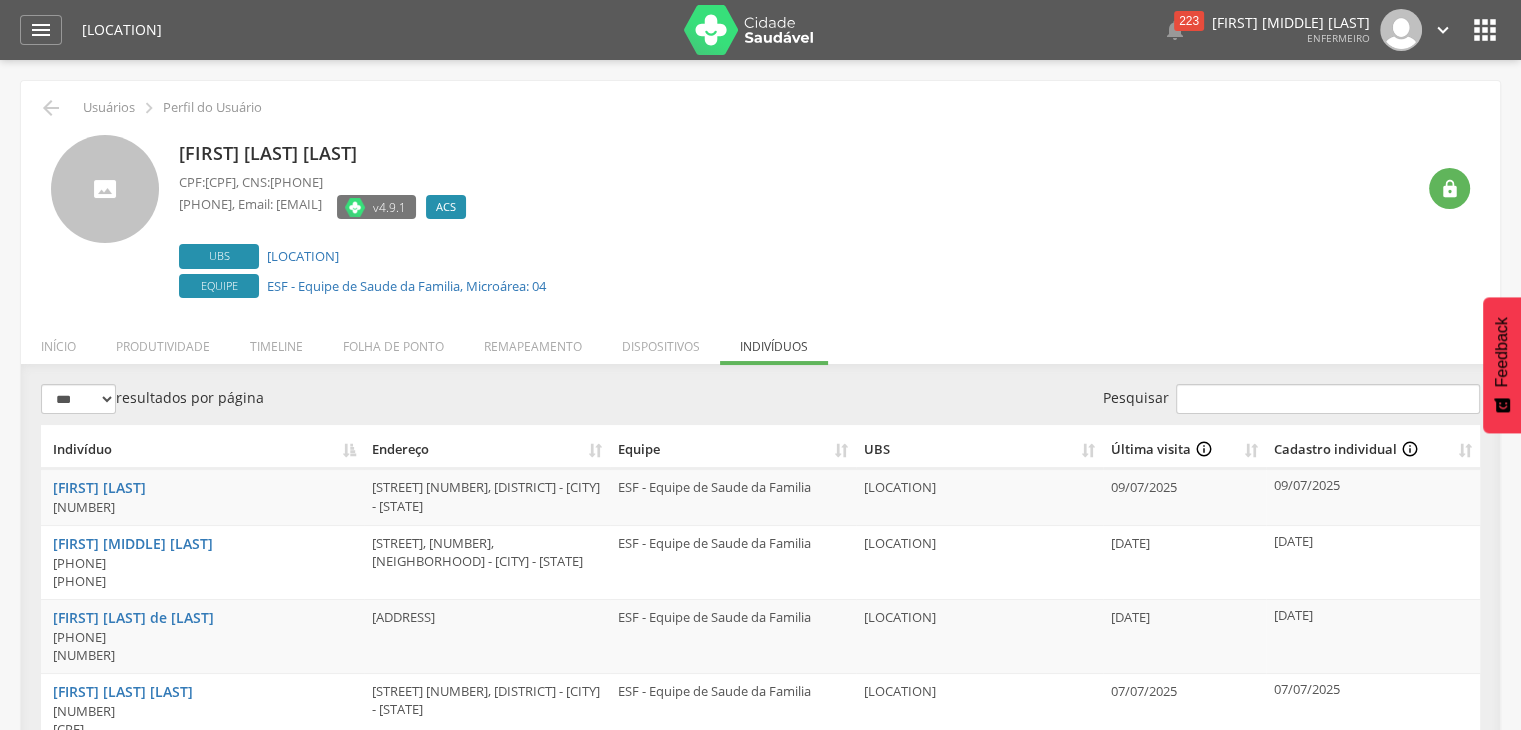 click on "
Dashboard
Supervisão
Mapa da Cidade
App desatualizado
Última sincronização
Painel de monitoramento
Indicadores
Bolsa Família
Colo de Útero e Mama
Controle Aedes
Controle DCNT
Mortalidade Infantil
Mortalidade Materna
Saúde Mental
Pessoas com Deficiência
Pré-Natal
Puericultura
Sala de situação
Mapa dinâmico
Buscas ativas
Indivíduos
Relatórios
Acompanhamento
Personalizados
Mapeamentos
Atendimentos
Bolsa Família
Suporte
0
Unidade de Saude da Familia Gerolino Jose de Oliveira

223

" at bounding box center [760, 30] 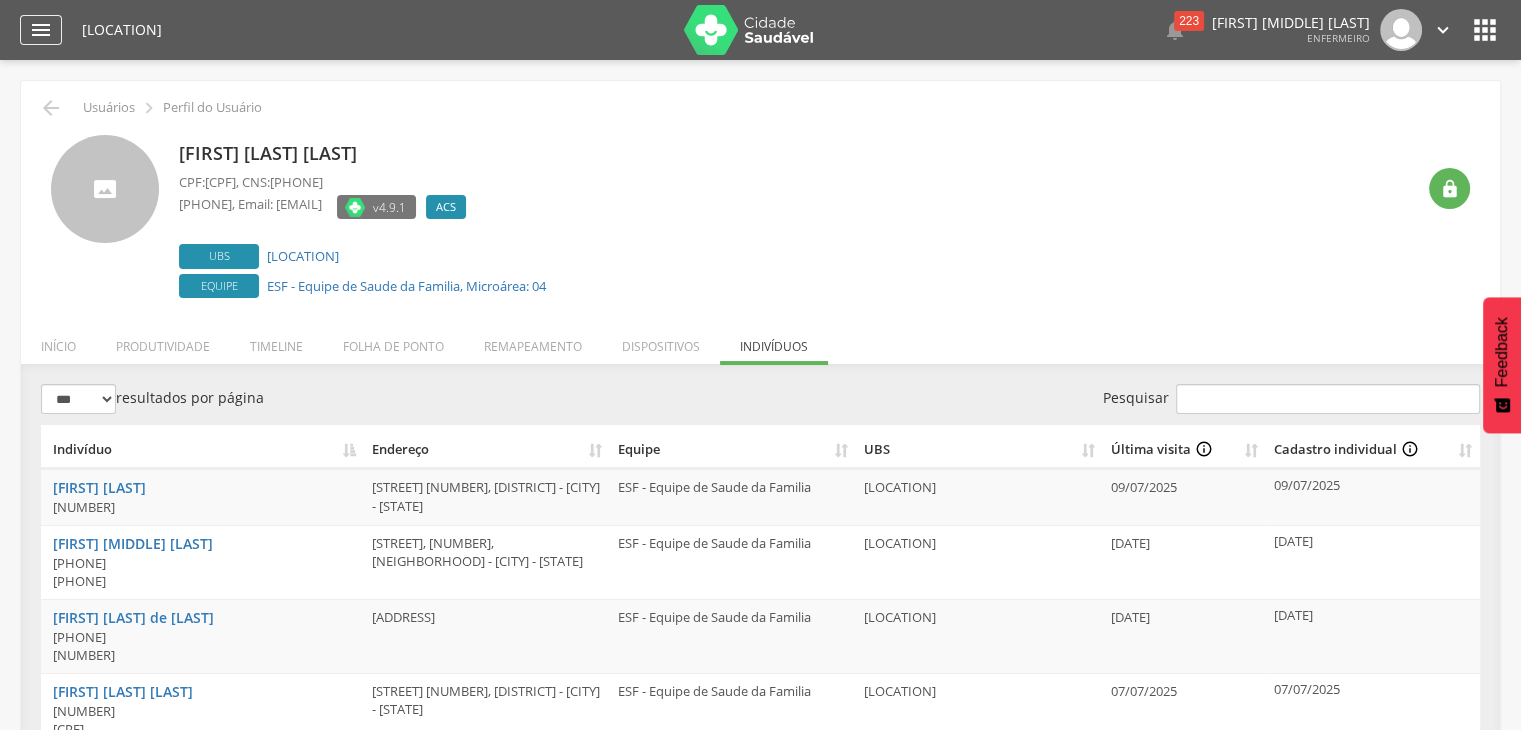 click on "" at bounding box center [41, 30] 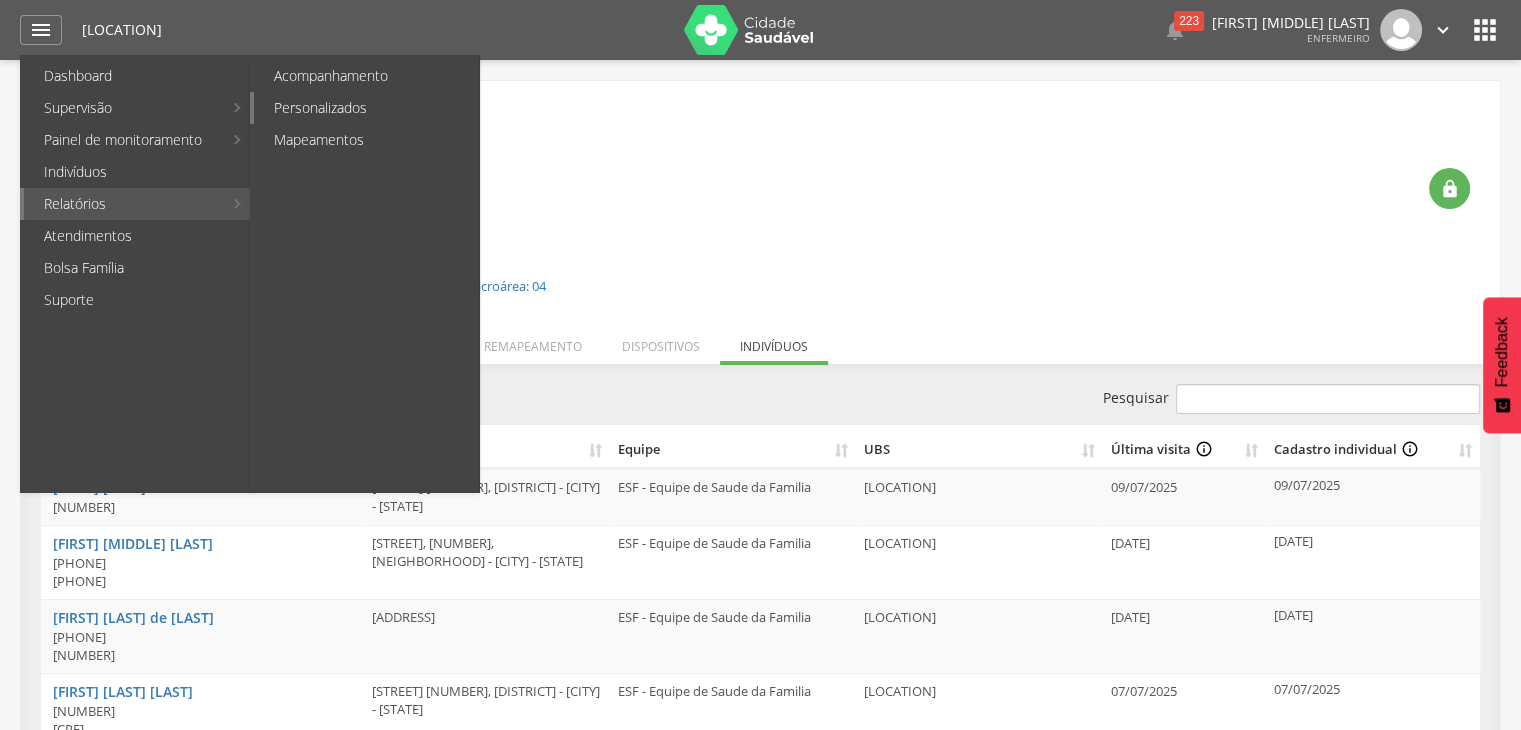 click on "Personalizados" at bounding box center (366, 108) 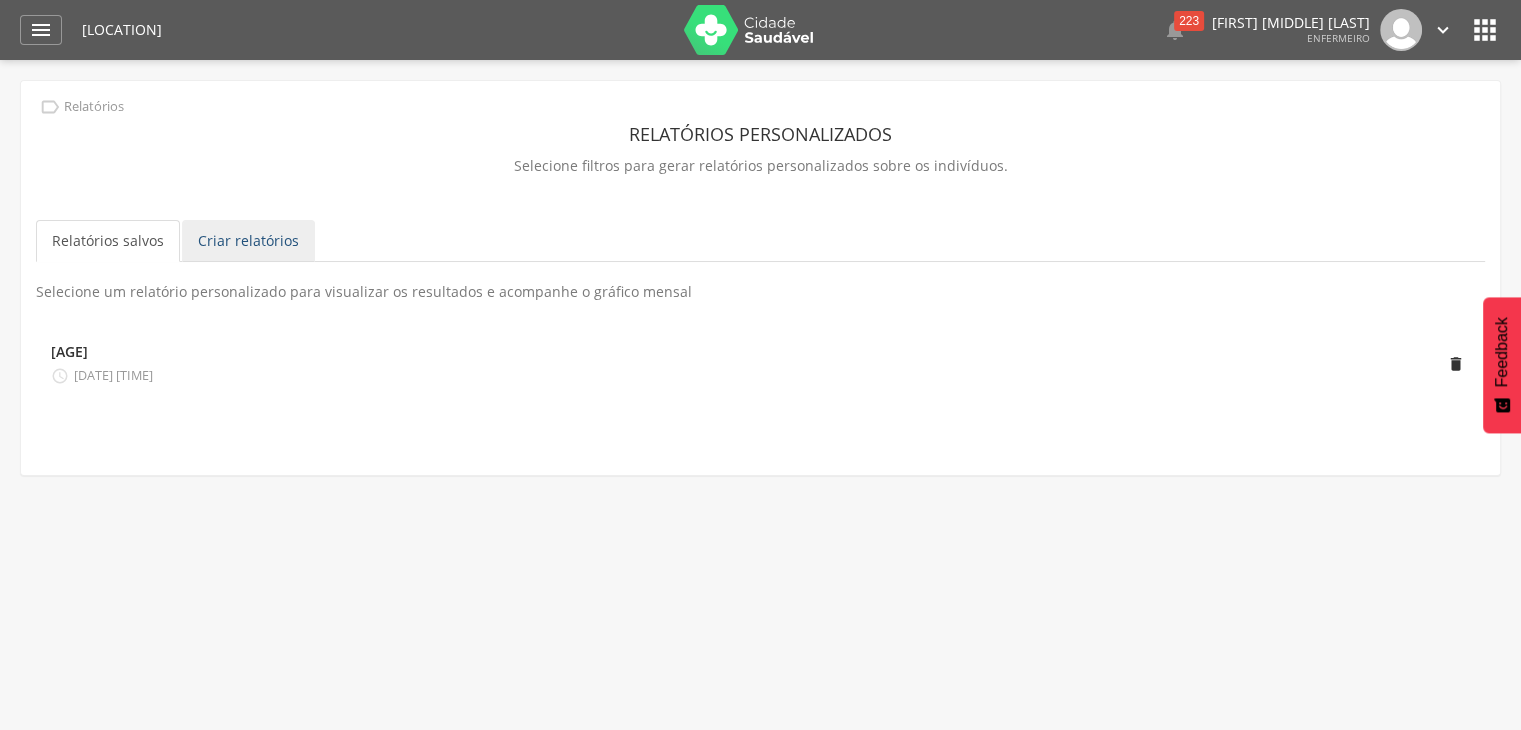 click on "Criar relatórios" at bounding box center (248, 241) 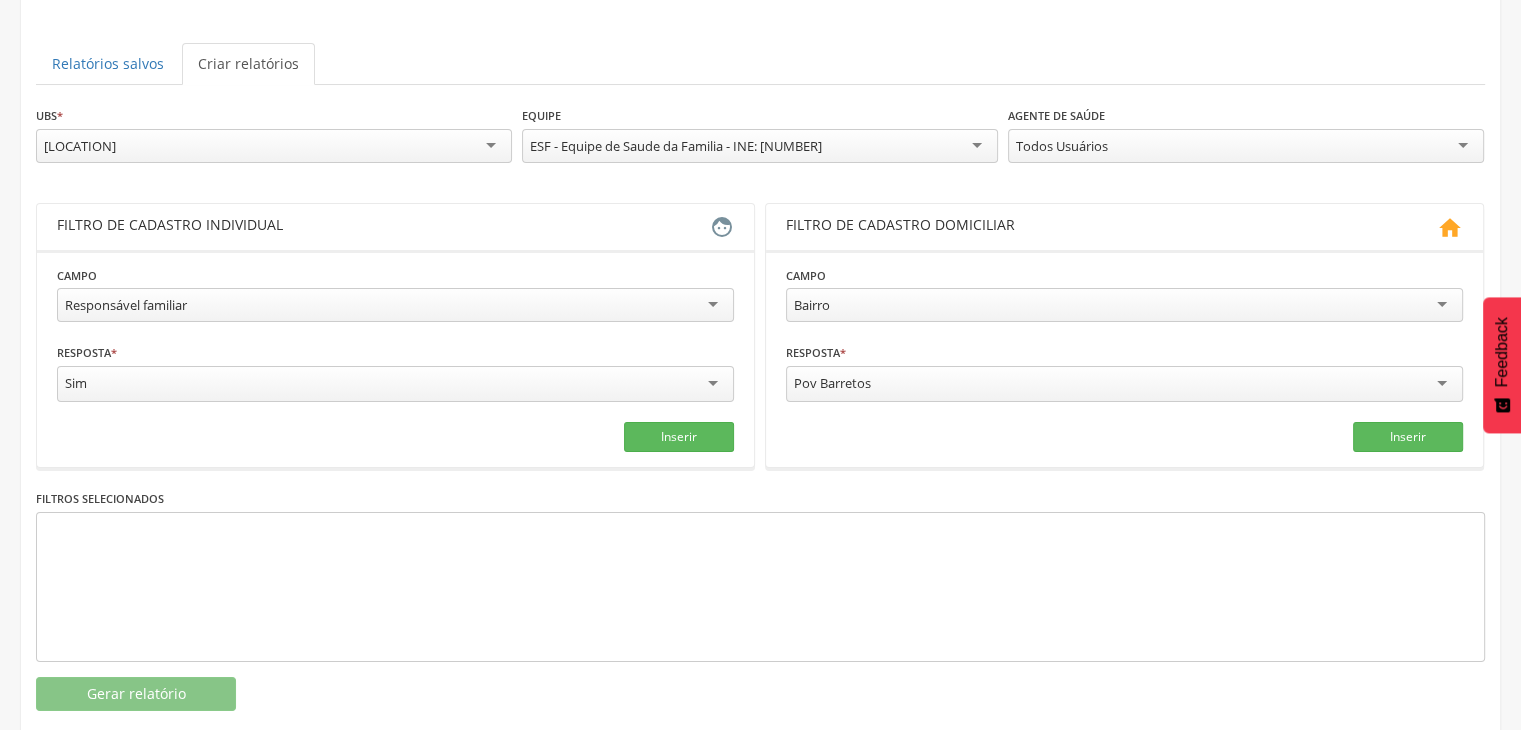 scroll, scrollTop: 200, scrollLeft: 0, axis: vertical 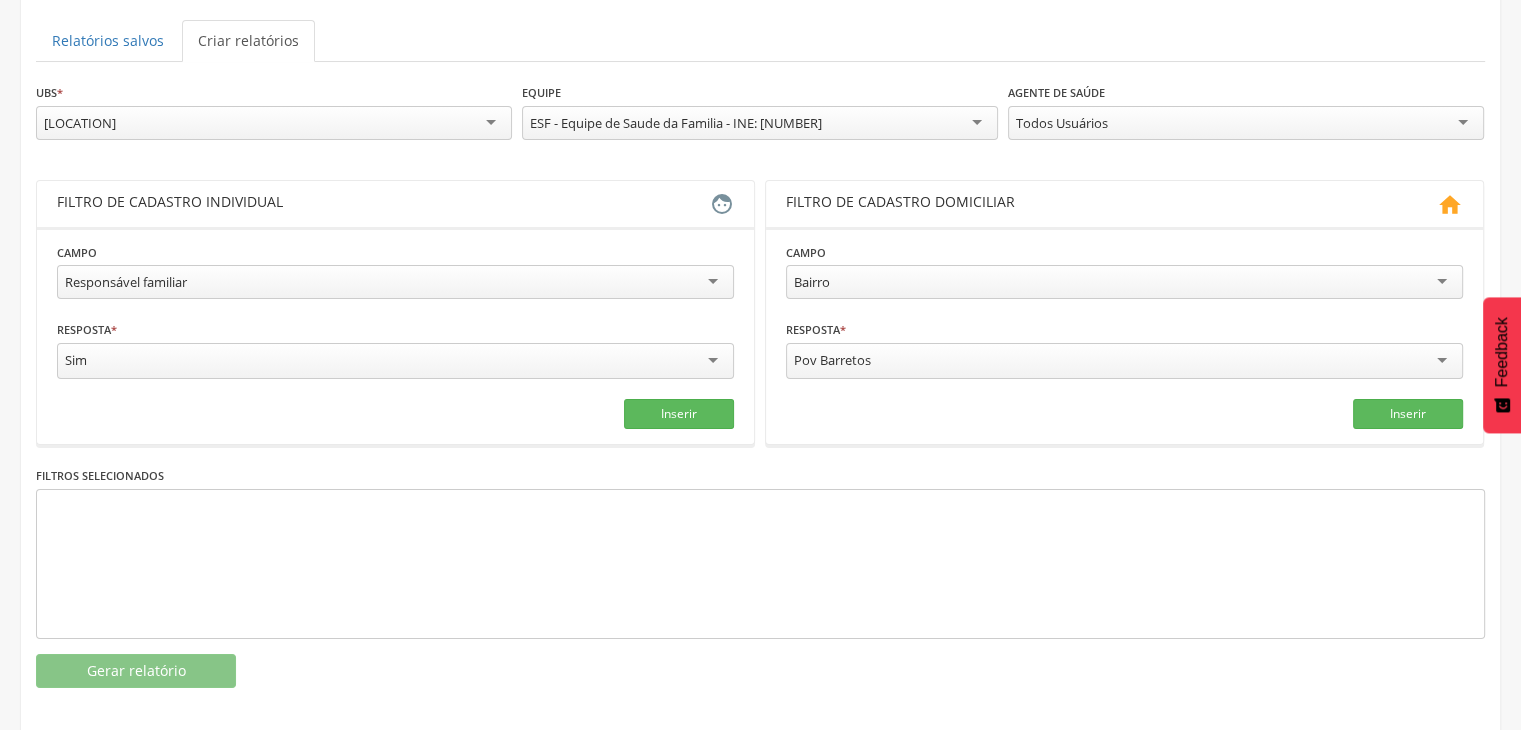 click on "Responsável familiar" at bounding box center (395, 282) 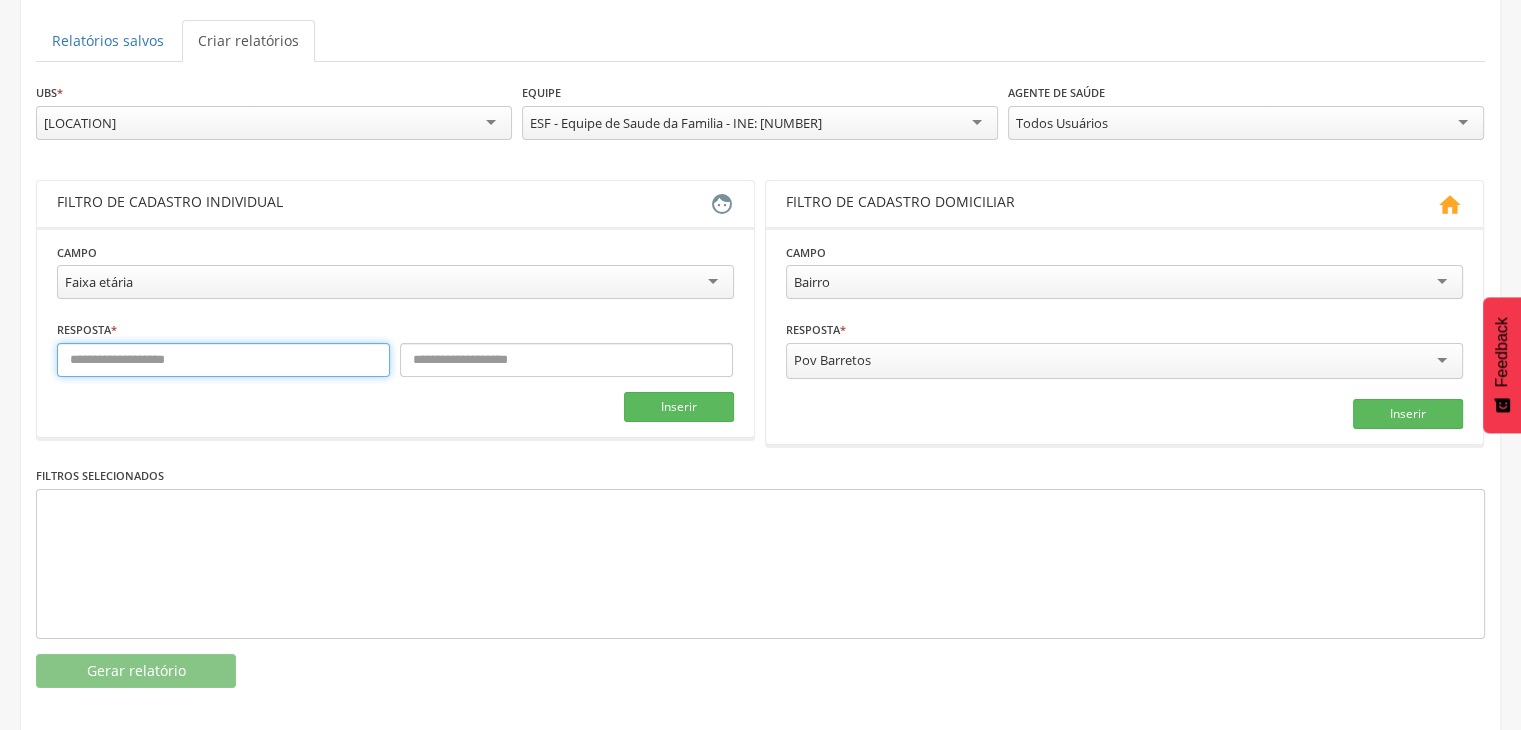 click at bounding box center (223, 360) 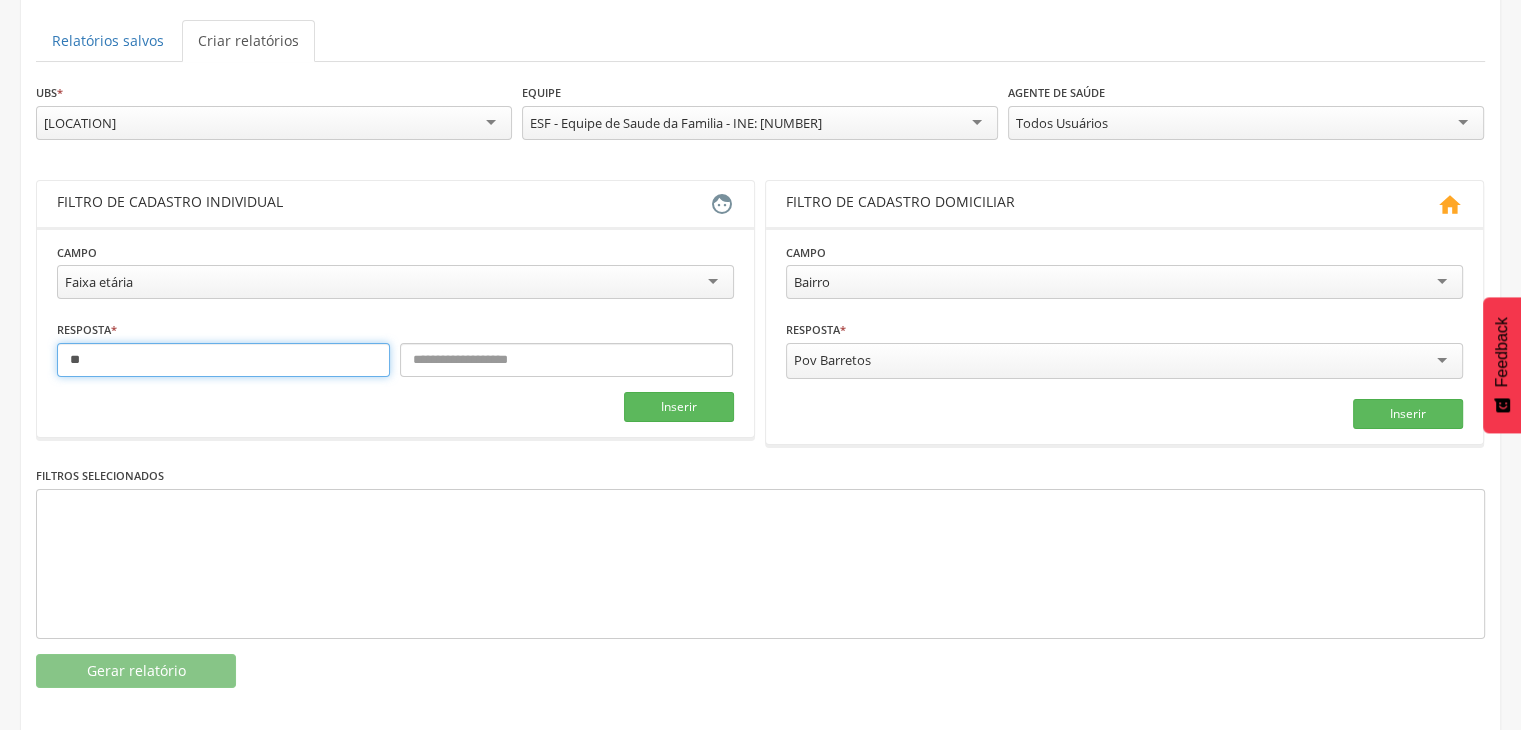 type on "**" 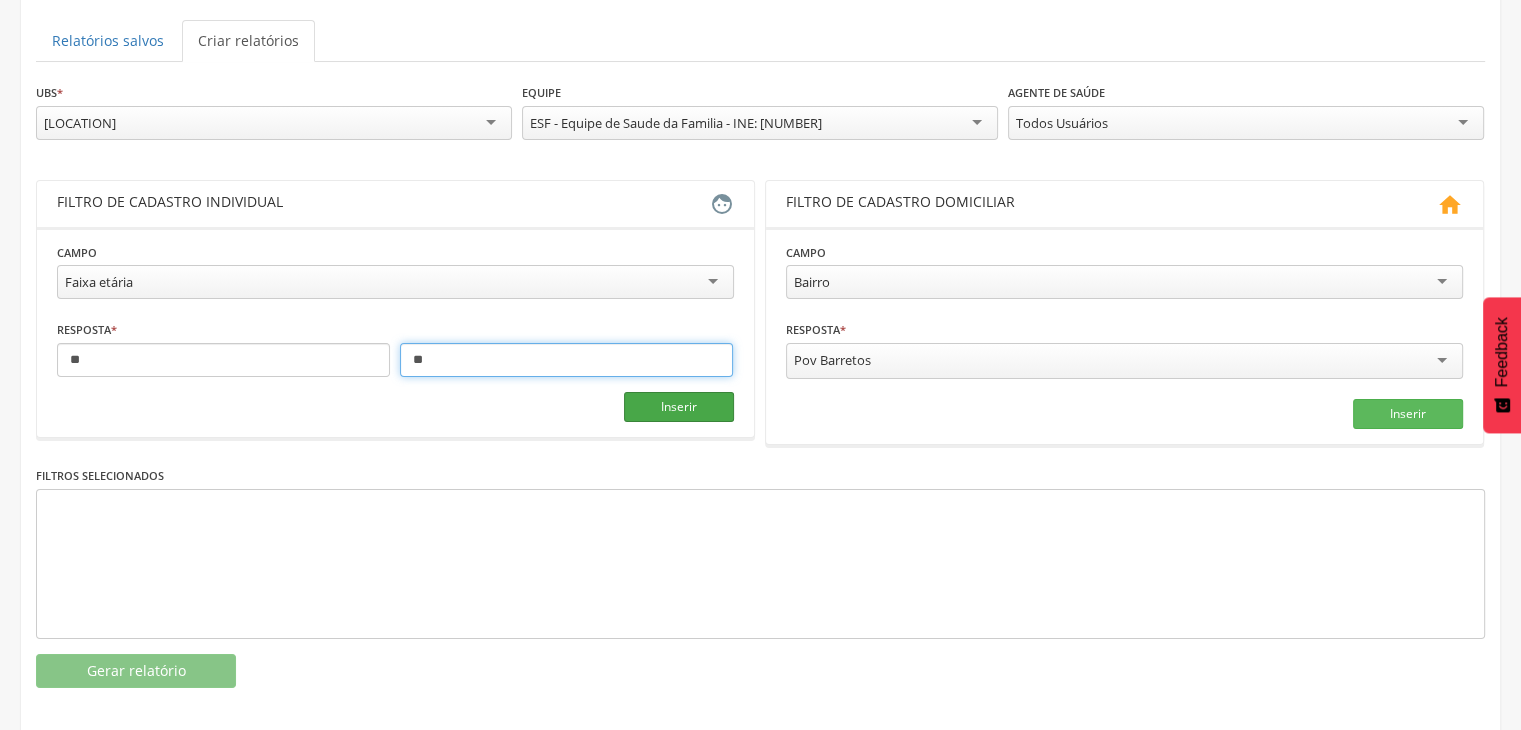 type on "**" 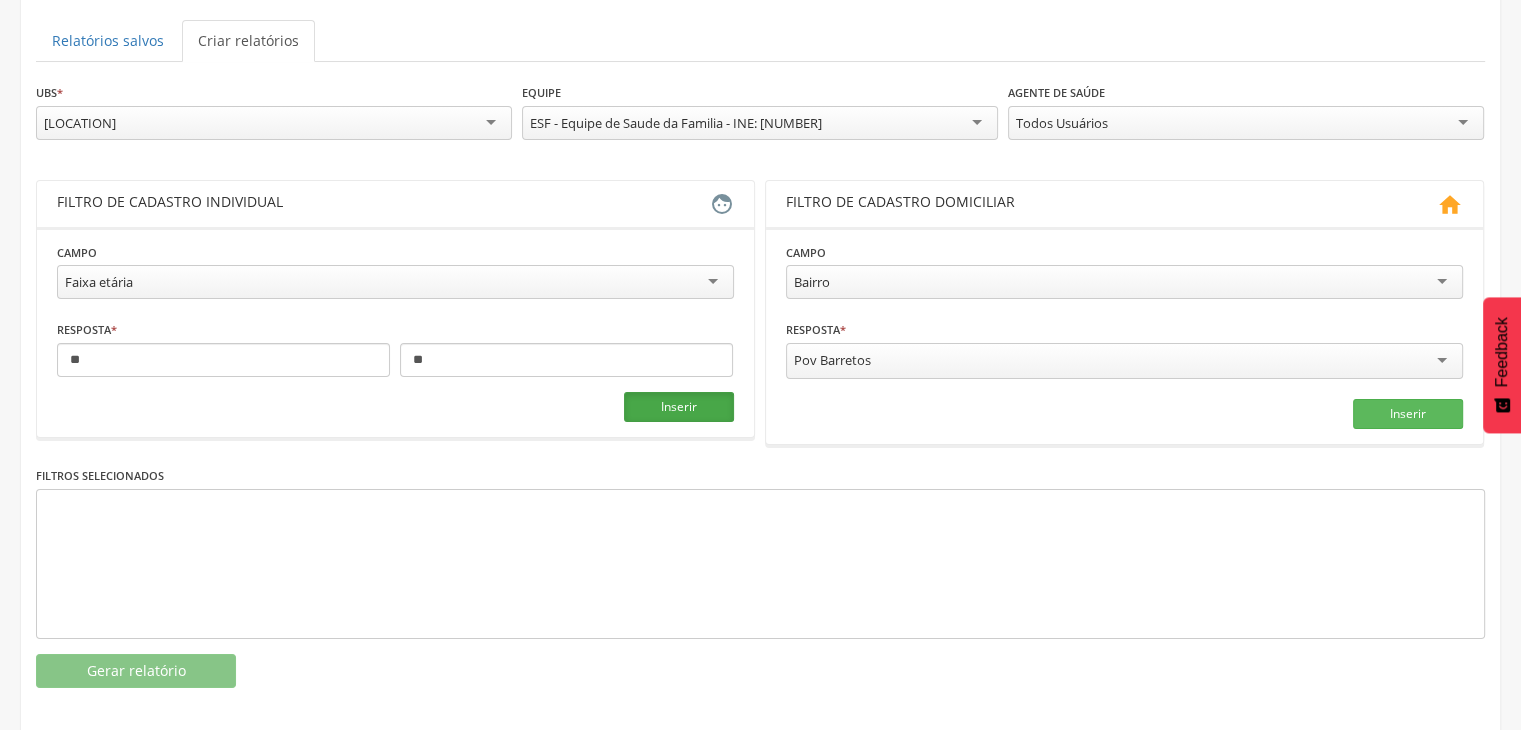 click on "Inserir" at bounding box center [679, 407] 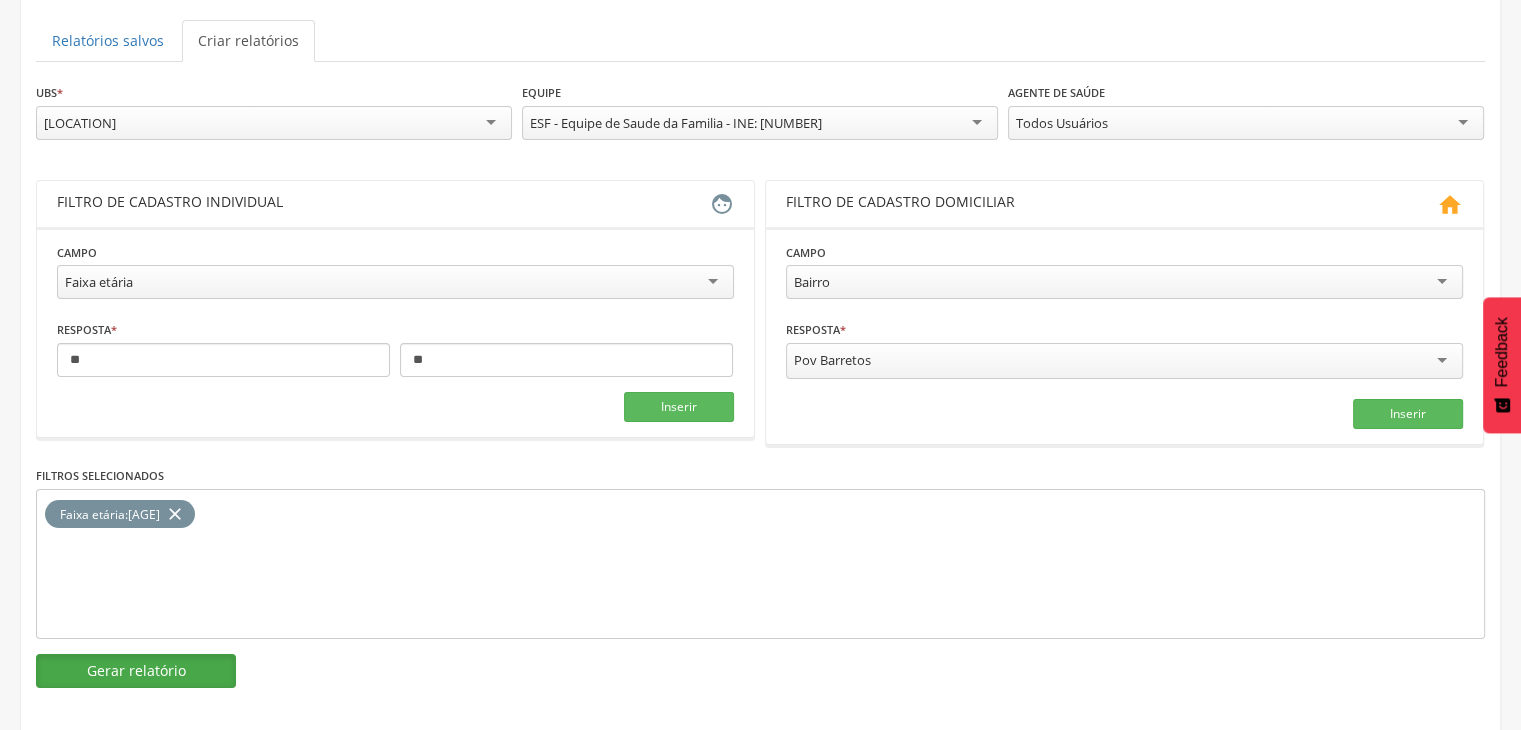 click on "Gerar relatório" at bounding box center (136, 671) 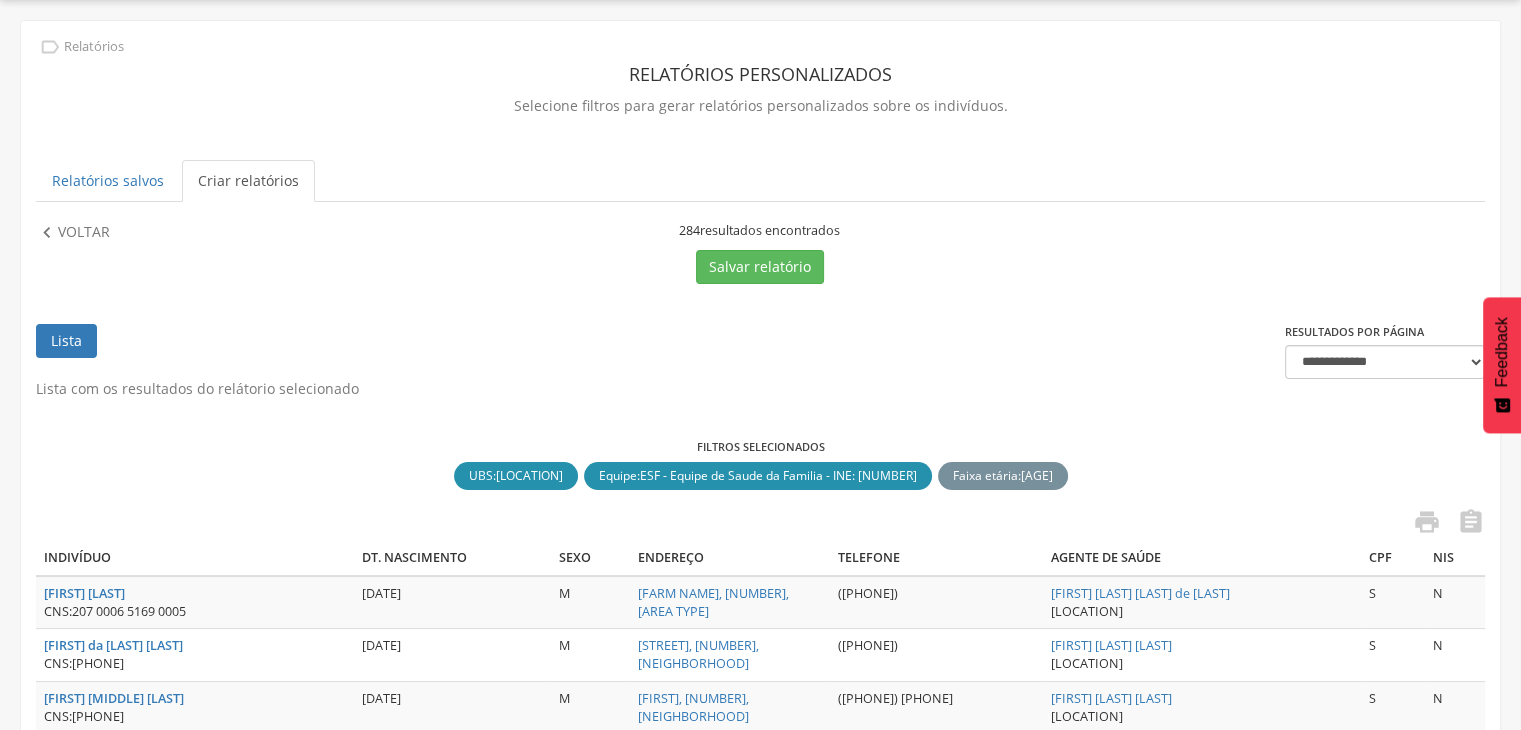 scroll, scrollTop: 200, scrollLeft: 0, axis: vertical 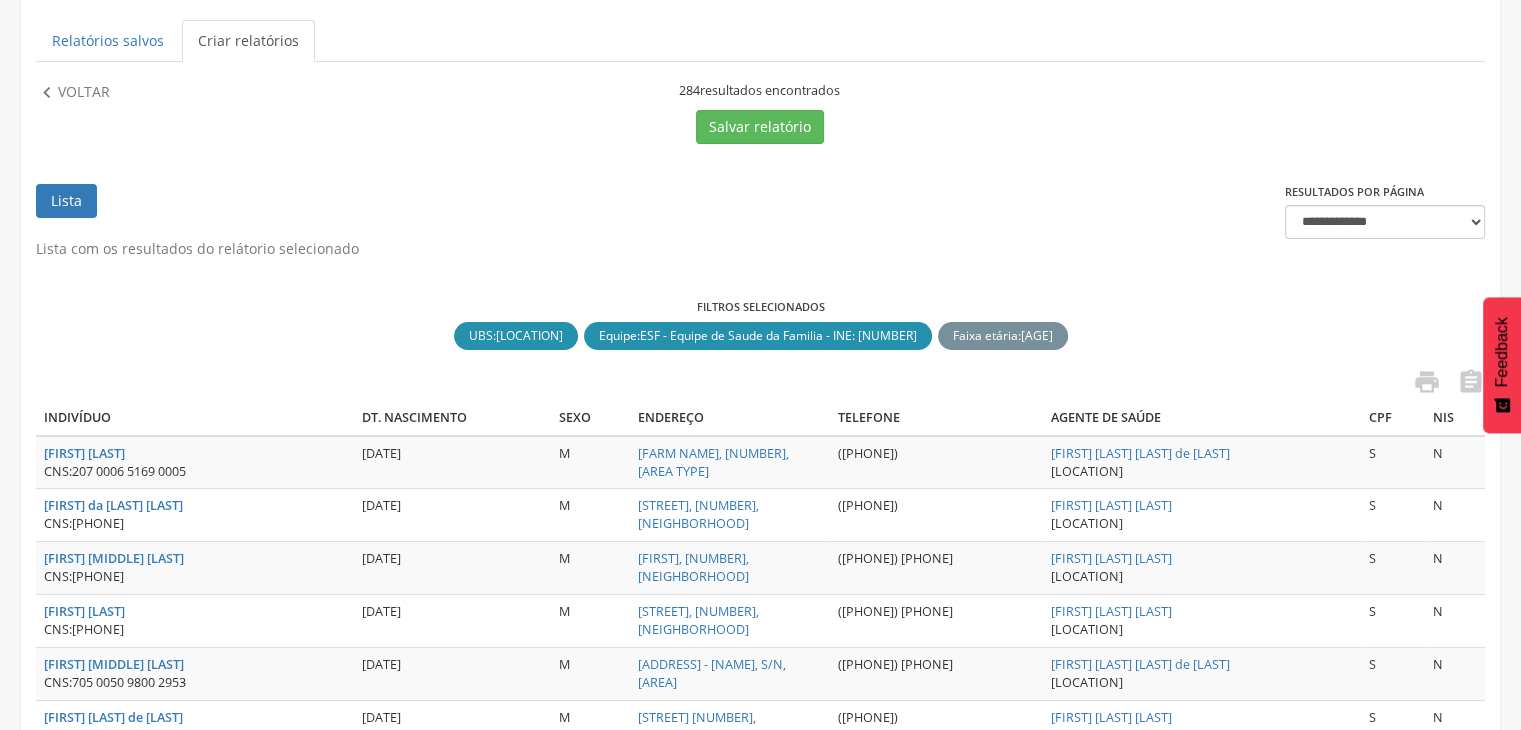 click on "
Voltar" at bounding box center (213, 113) 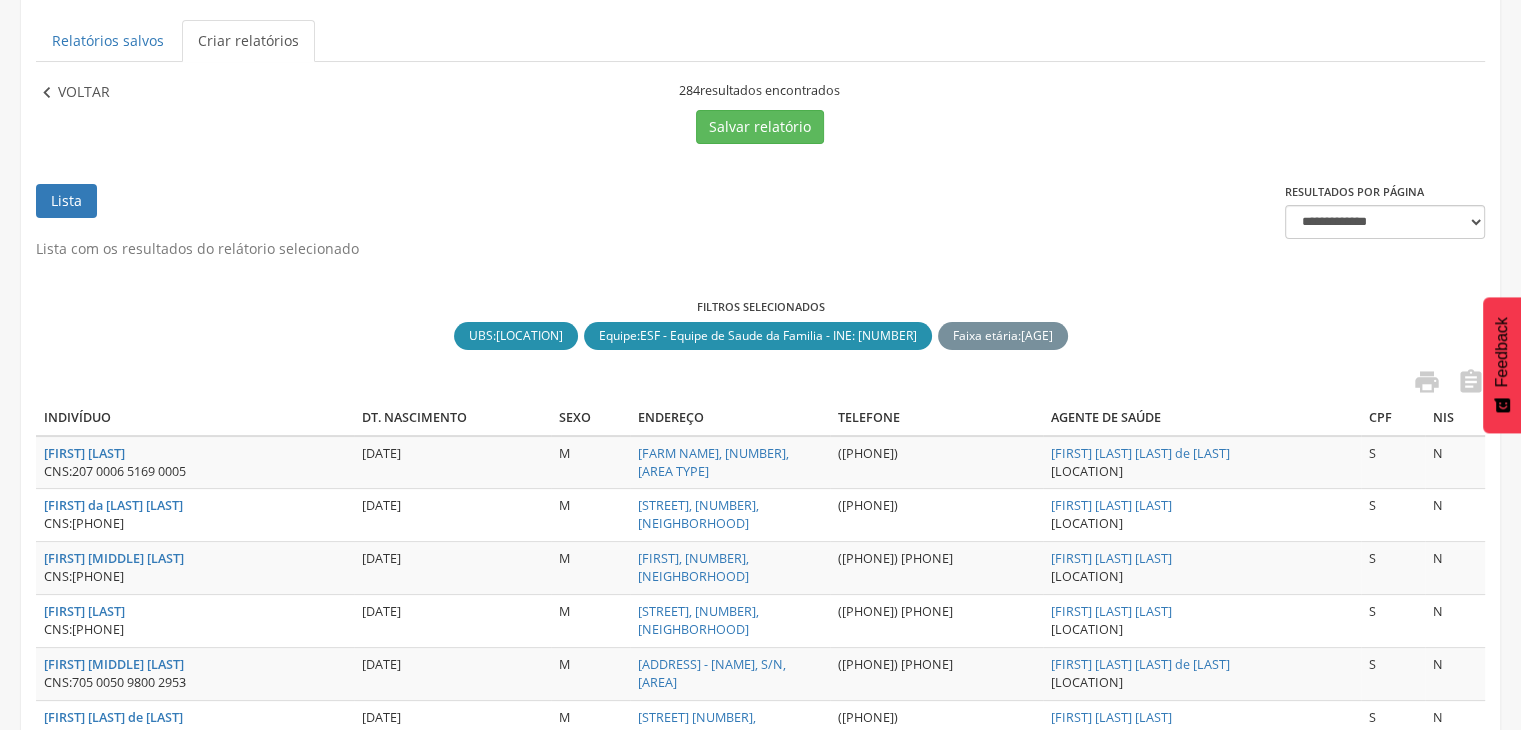 click on "Voltar" at bounding box center [84, 93] 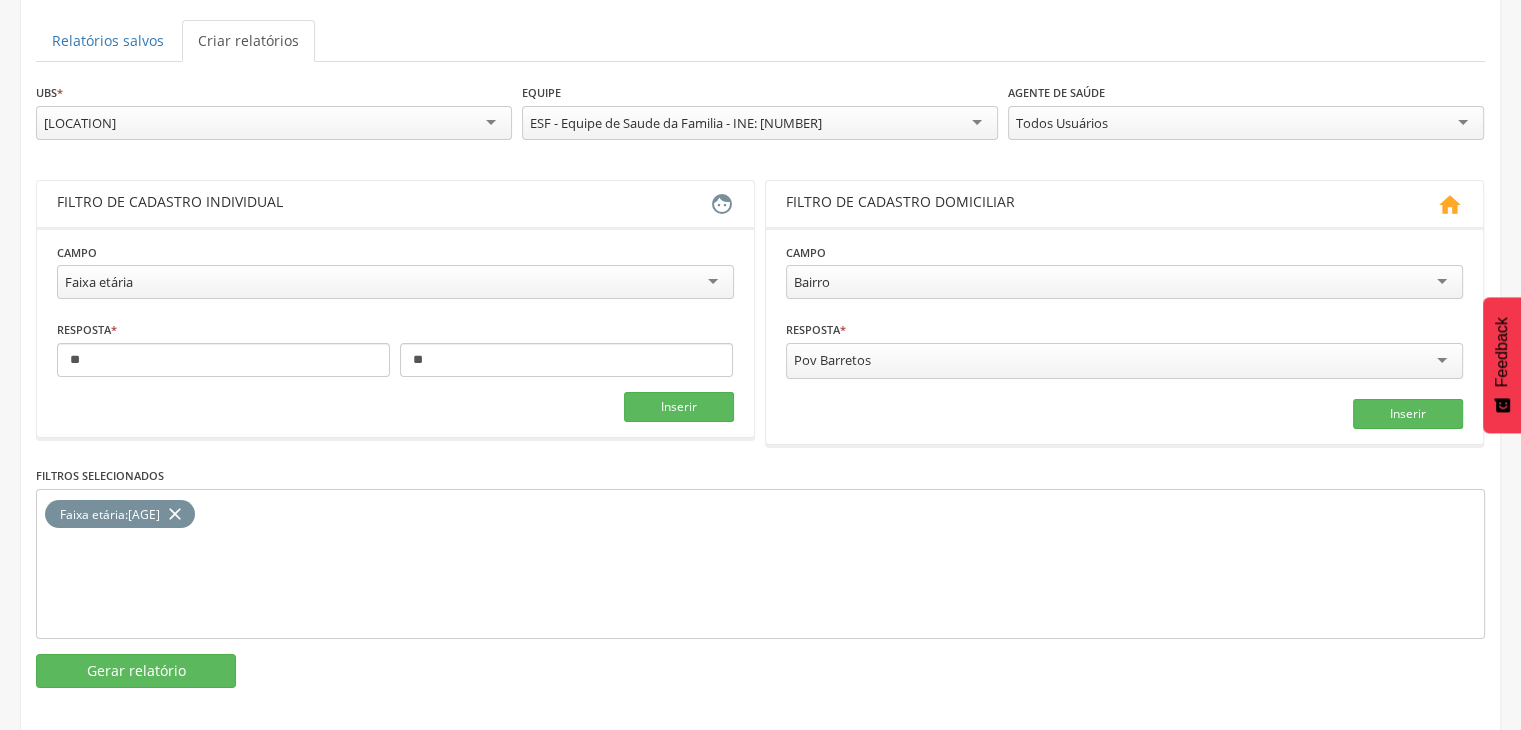 click on "Faixa etária" at bounding box center [395, 282] 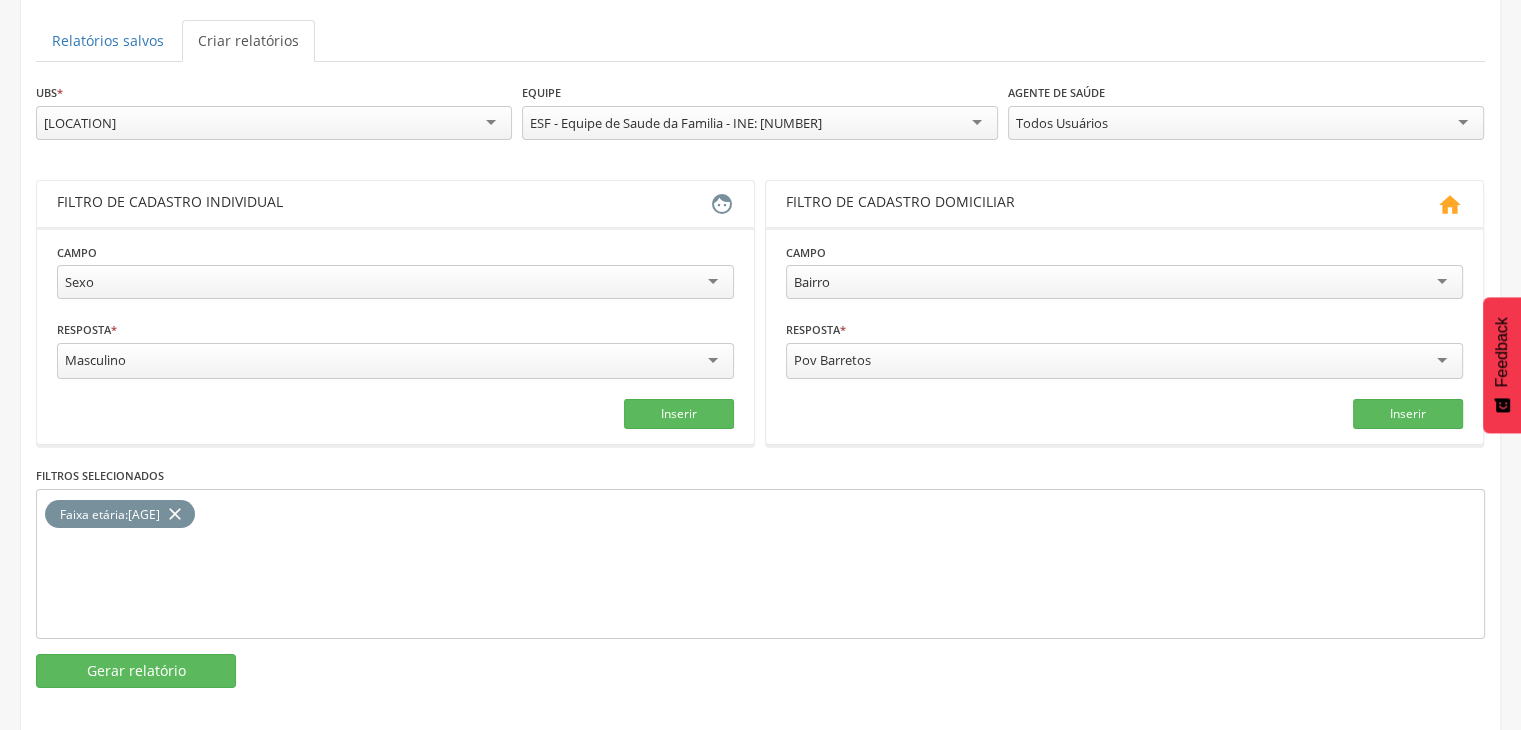 click on "Masculino" at bounding box center [395, 361] 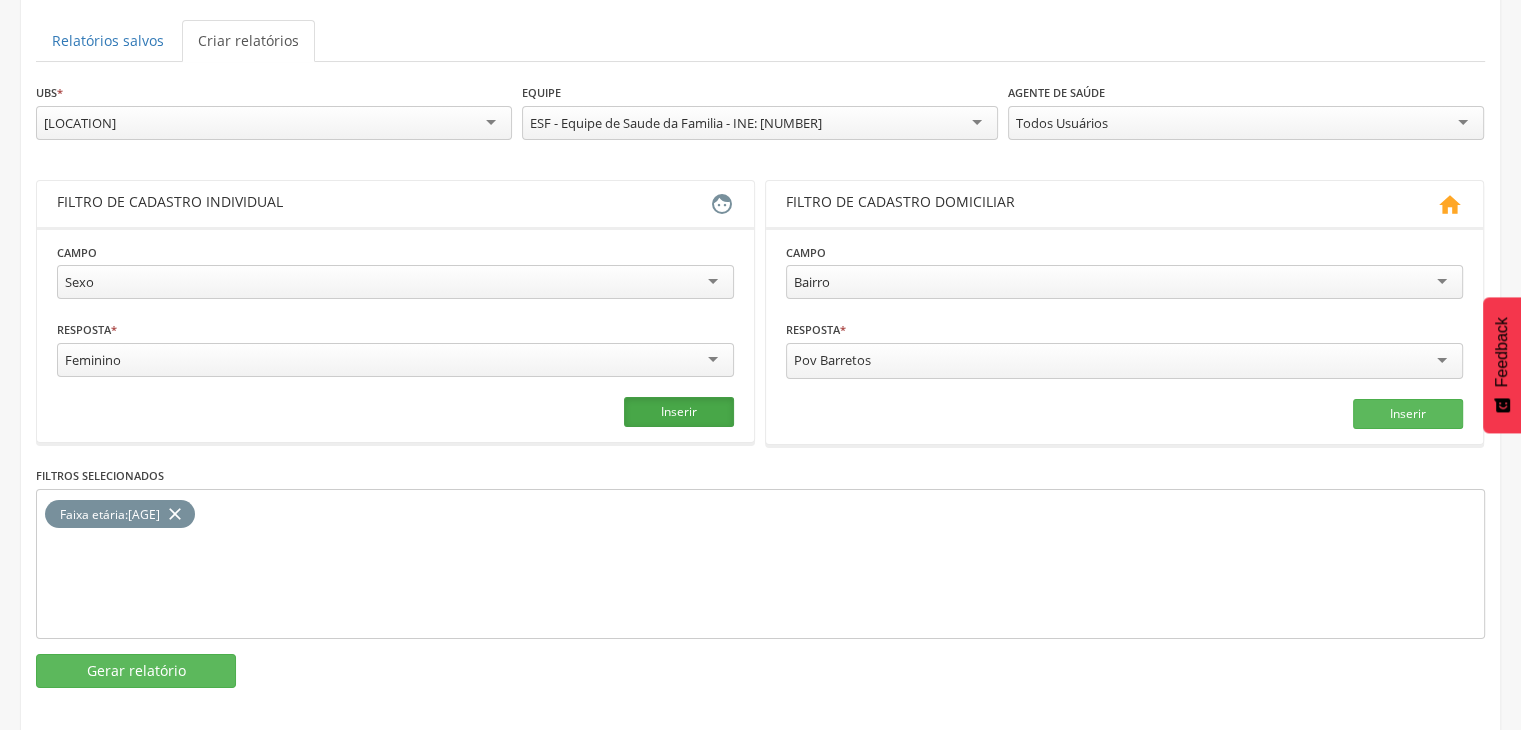 click on "Inserir" at bounding box center (679, 412) 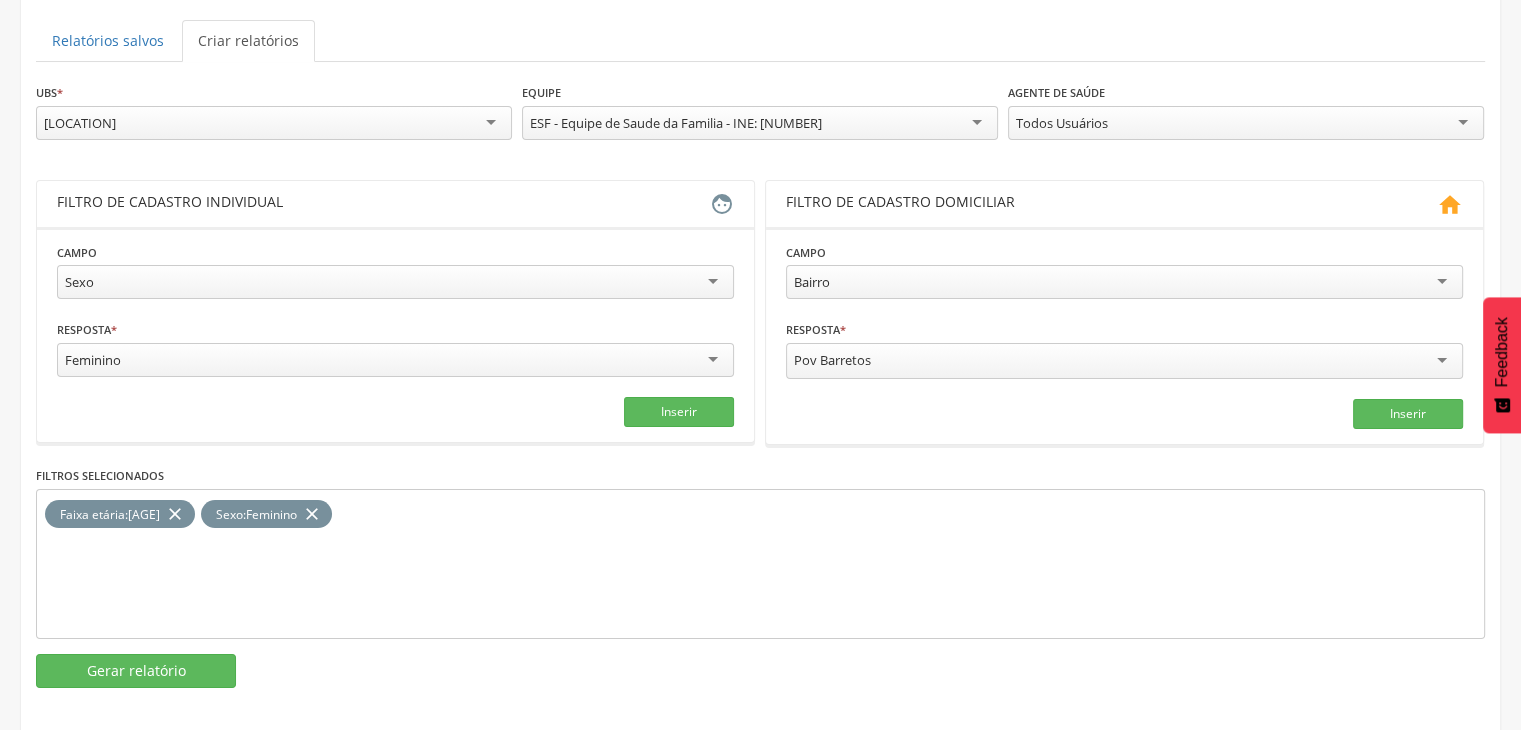 click on "**********" at bounding box center (760, 312) 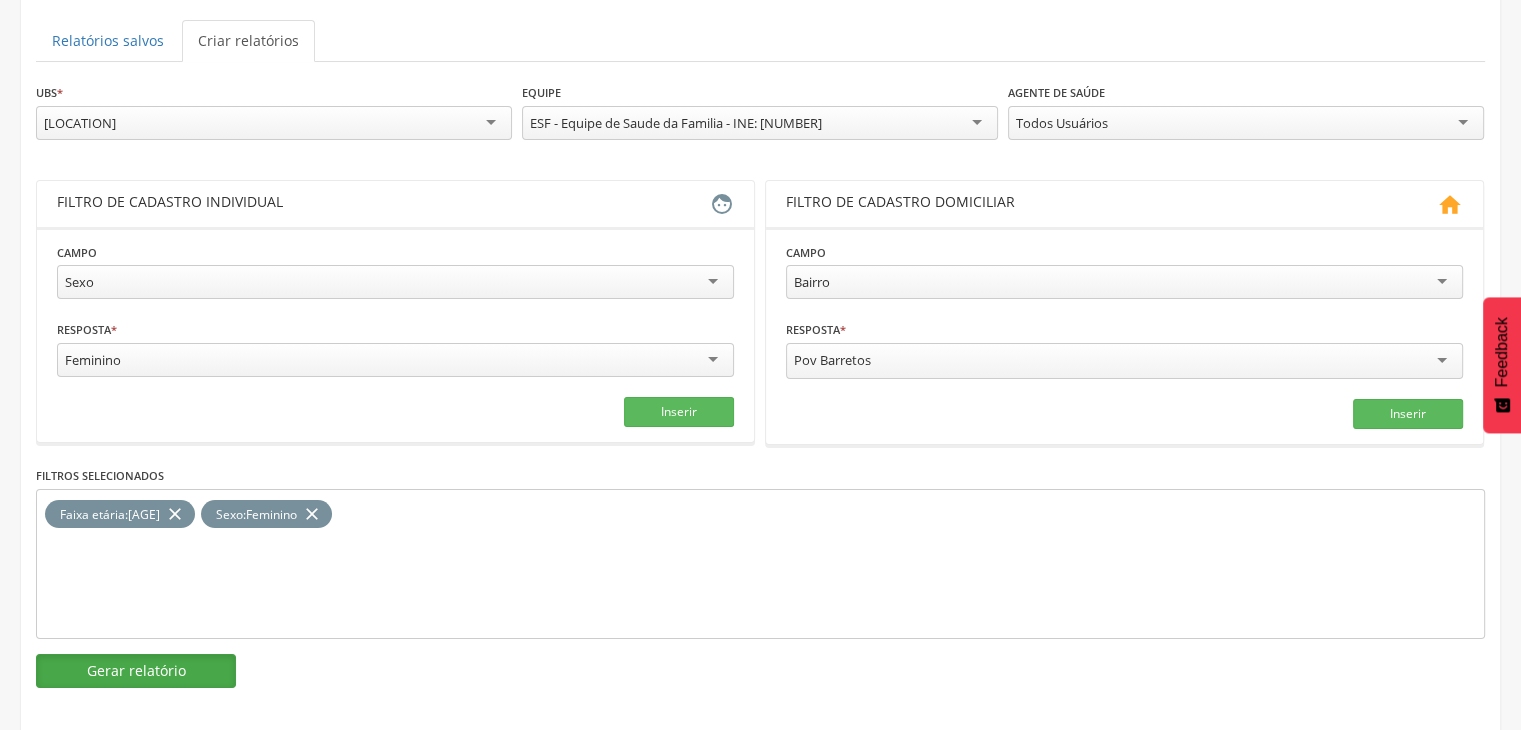 click on "Gerar relatório" at bounding box center [136, 671] 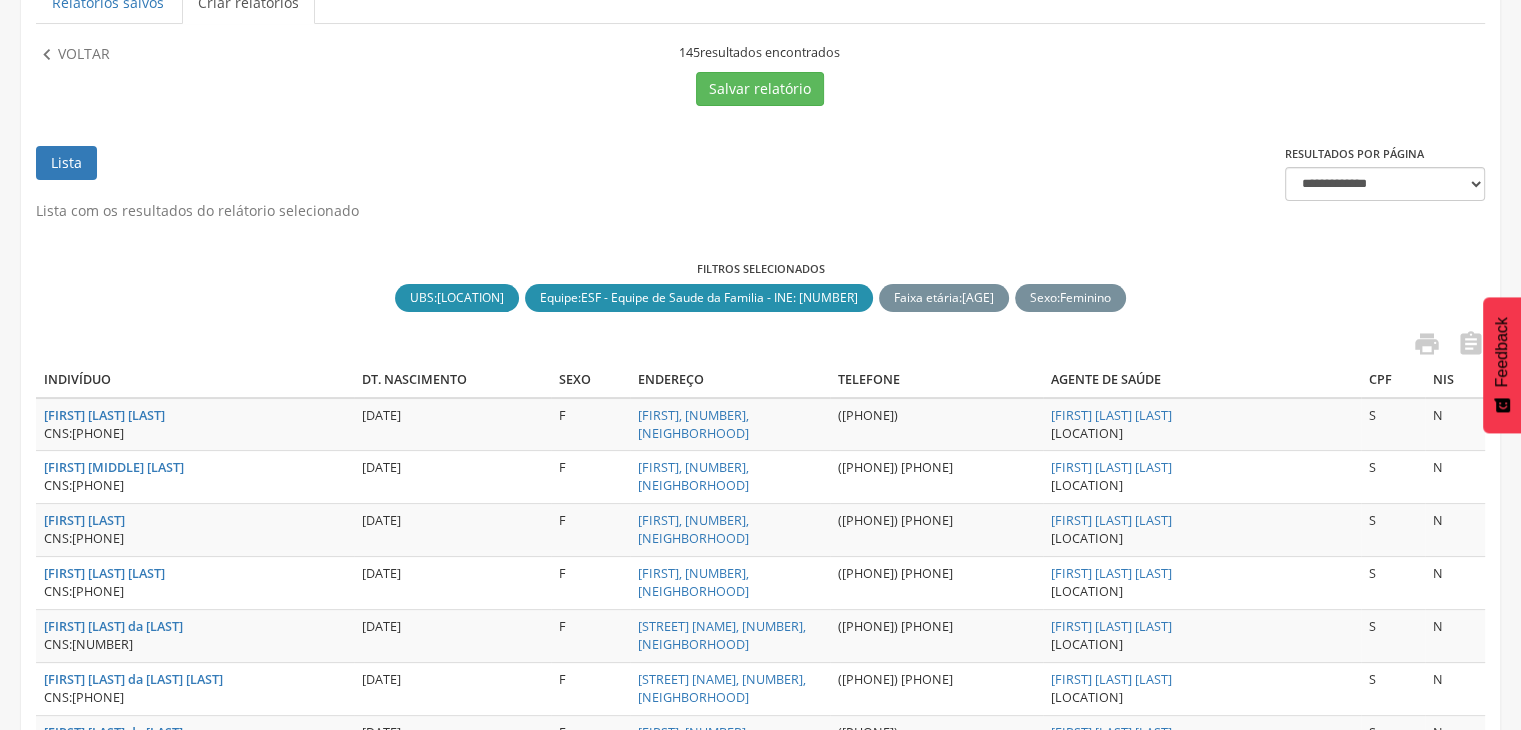 scroll, scrollTop: 300, scrollLeft: 0, axis: vertical 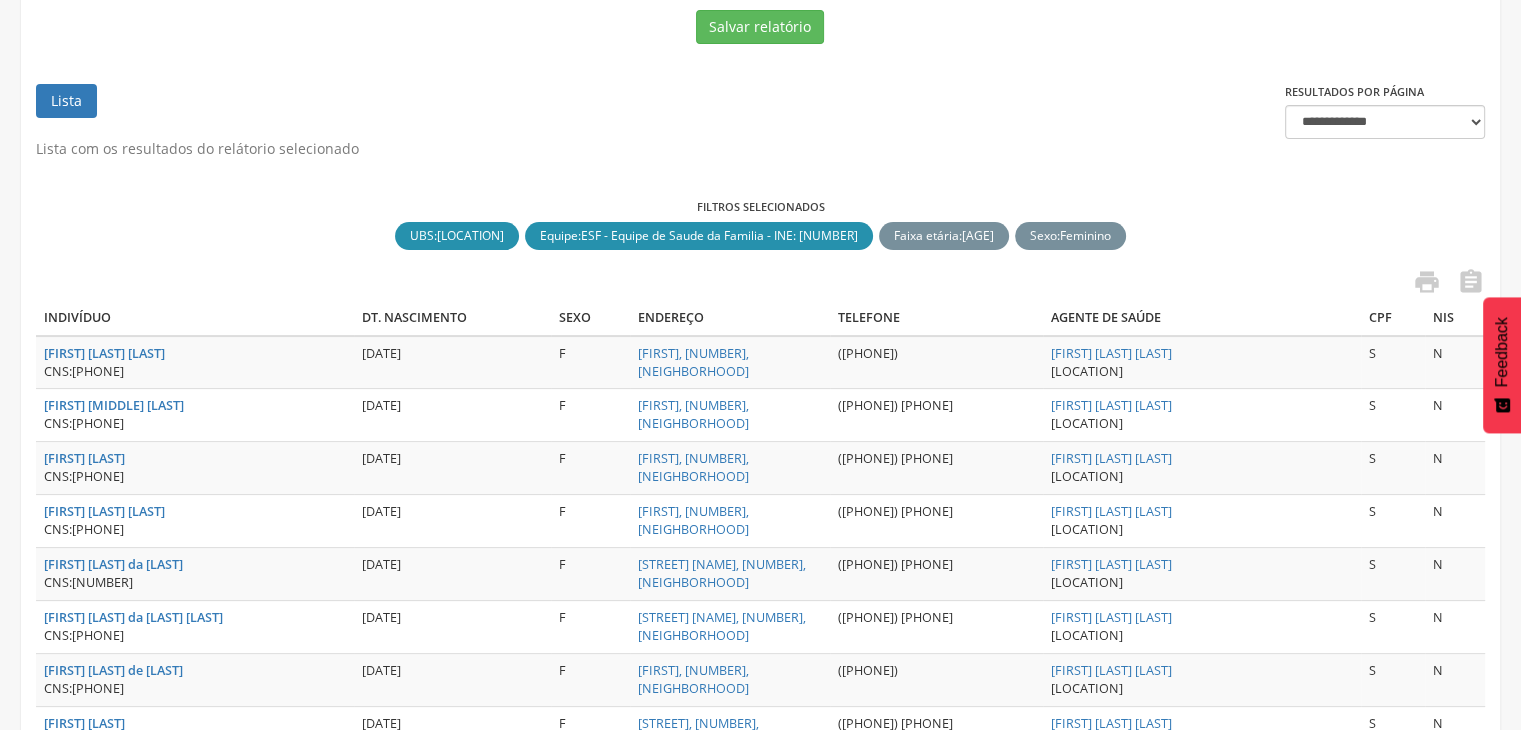 drag, startPoint x: 76, startPoint y: 420, endPoint x: 230, endPoint y: 431, distance: 154.39236 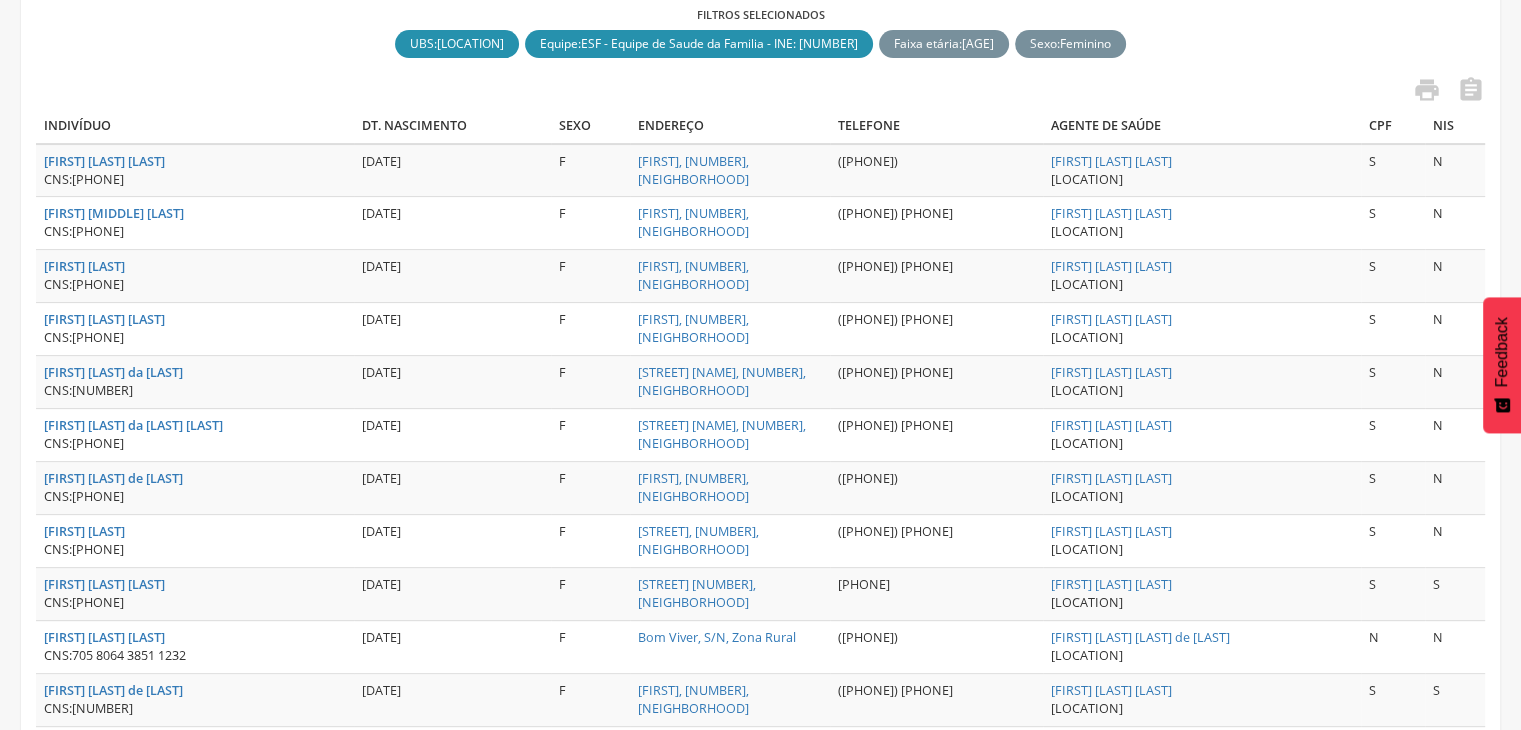 scroll, scrollTop: 500, scrollLeft: 0, axis: vertical 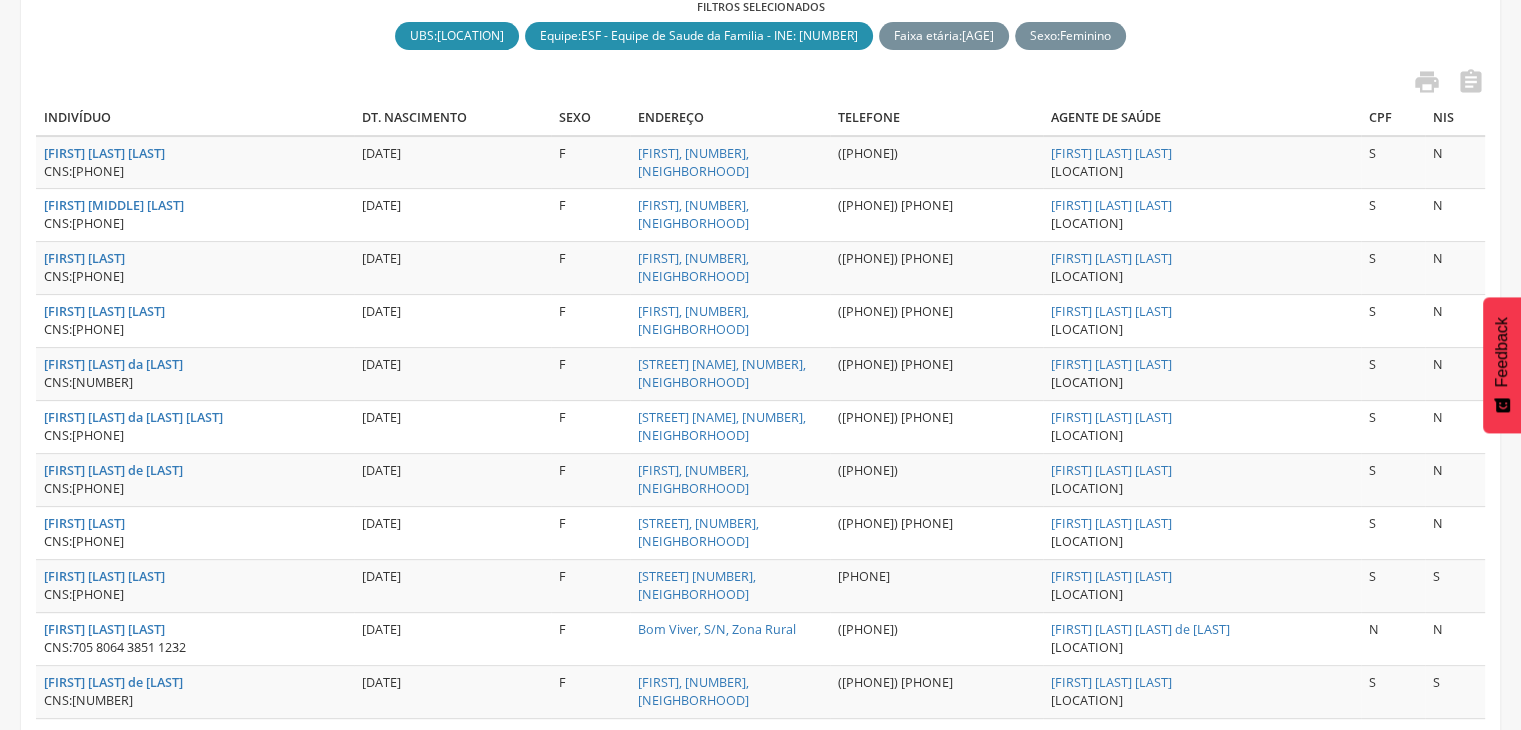 drag, startPoint x: 76, startPoint y: 483, endPoint x: 222, endPoint y: 481, distance: 146.0137 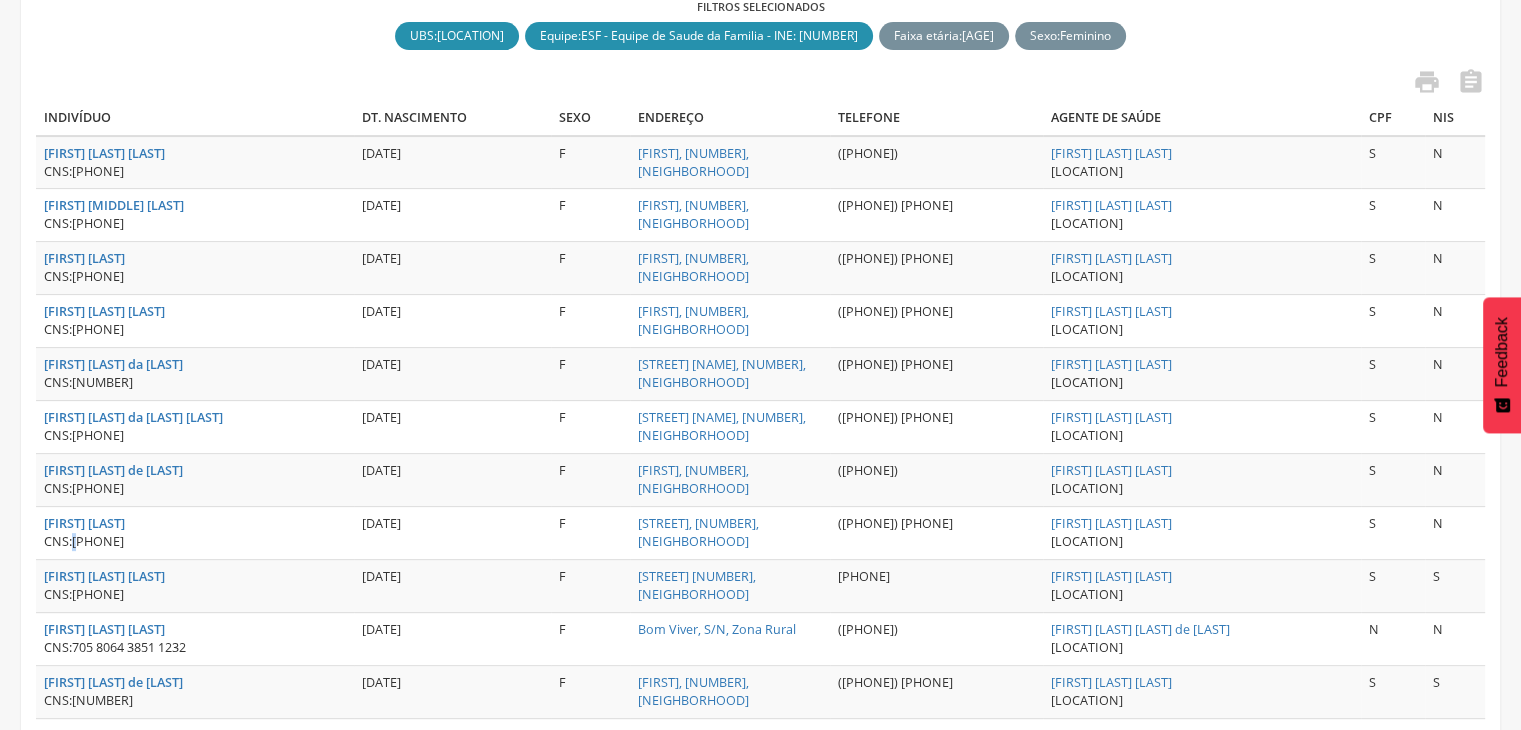 drag, startPoint x: 71, startPoint y: 537, endPoint x: 85, endPoint y: 544, distance: 15.652476 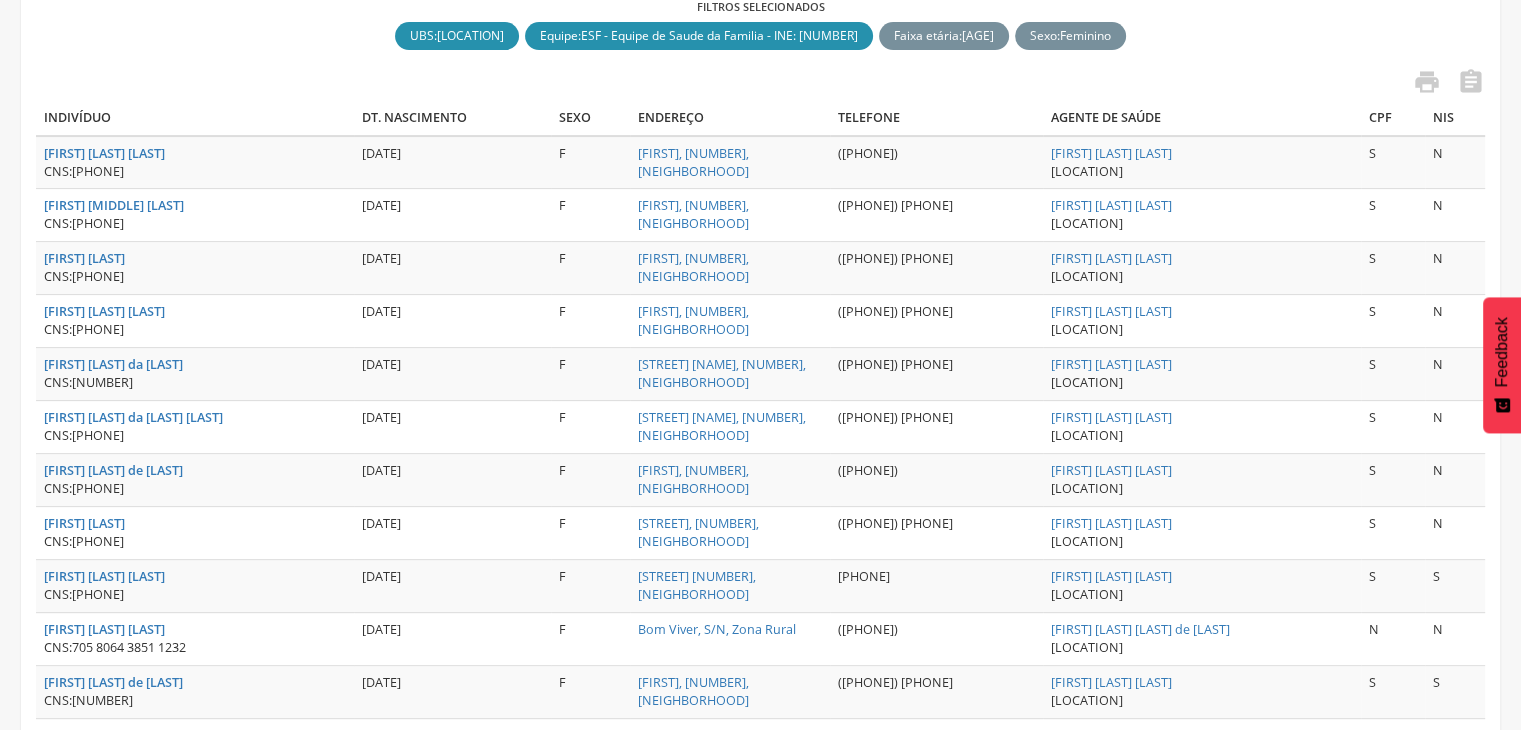 drag, startPoint x: 78, startPoint y: 538, endPoint x: 199, endPoint y: 542, distance: 121.0661 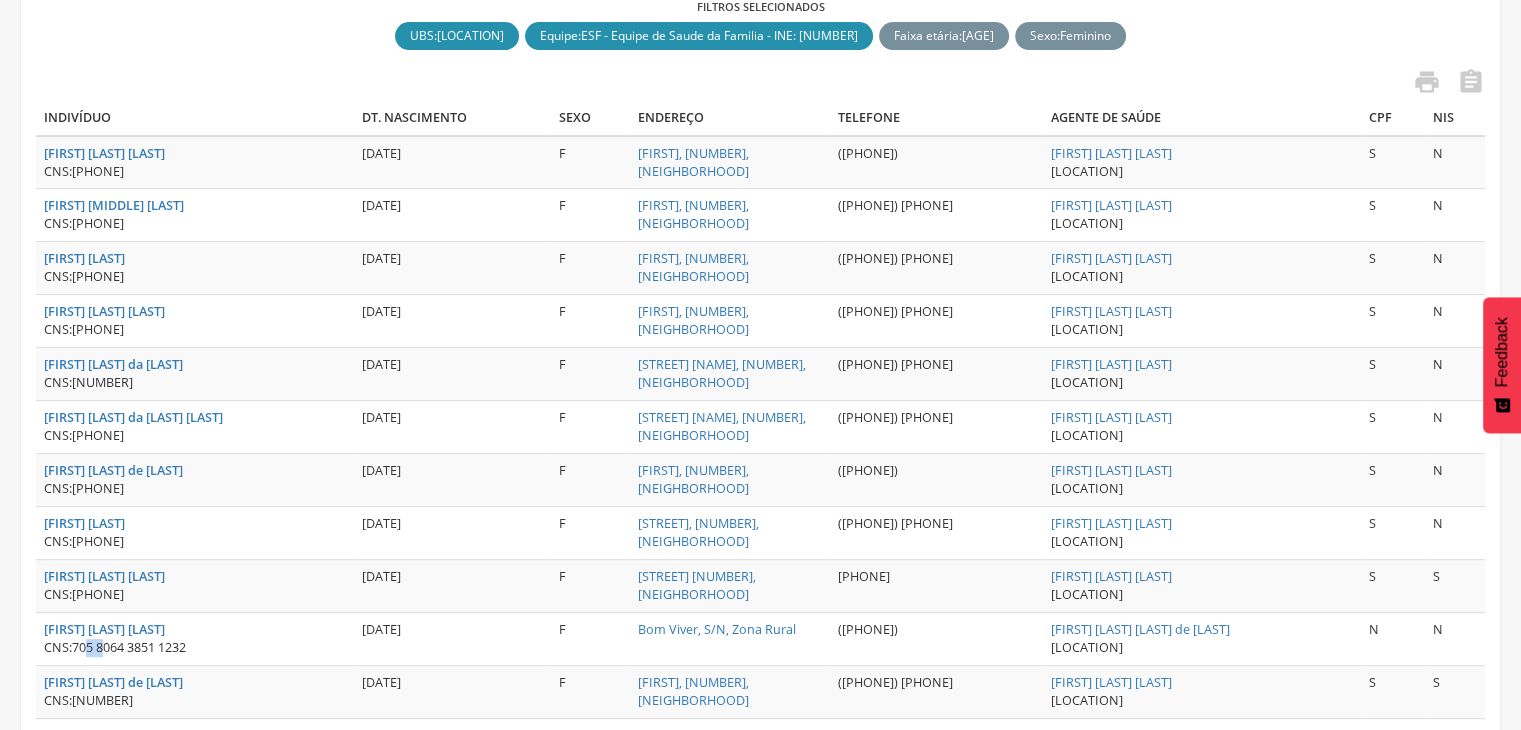 click on "705 8064 3851 1232" at bounding box center [129, 647] 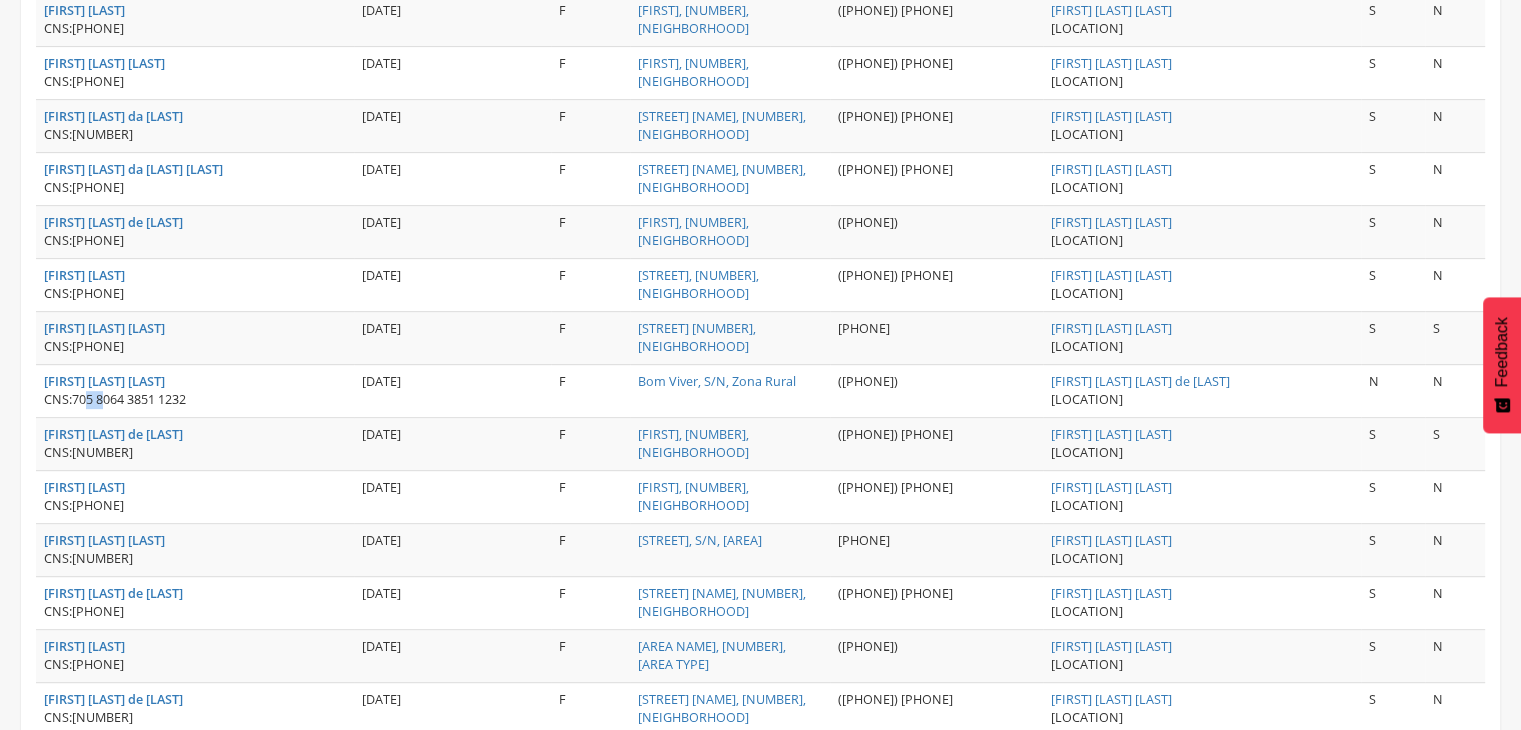 scroll, scrollTop: 800, scrollLeft: 0, axis: vertical 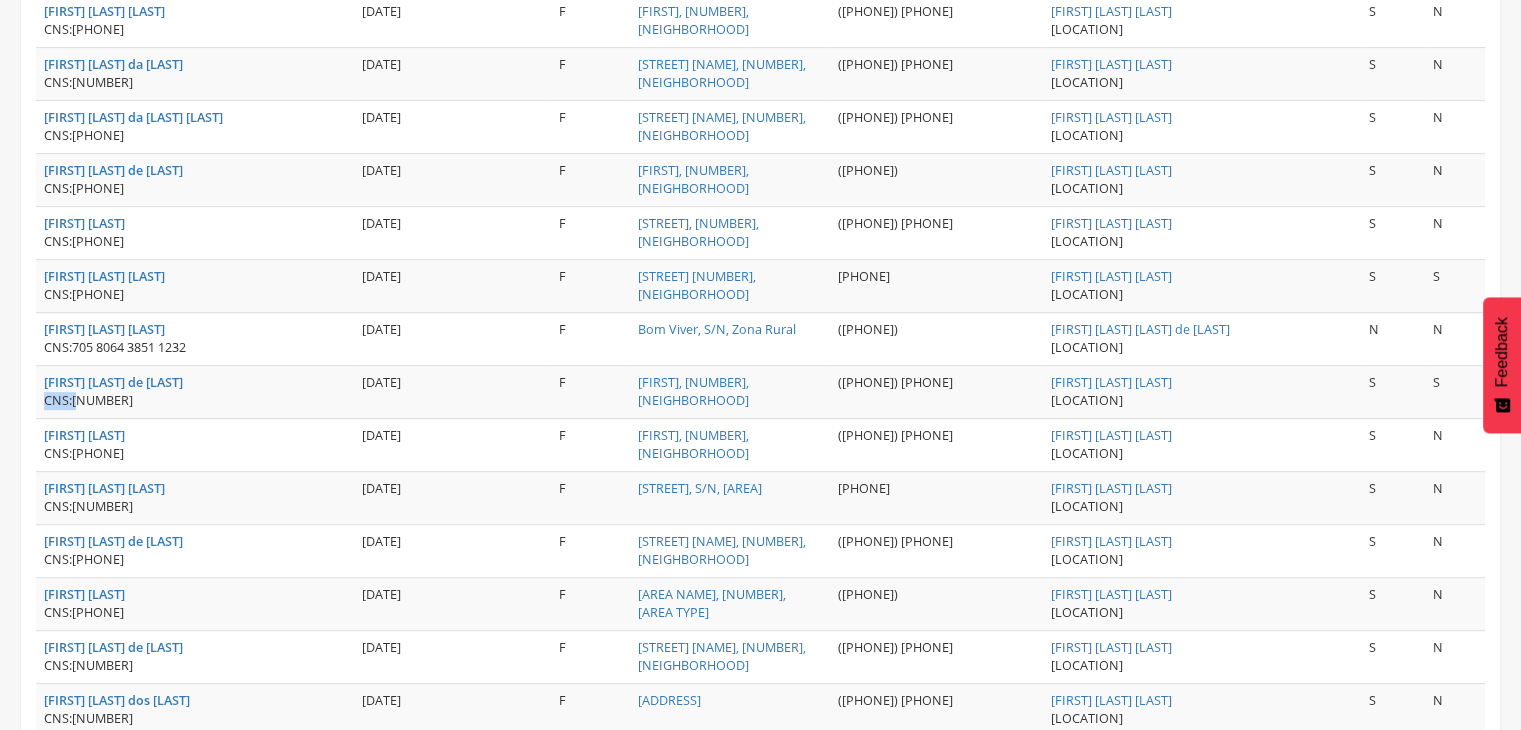 drag, startPoint x: 82, startPoint y: 400, endPoint x: 202, endPoint y: 381, distance: 121.49486 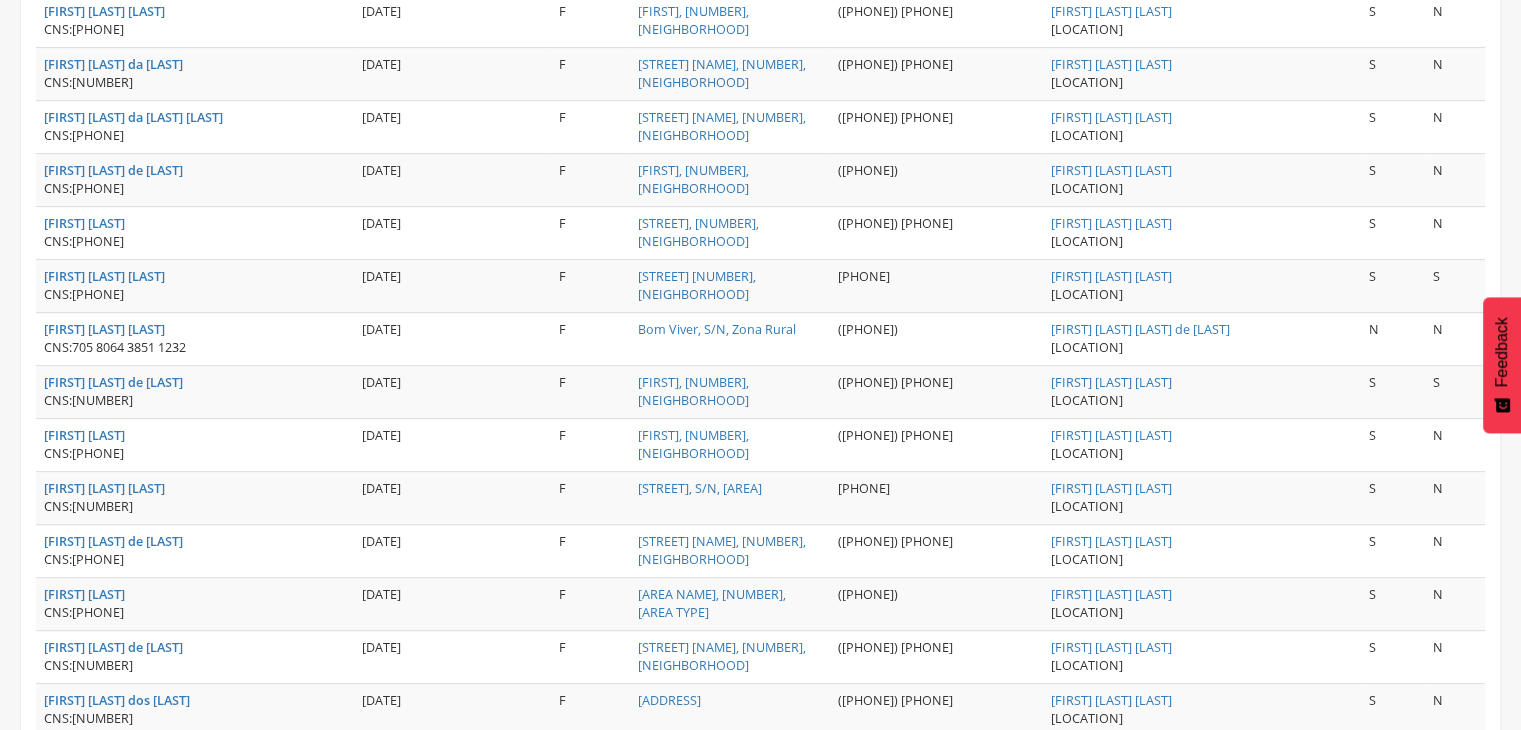 drag, startPoint x: 76, startPoint y: 395, endPoint x: 204, endPoint y: 399, distance: 128.06248 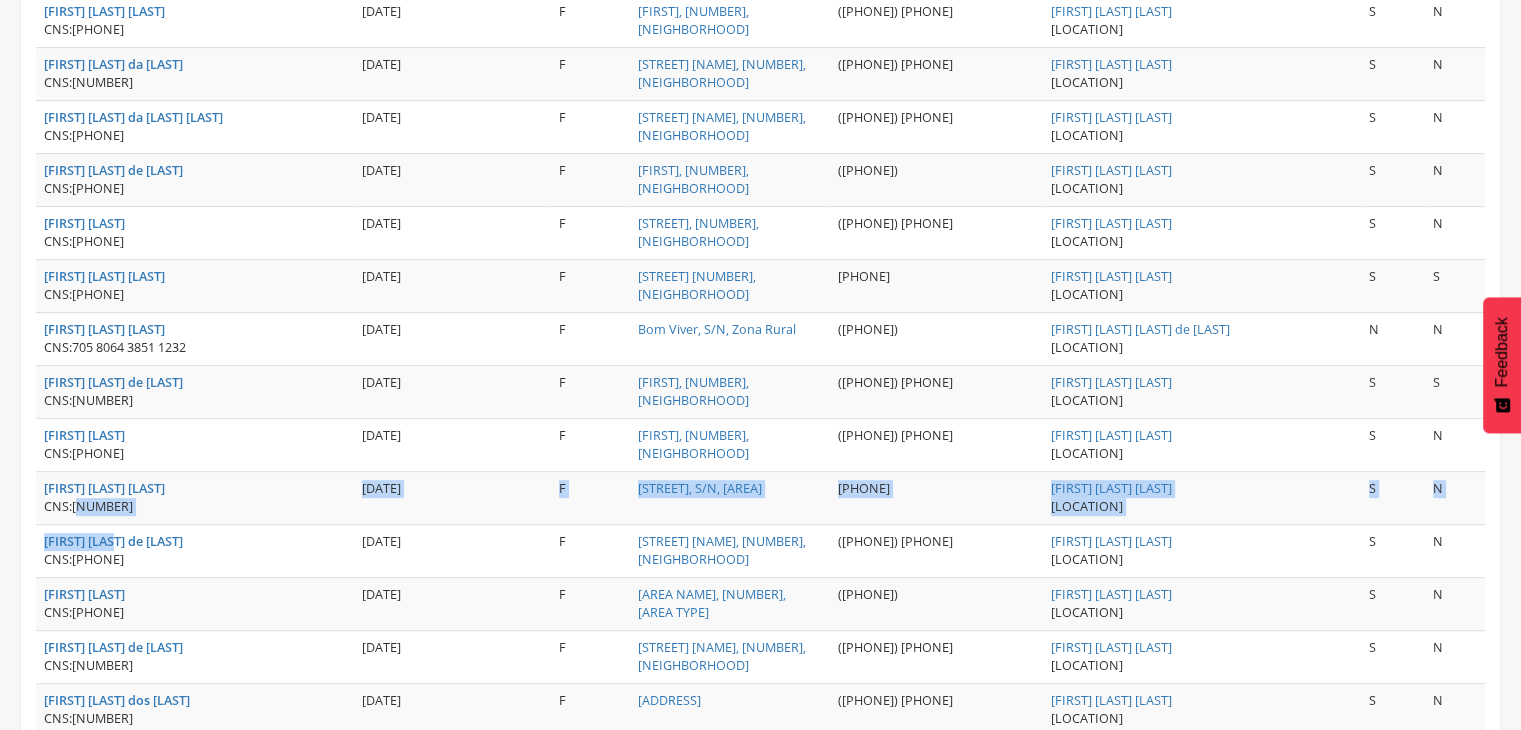 drag, startPoint x: 81, startPoint y: 513, endPoint x: 104, endPoint y: 501, distance: 25.942244 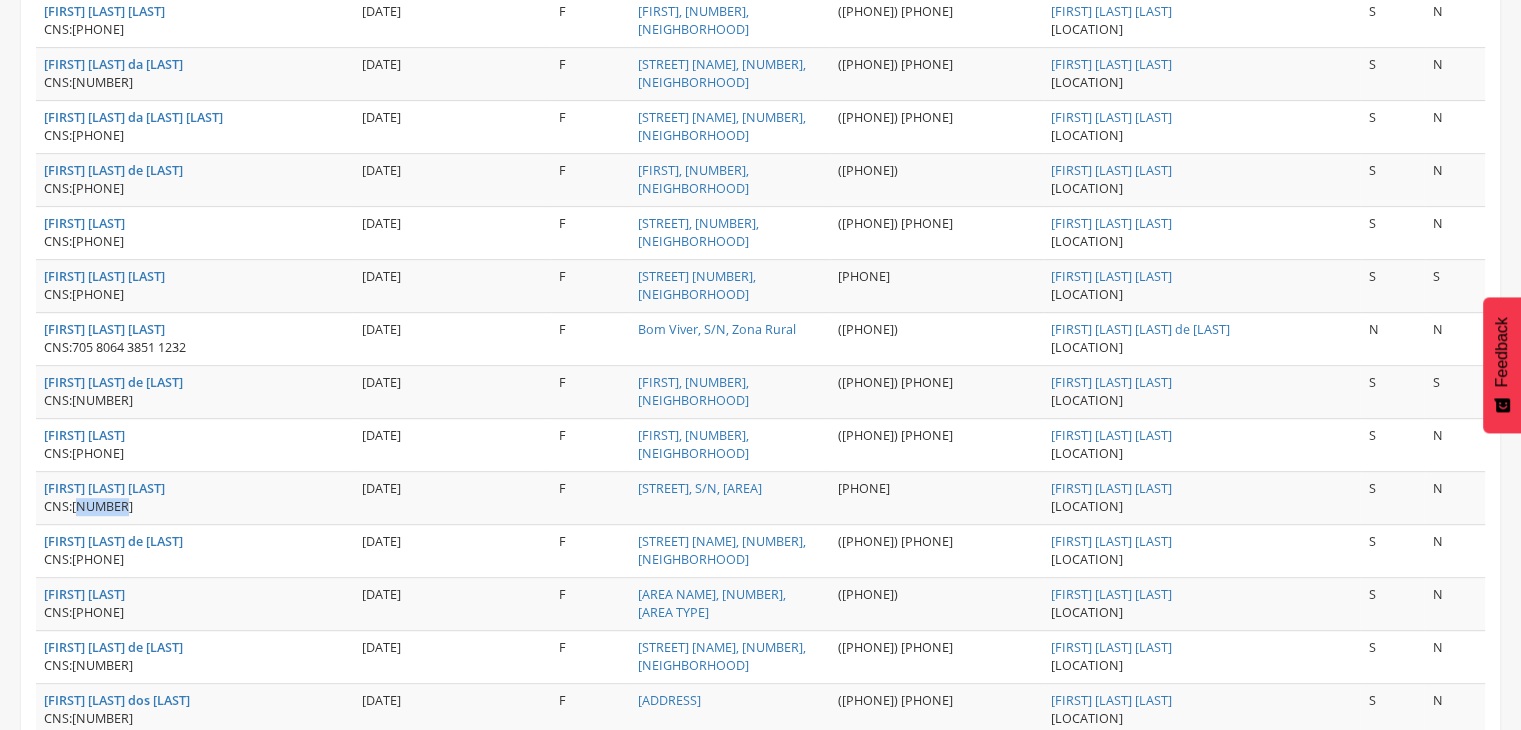 click on "[NUMBER]" at bounding box center (102, 506) 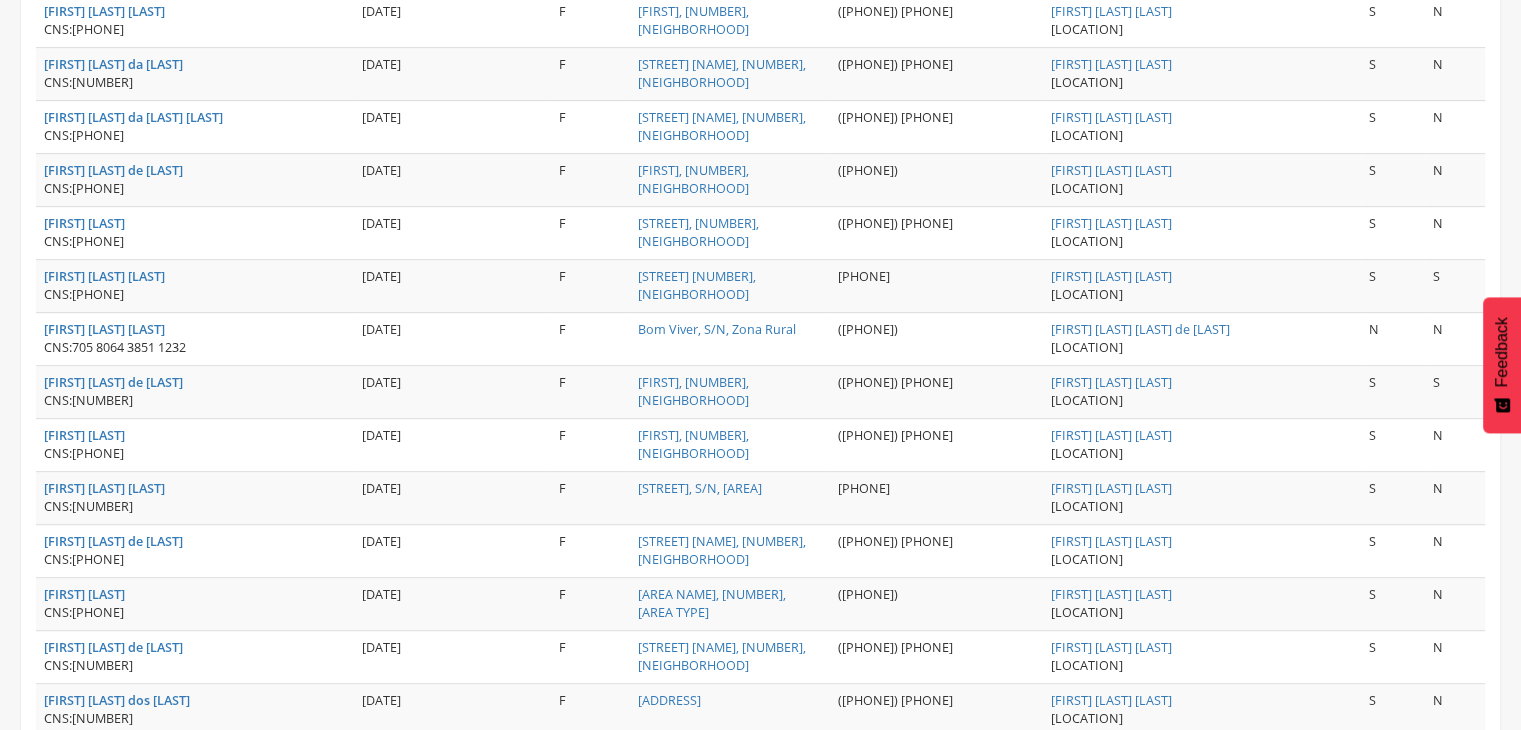 drag, startPoint x: 76, startPoint y: 502, endPoint x: 205, endPoint y: 515, distance: 129.65338 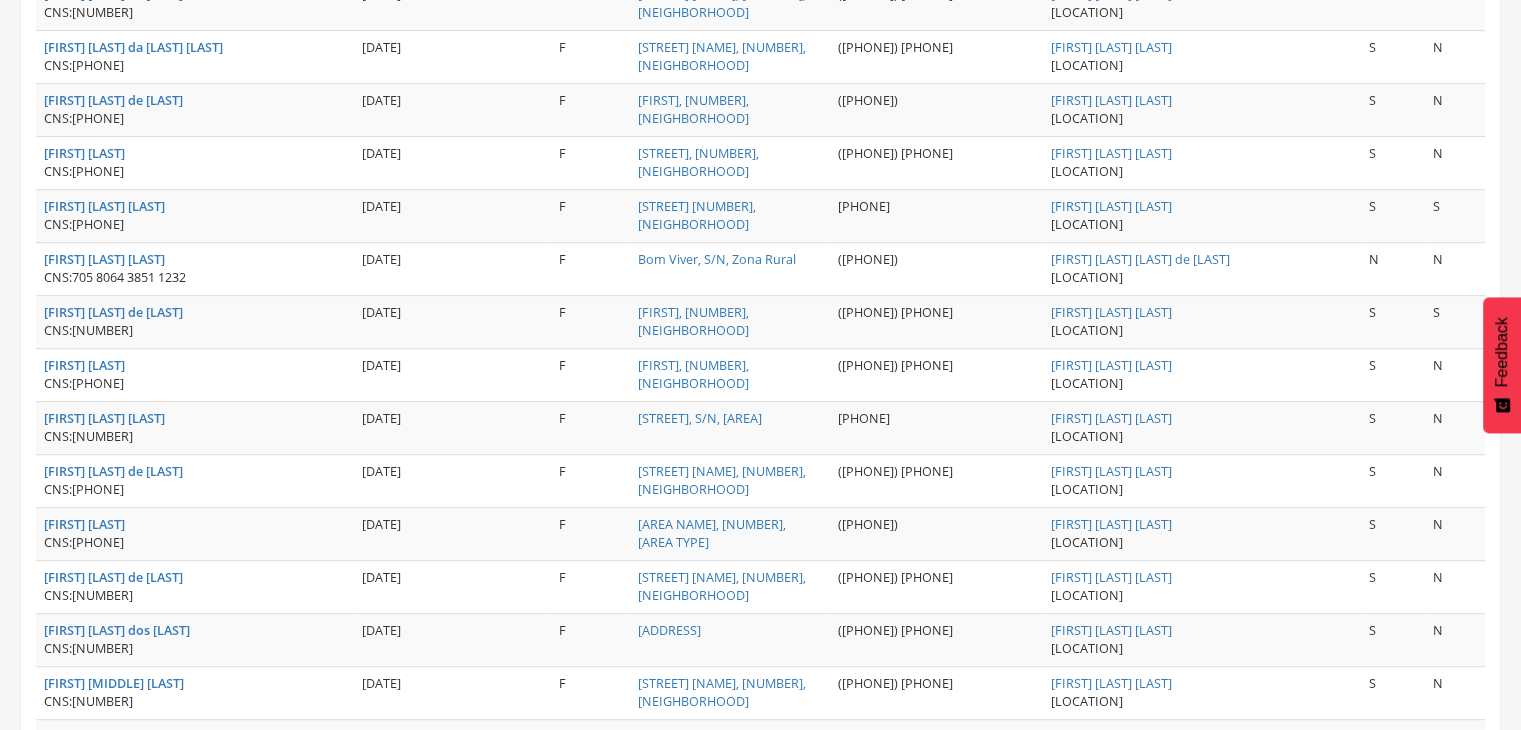 scroll, scrollTop: 900, scrollLeft: 0, axis: vertical 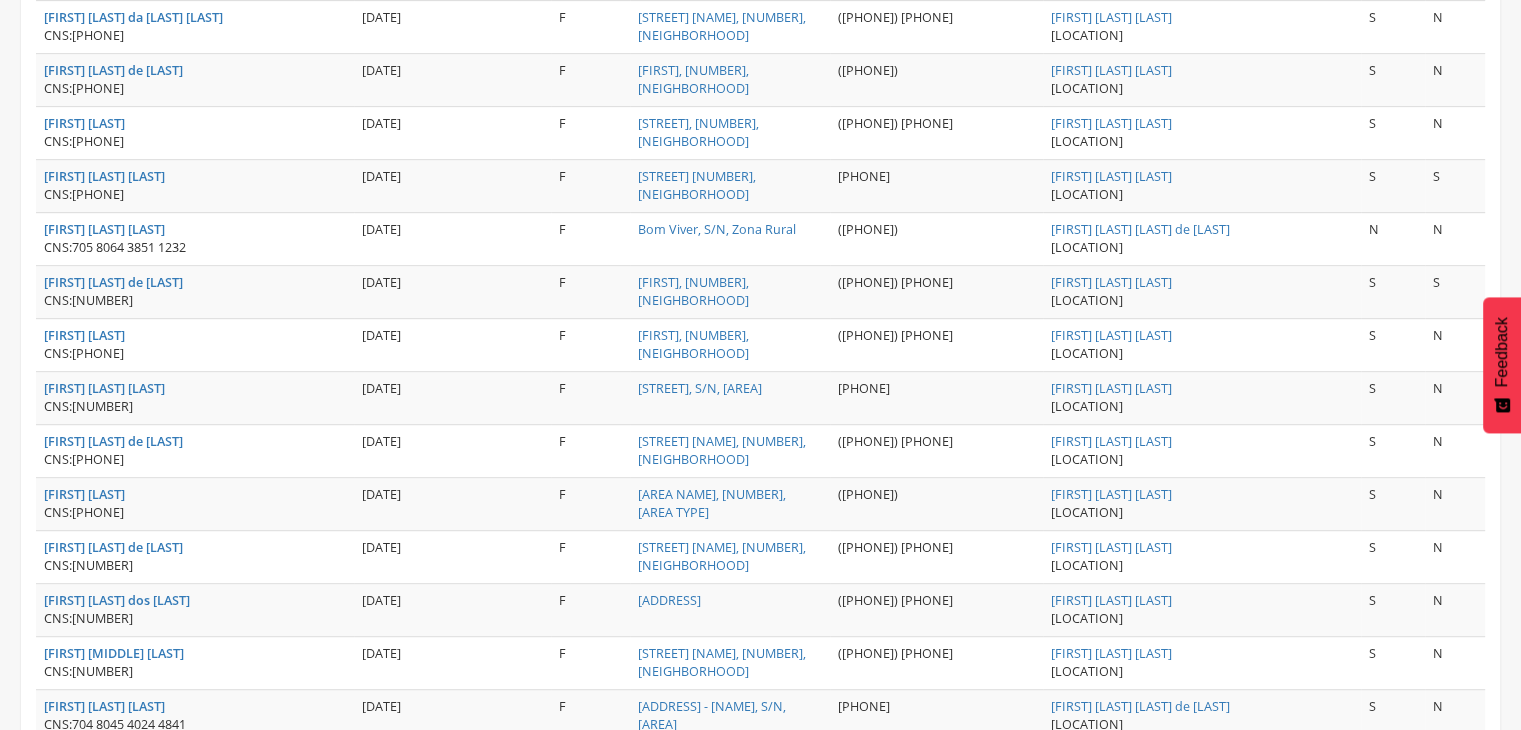 drag, startPoint x: 87, startPoint y: 456, endPoint x: 235, endPoint y: 461, distance: 148.08444 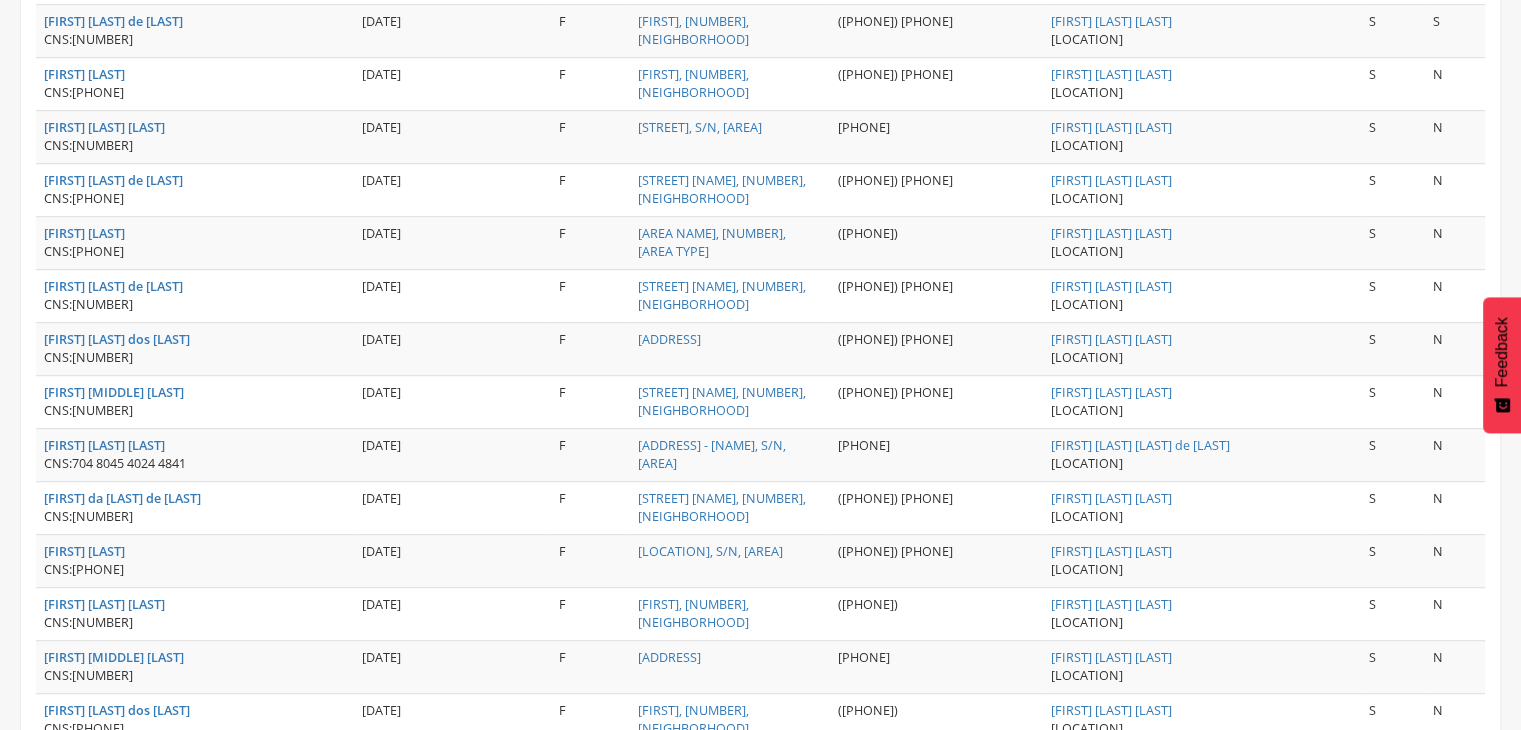 scroll, scrollTop: 1200, scrollLeft: 0, axis: vertical 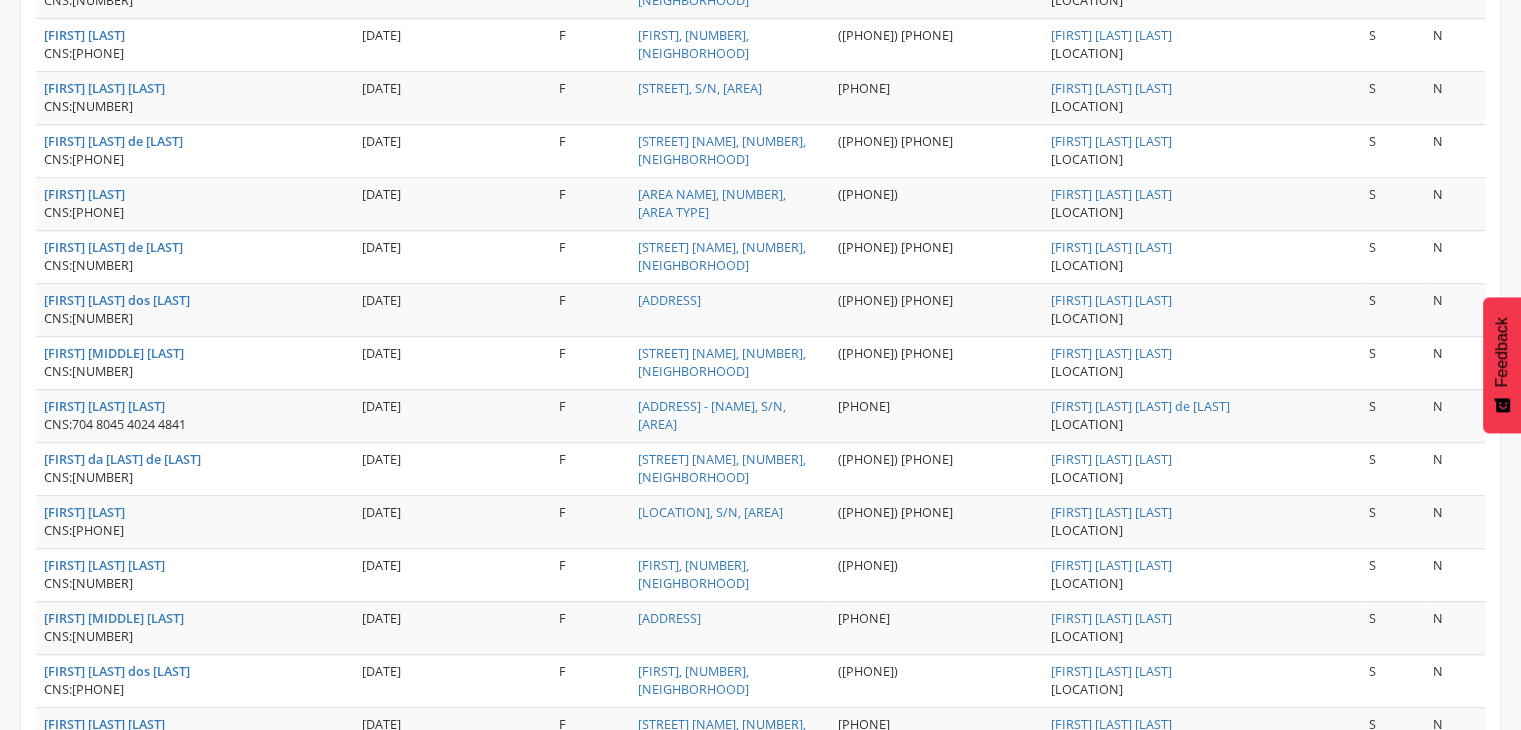 drag, startPoint x: 72, startPoint y: 367, endPoint x: 198, endPoint y: 369, distance: 126.01587 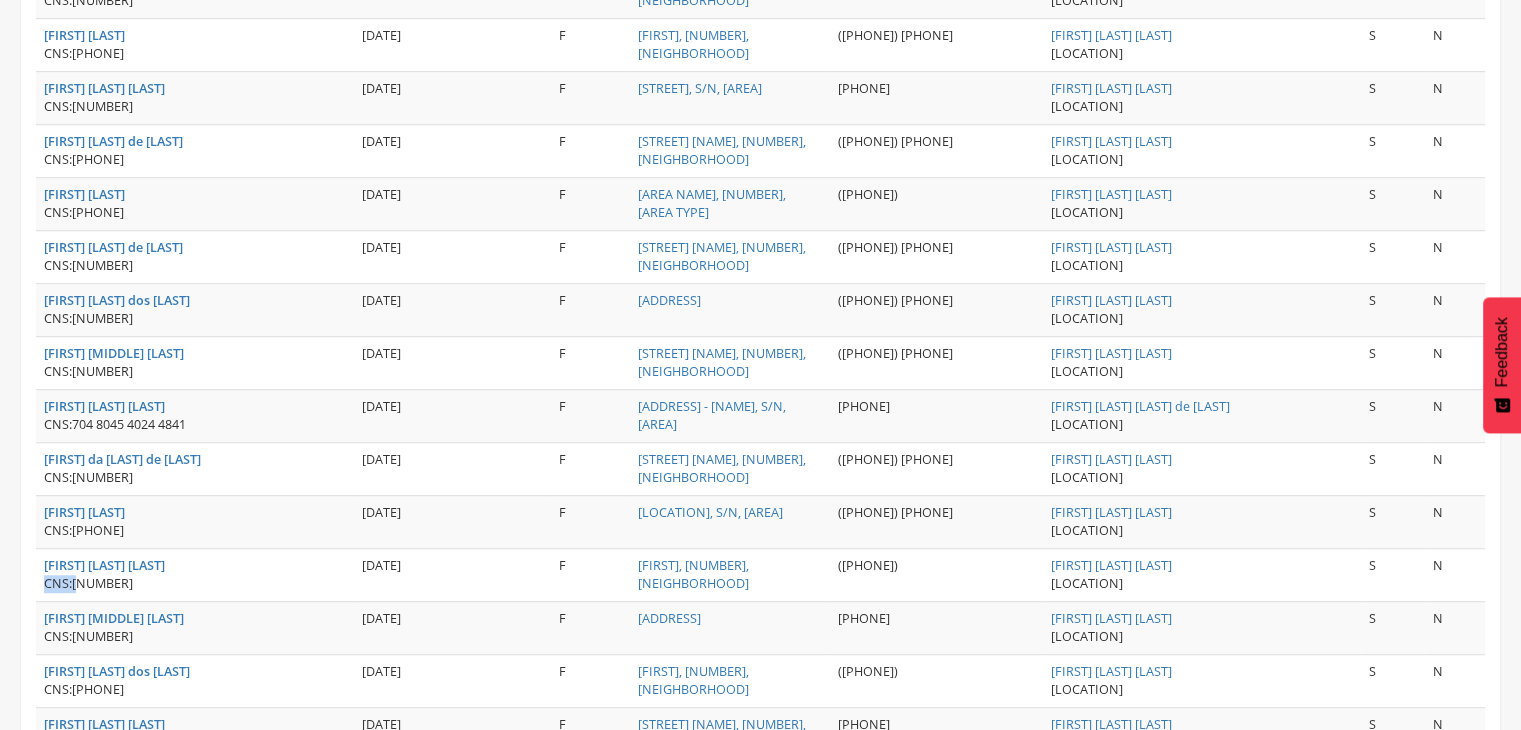 drag, startPoint x: 84, startPoint y: 575, endPoint x: 179, endPoint y: 560, distance: 96.17692 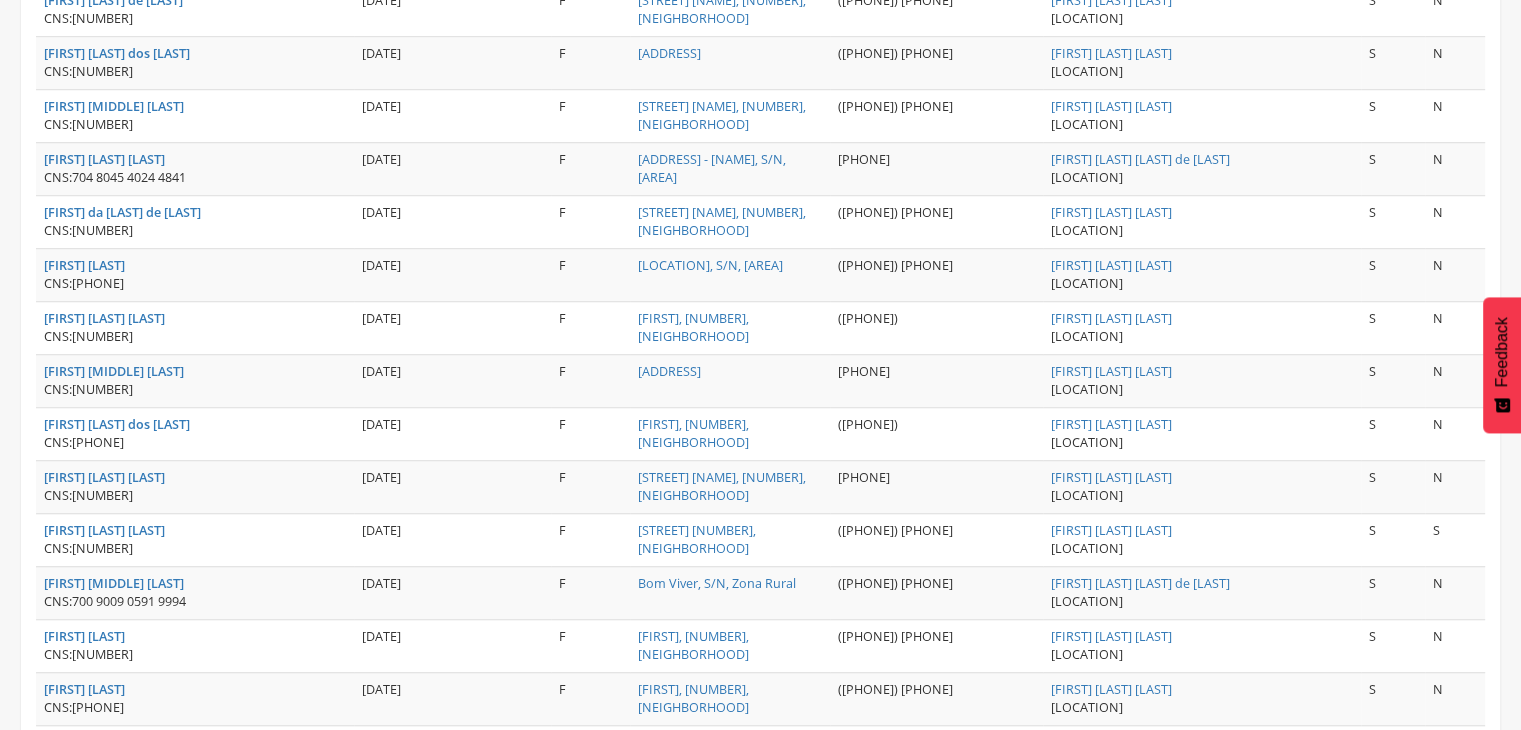 scroll, scrollTop: 1500, scrollLeft: 0, axis: vertical 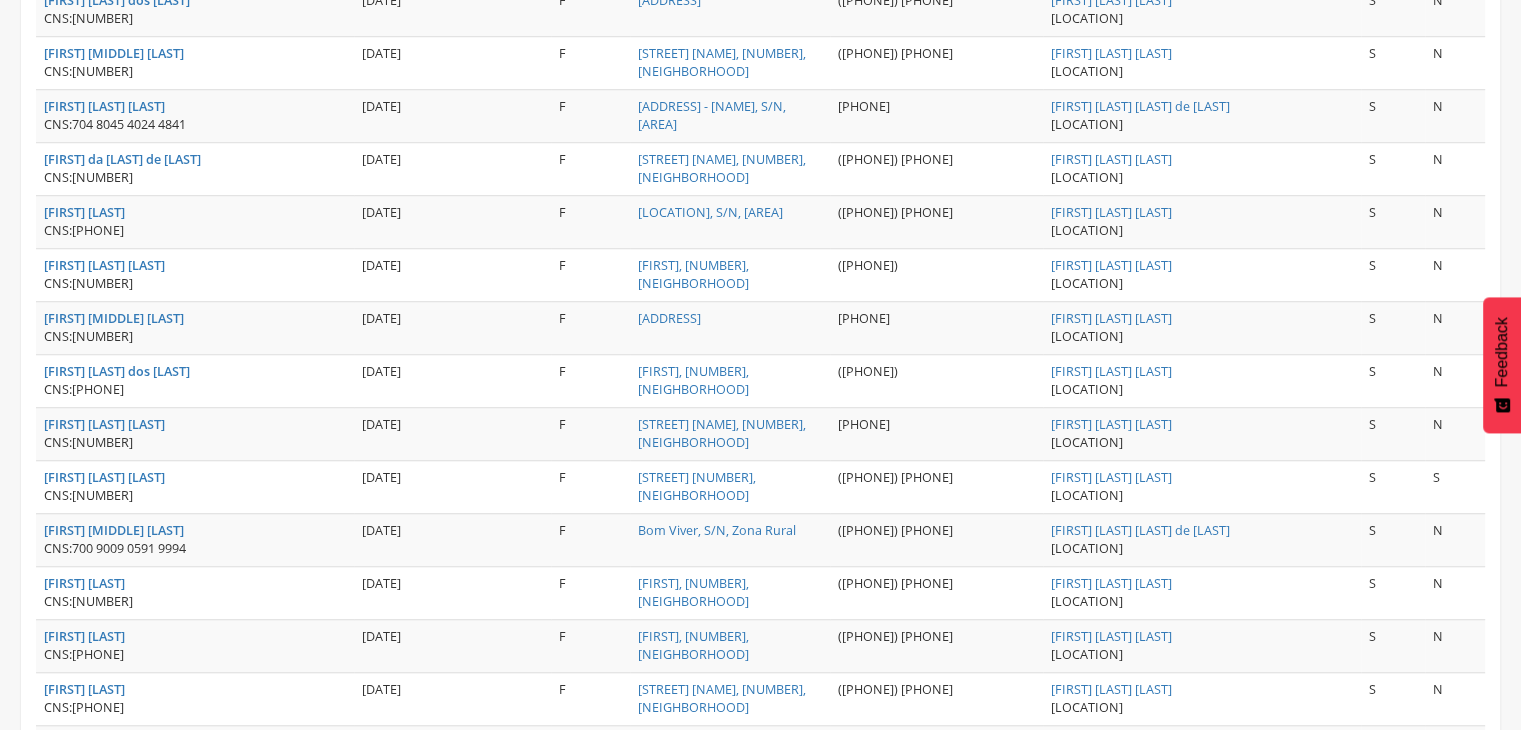 drag, startPoint x: 82, startPoint y: 382, endPoint x: 164, endPoint y: 377, distance: 82.1523 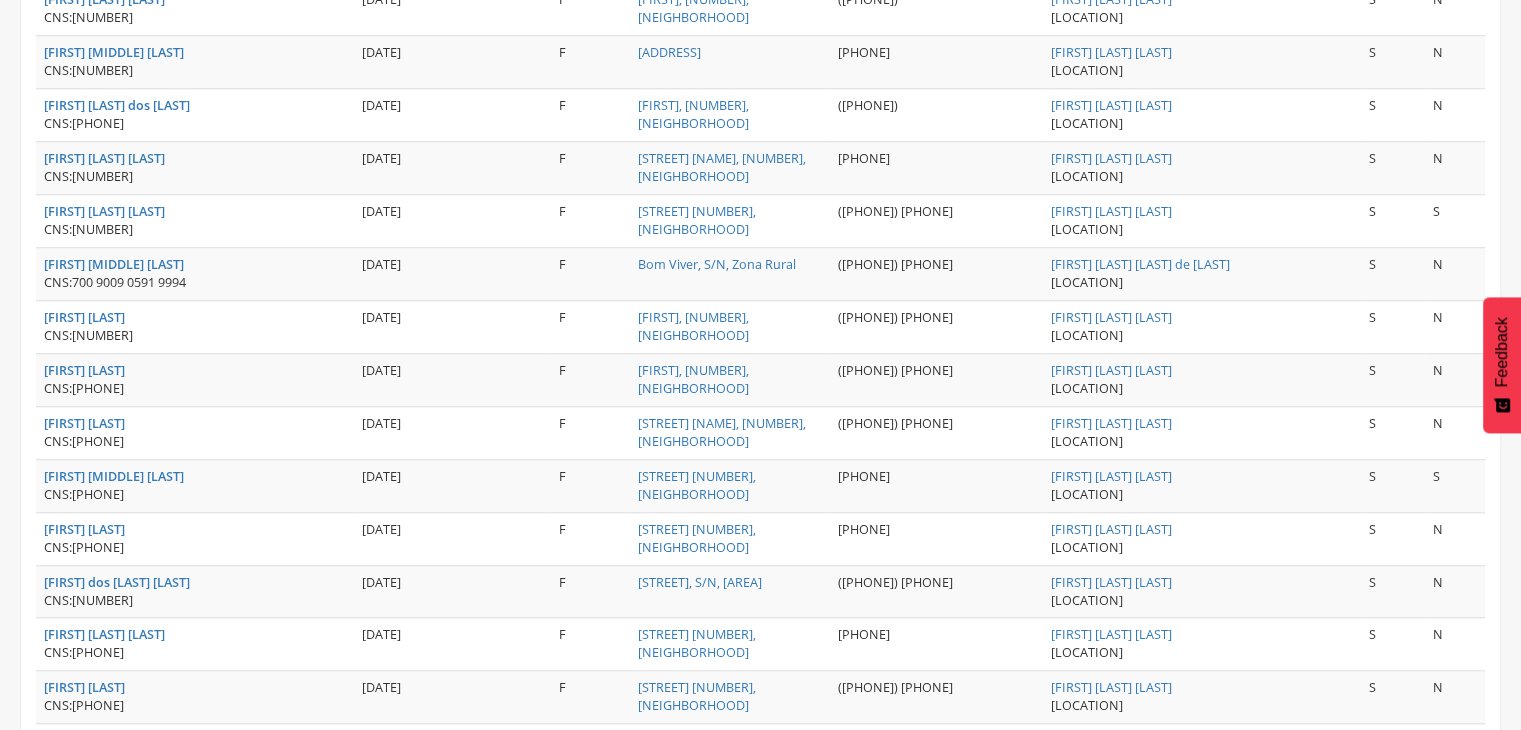 scroll, scrollTop: 1800, scrollLeft: 0, axis: vertical 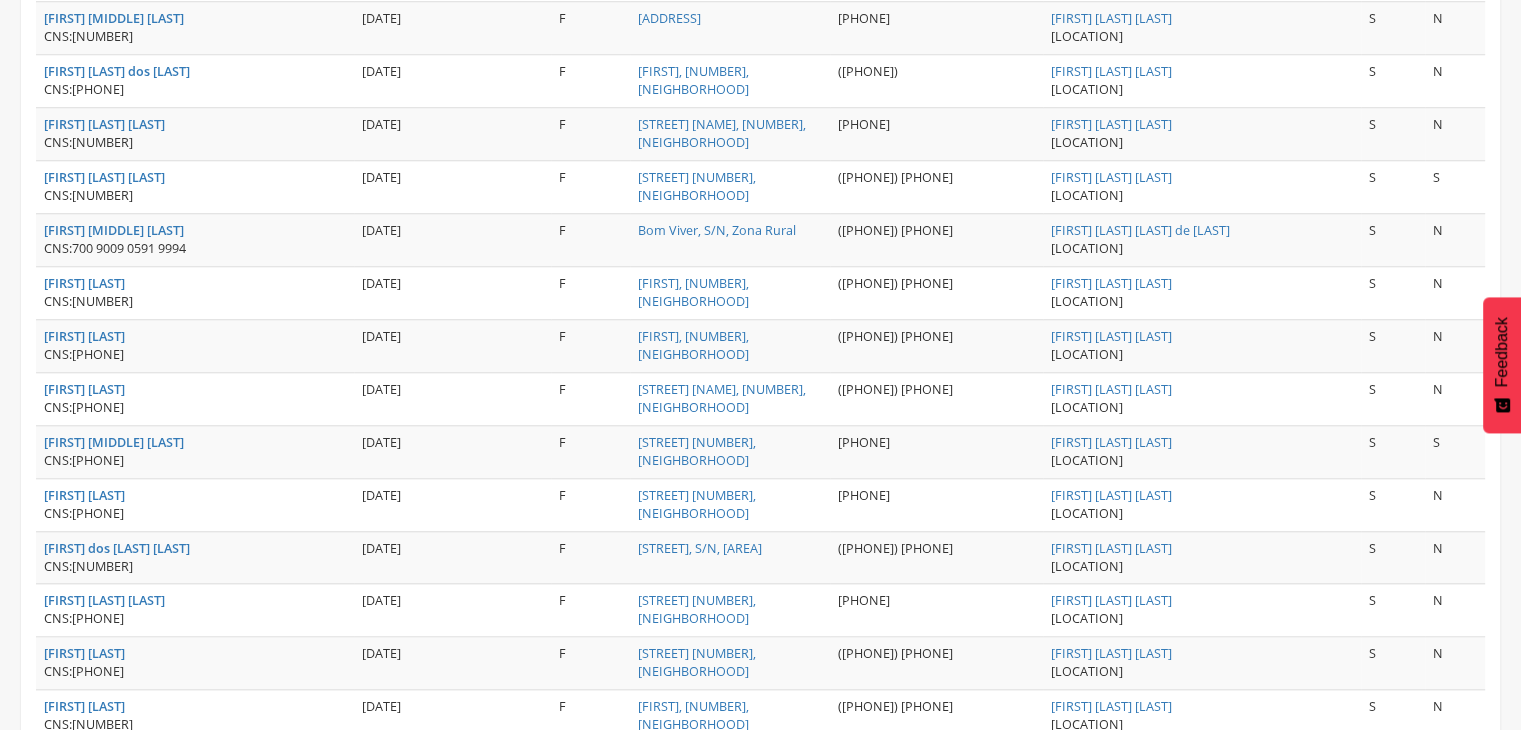 click on "CNS:  [PHONE]" at bounding box center (195, 302) 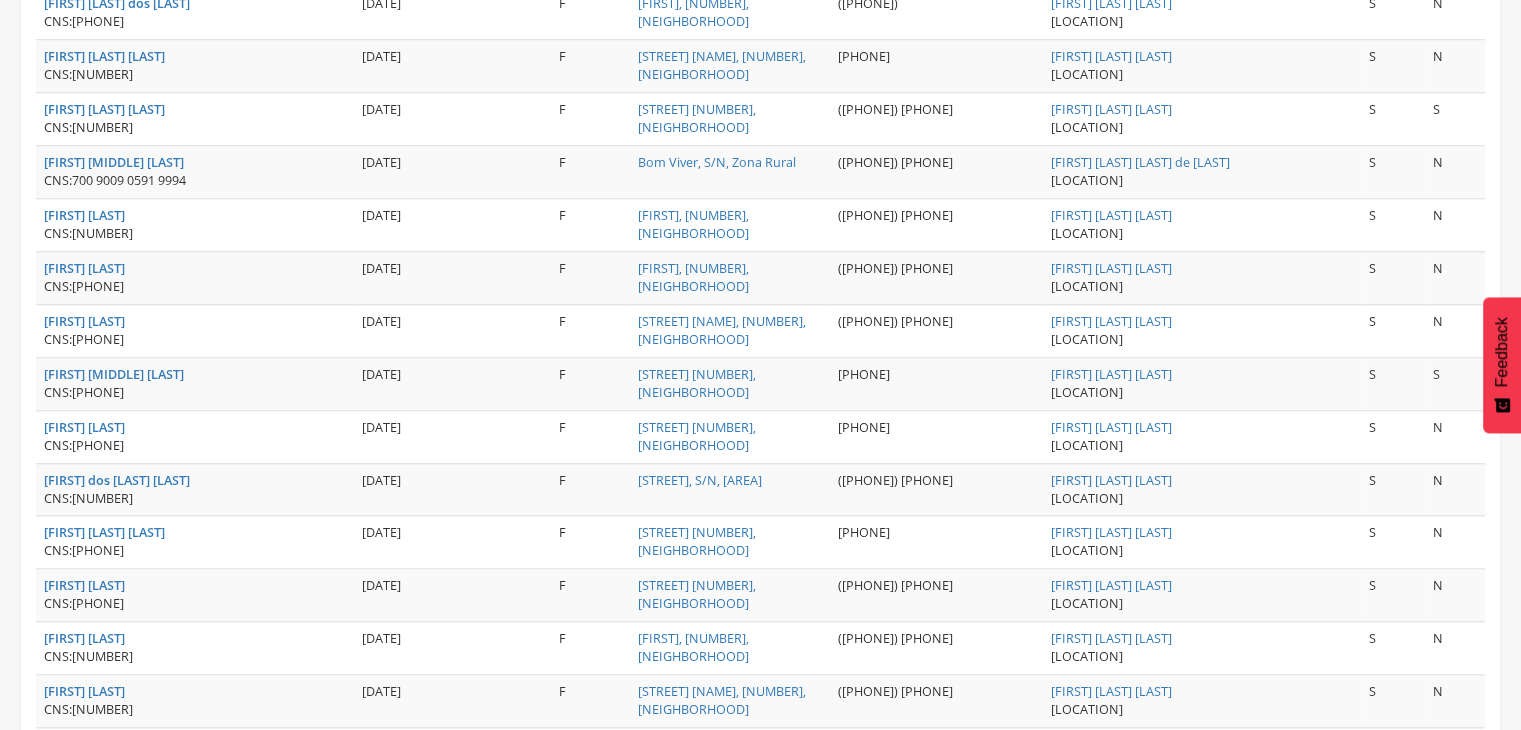scroll, scrollTop: 2000, scrollLeft: 0, axis: vertical 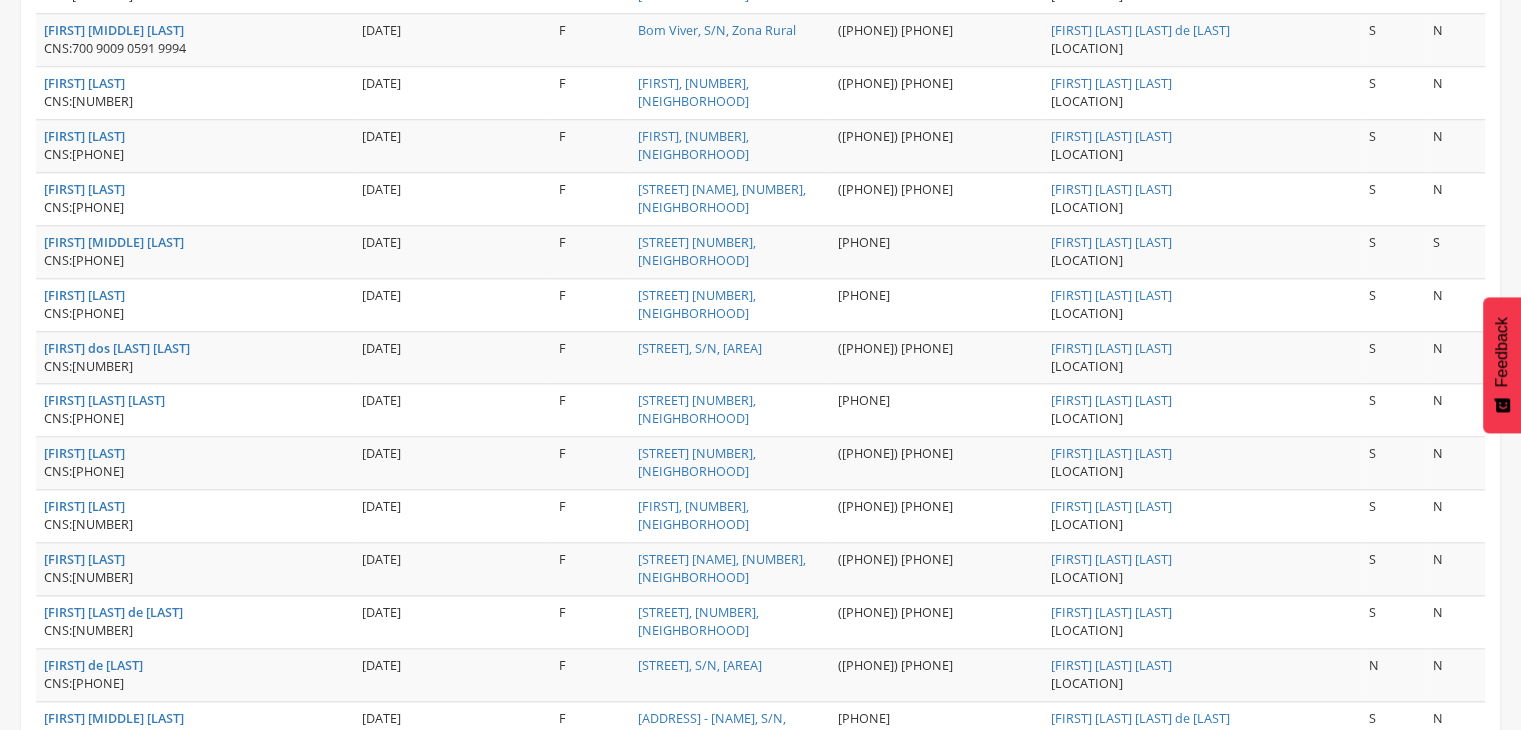 drag, startPoint x: 77, startPoint y: 356, endPoint x: 217, endPoint y: 355, distance: 140.00357 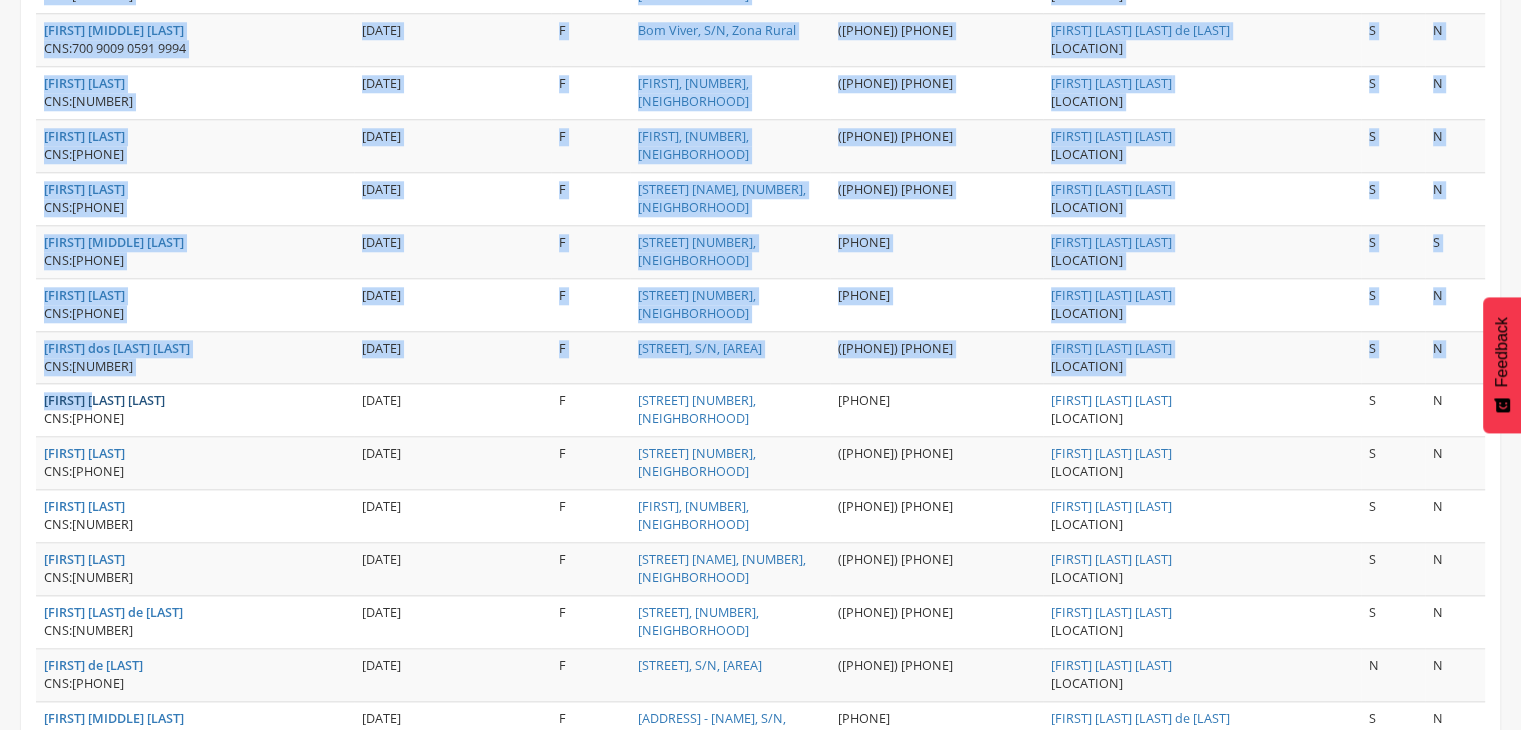 drag, startPoint x: 38, startPoint y: 377, endPoint x: 113, endPoint y: 392, distance: 76.48529 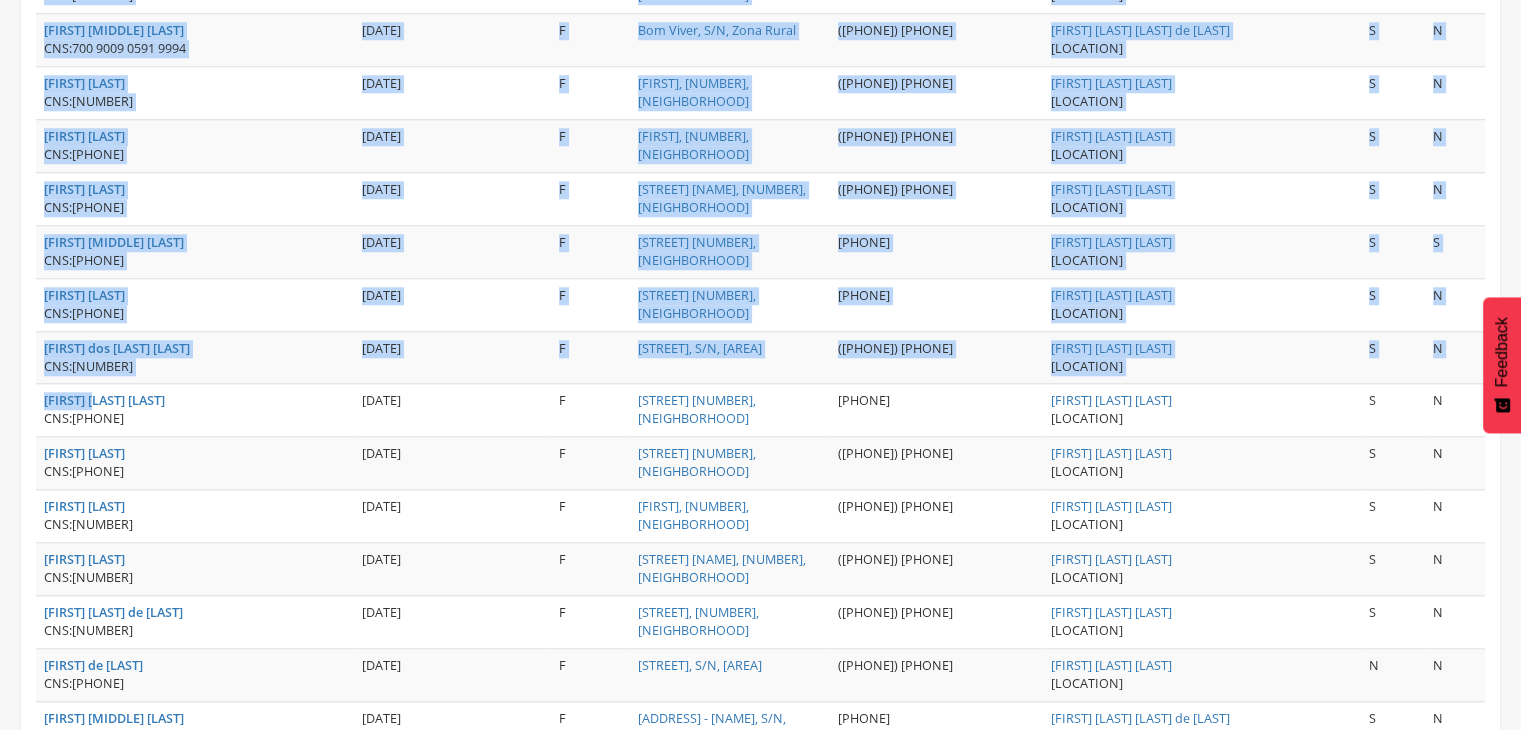 type on "**********" 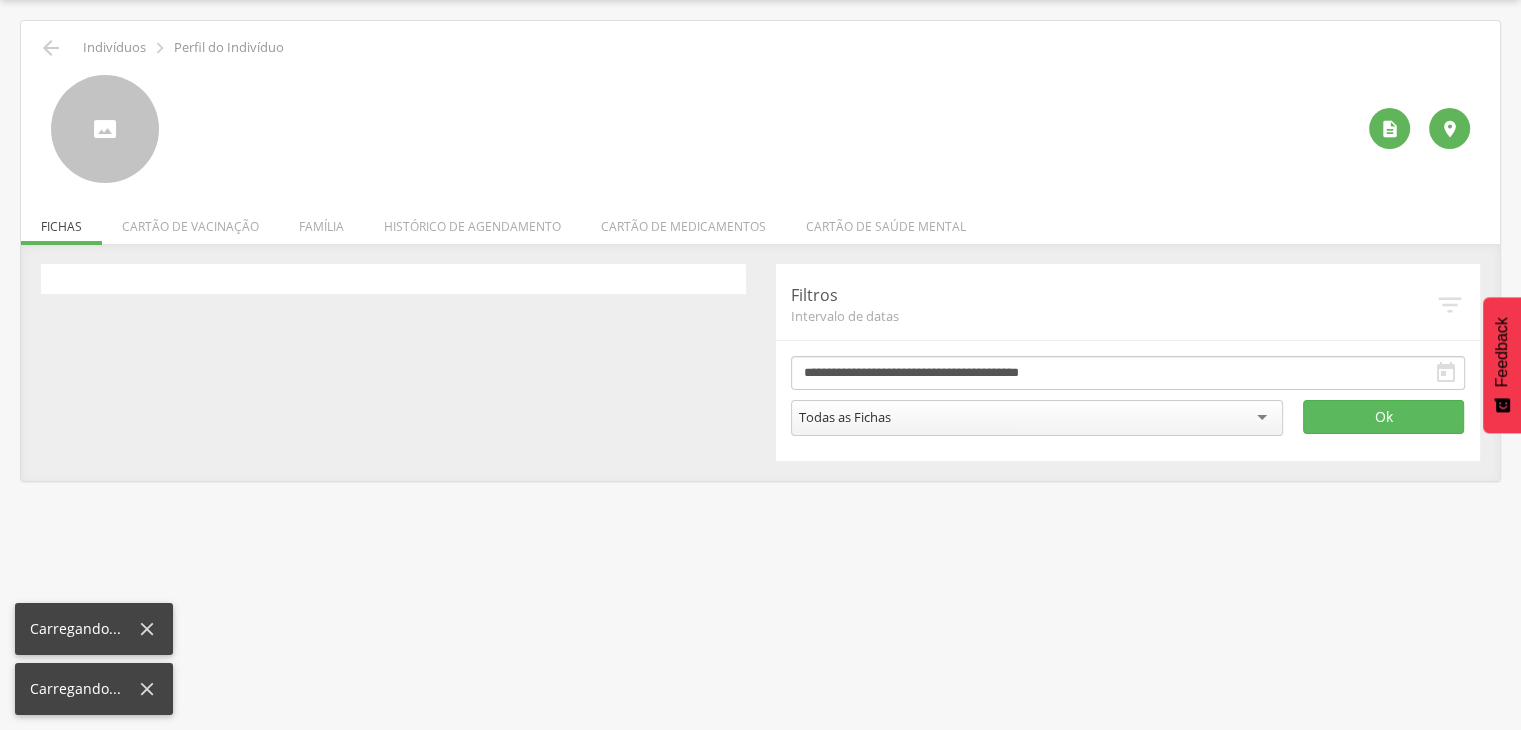 scroll, scrollTop: 60, scrollLeft: 0, axis: vertical 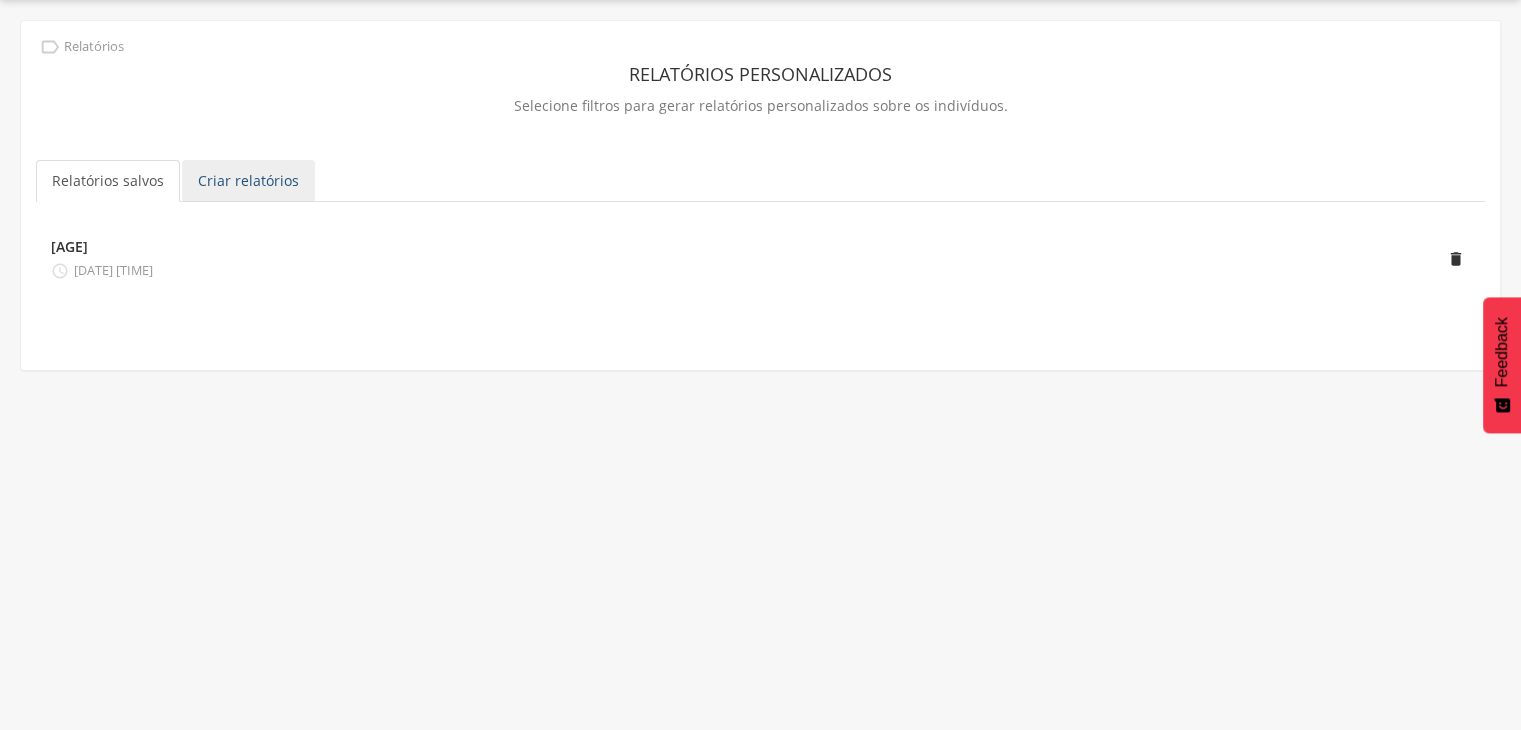 click on "Criar relatórios" at bounding box center [248, 181] 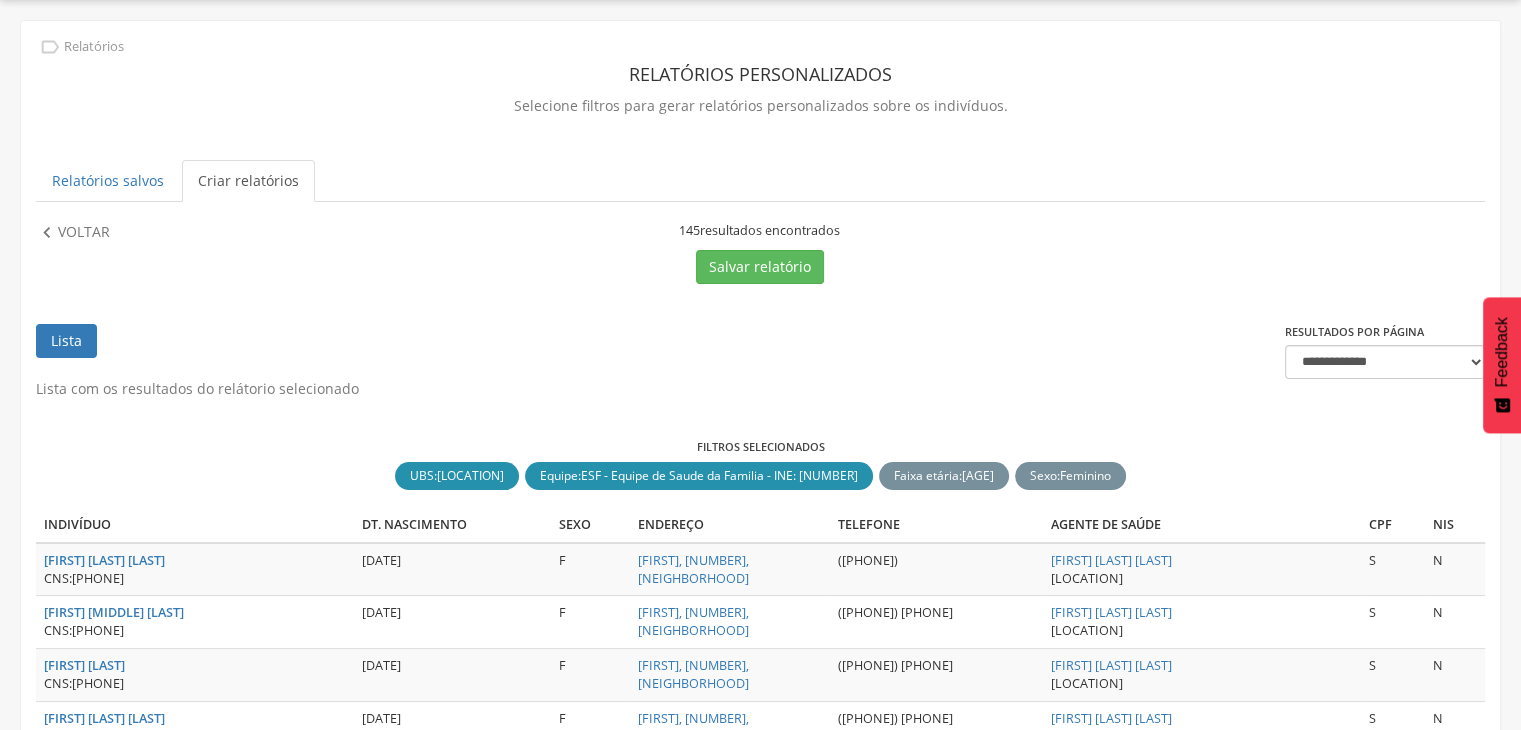 click on "**********" at bounding box center (760, 1753) 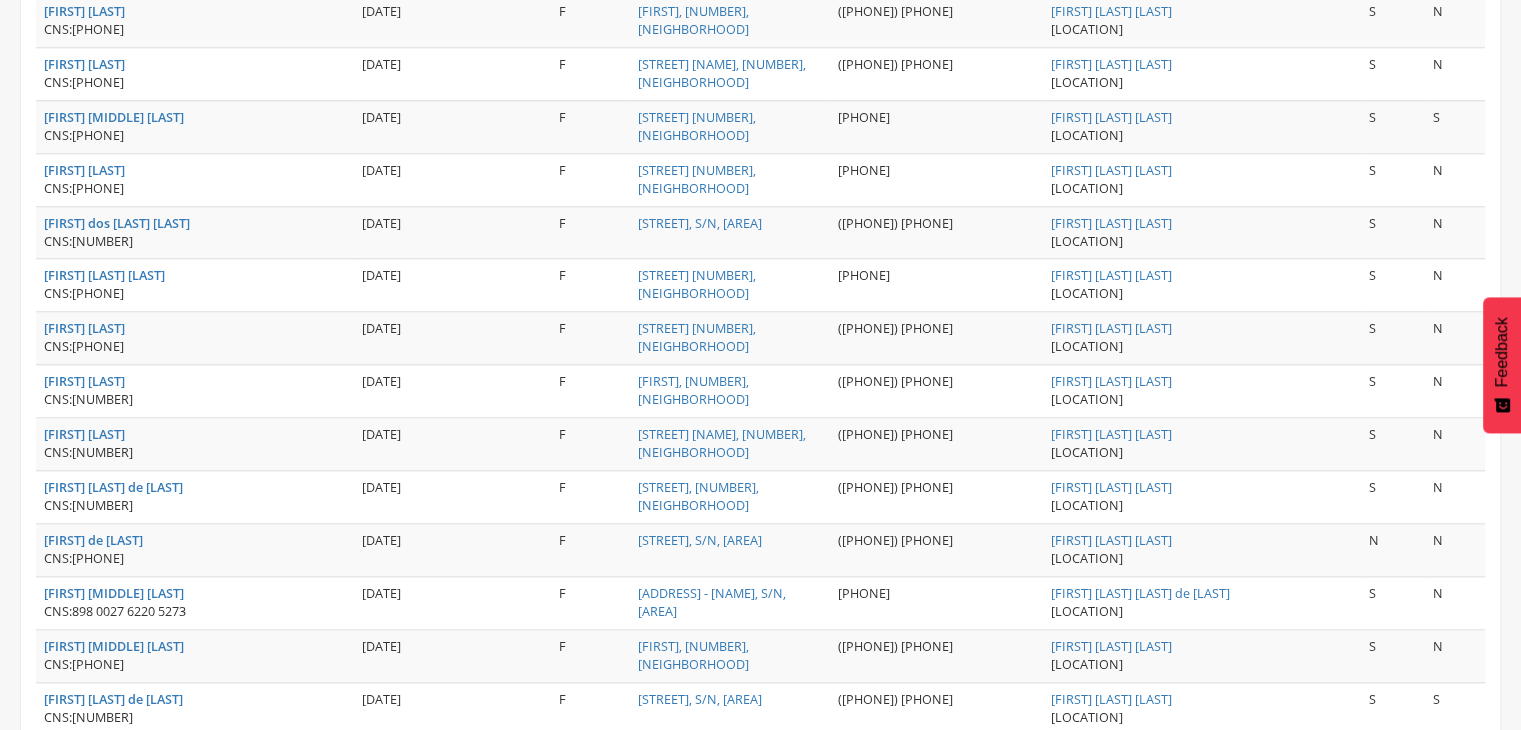 scroll, scrollTop: 2200, scrollLeft: 0, axis: vertical 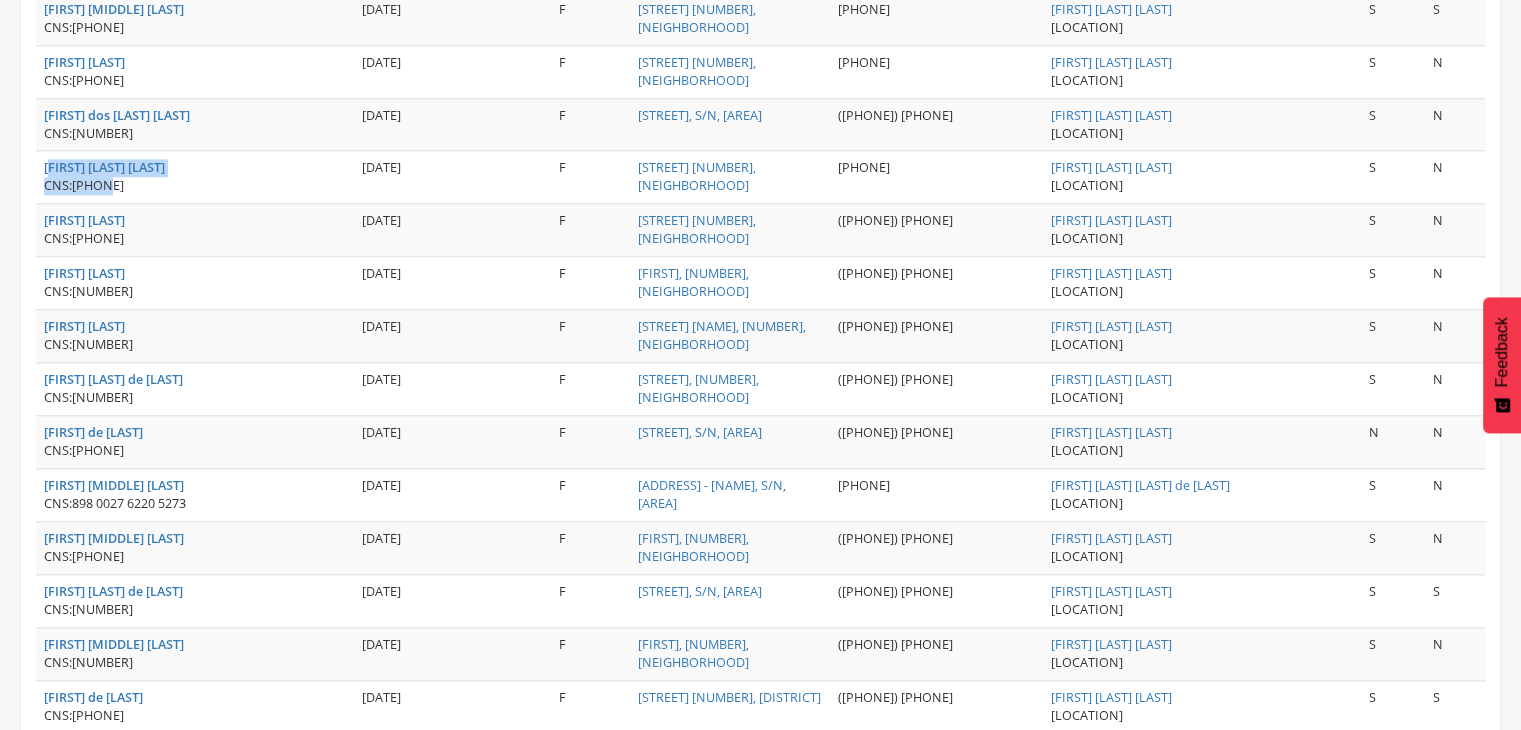 drag, startPoint x: 50, startPoint y: 149, endPoint x: 107, endPoint y: 171, distance: 61.09828 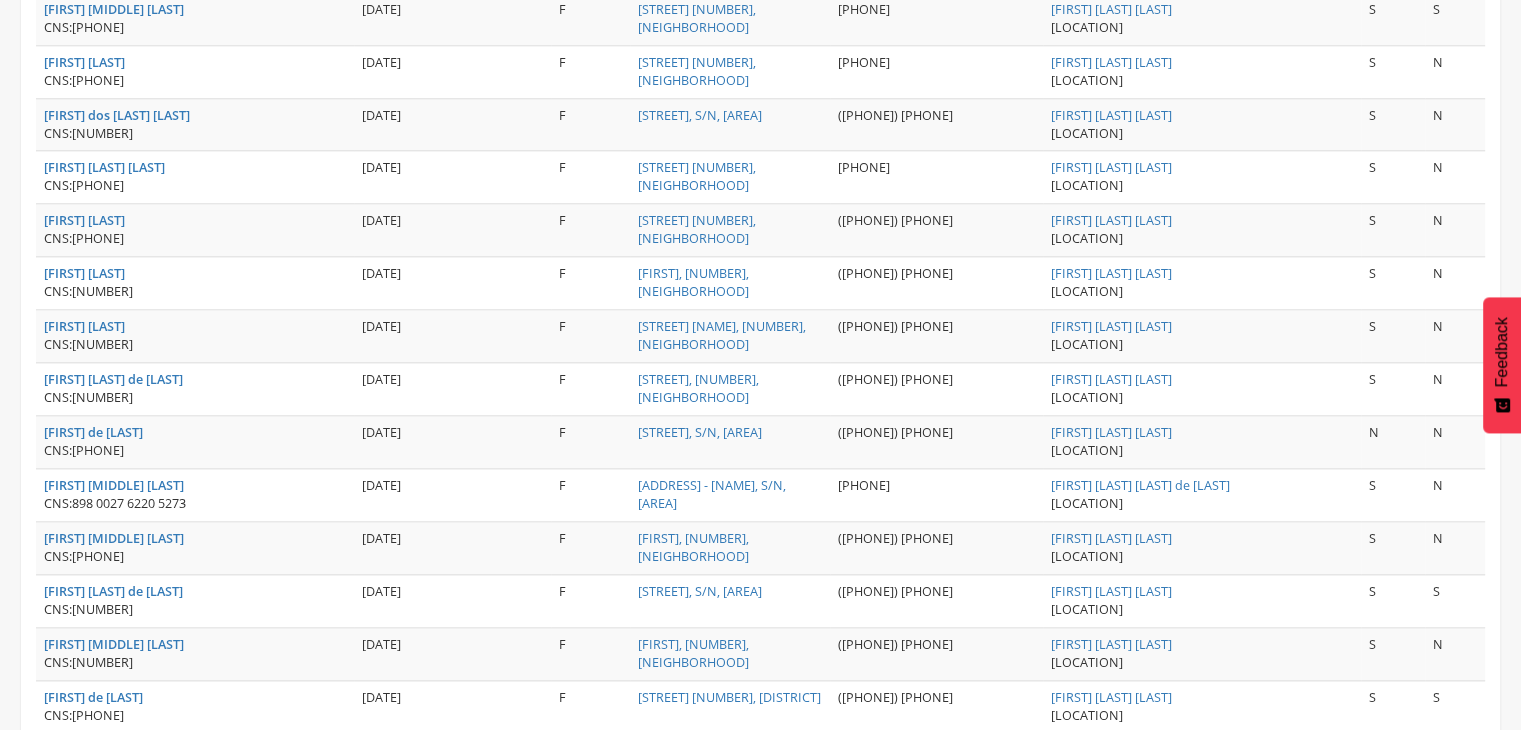 click on "[FIRST] dos [LAST] [LAST] CNS: [PHONE]" at bounding box center [195, 124] 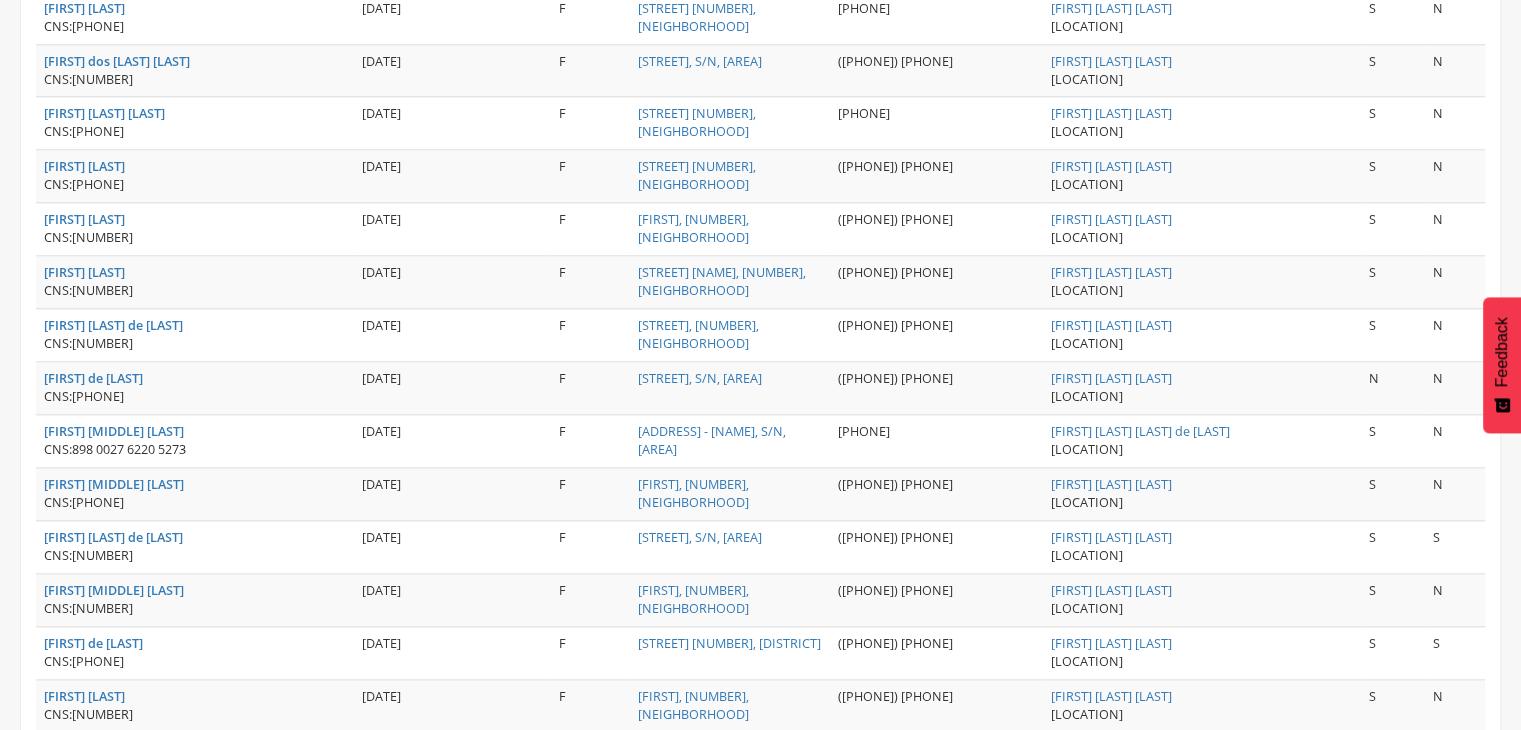 scroll, scrollTop: 2300, scrollLeft: 0, axis: vertical 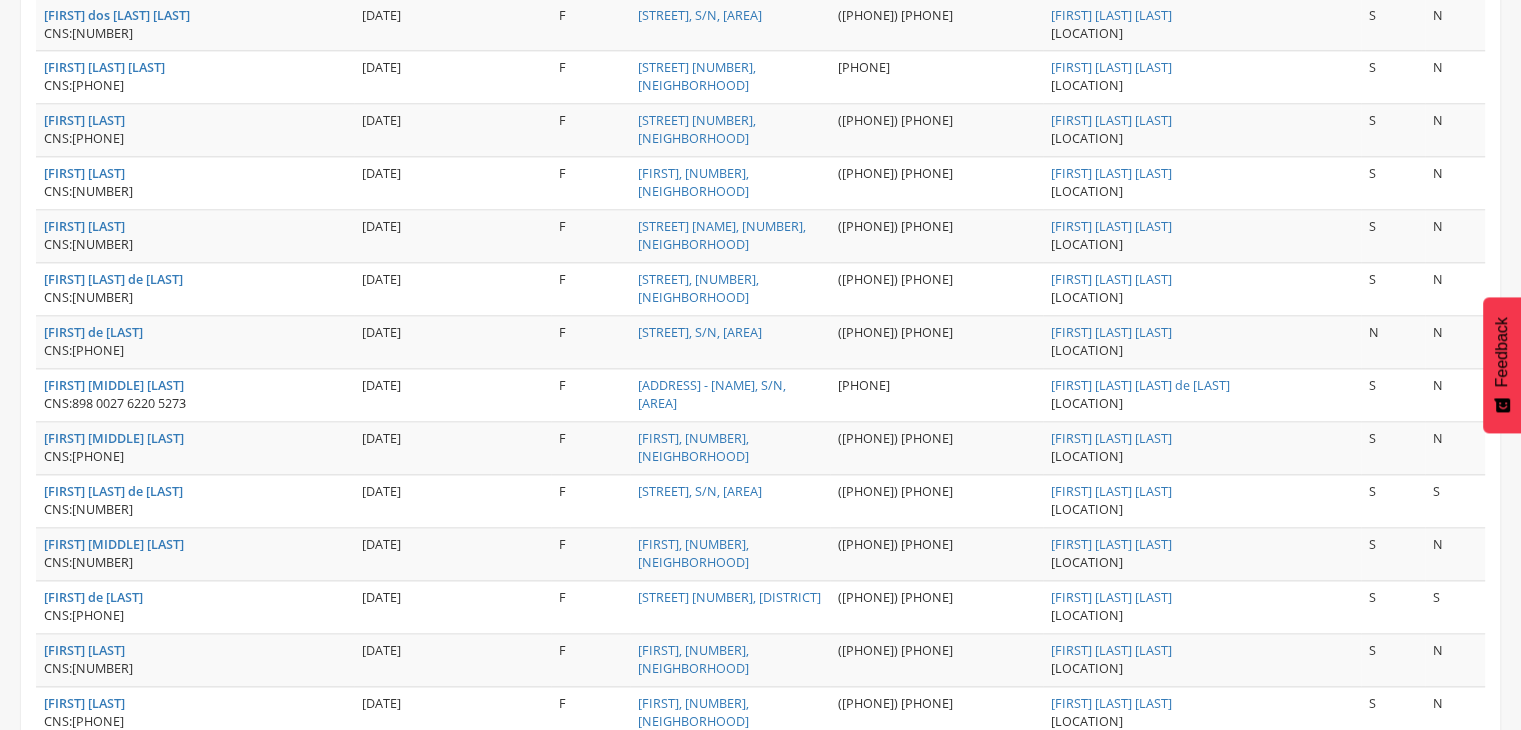 drag, startPoint x: 84, startPoint y: 499, endPoint x: 173, endPoint y: 495, distance: 89.08984 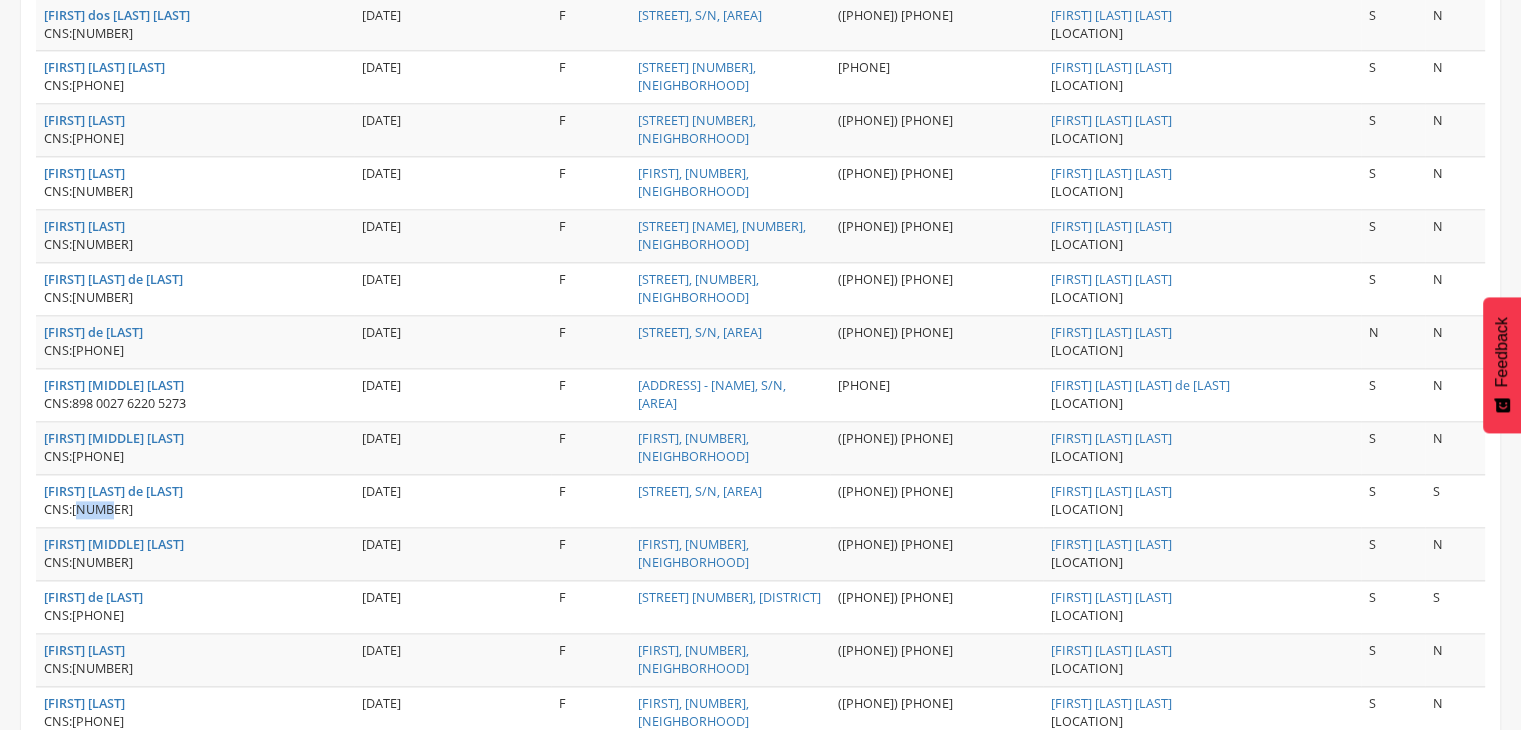 drag, startPoint x: 79, startPoint y: 498, endPoint x: 110, endPoint y: 494, distance: 31.257 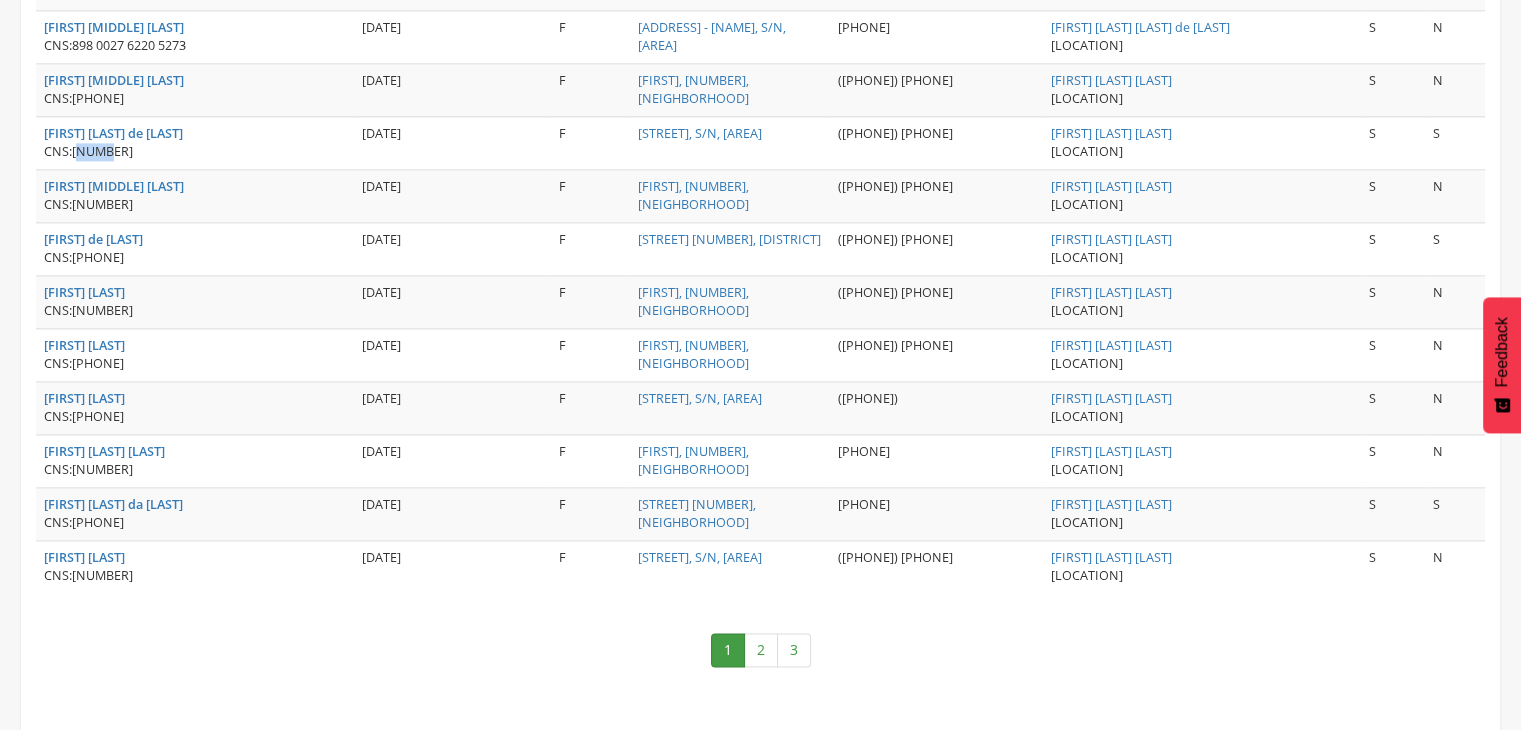 scroll, scrollTop: 2660, scrollLeft: 0, axis: vertical 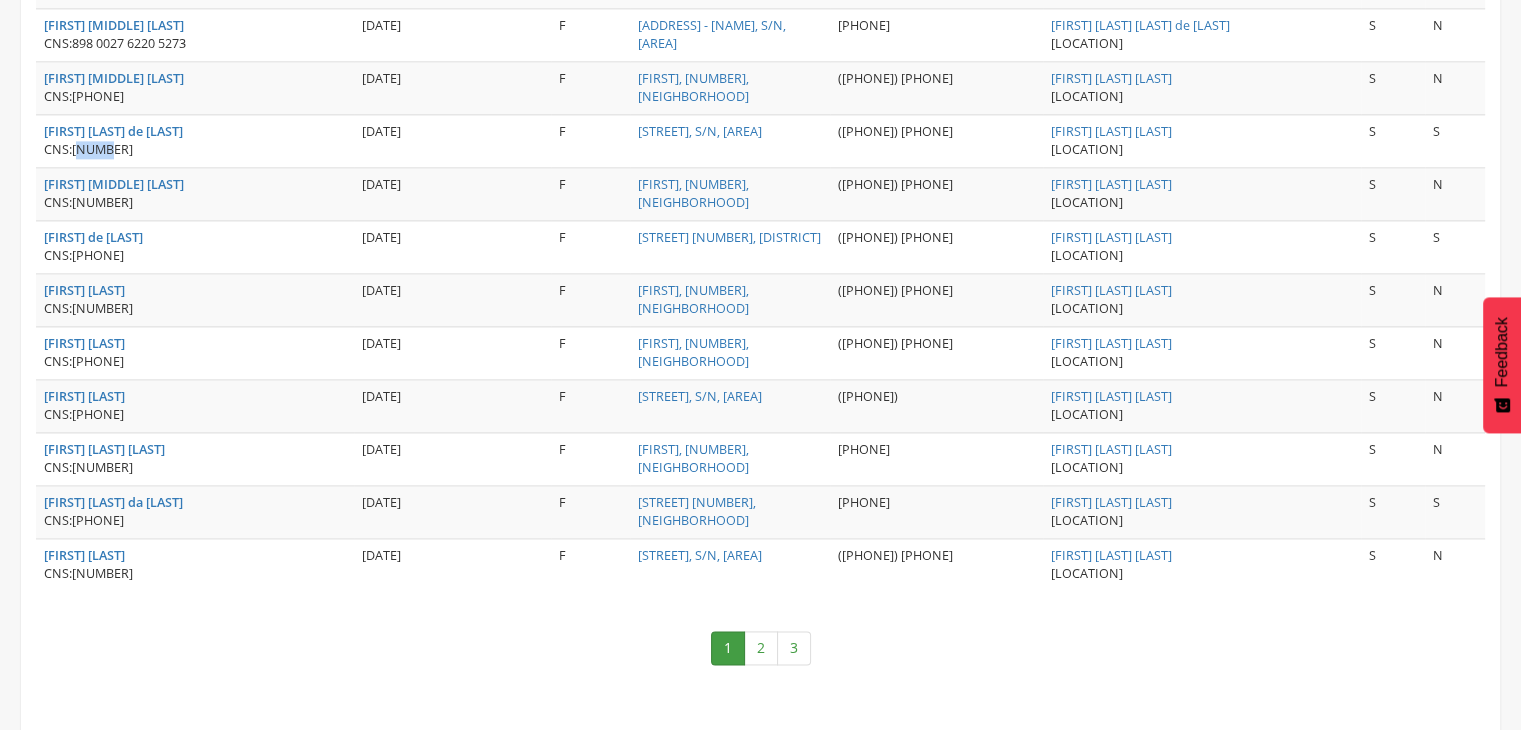 drag, startPoint x: 87, startPoint y: 302, endPoint x: 193, endPoint y: 299, distance: 106.04244 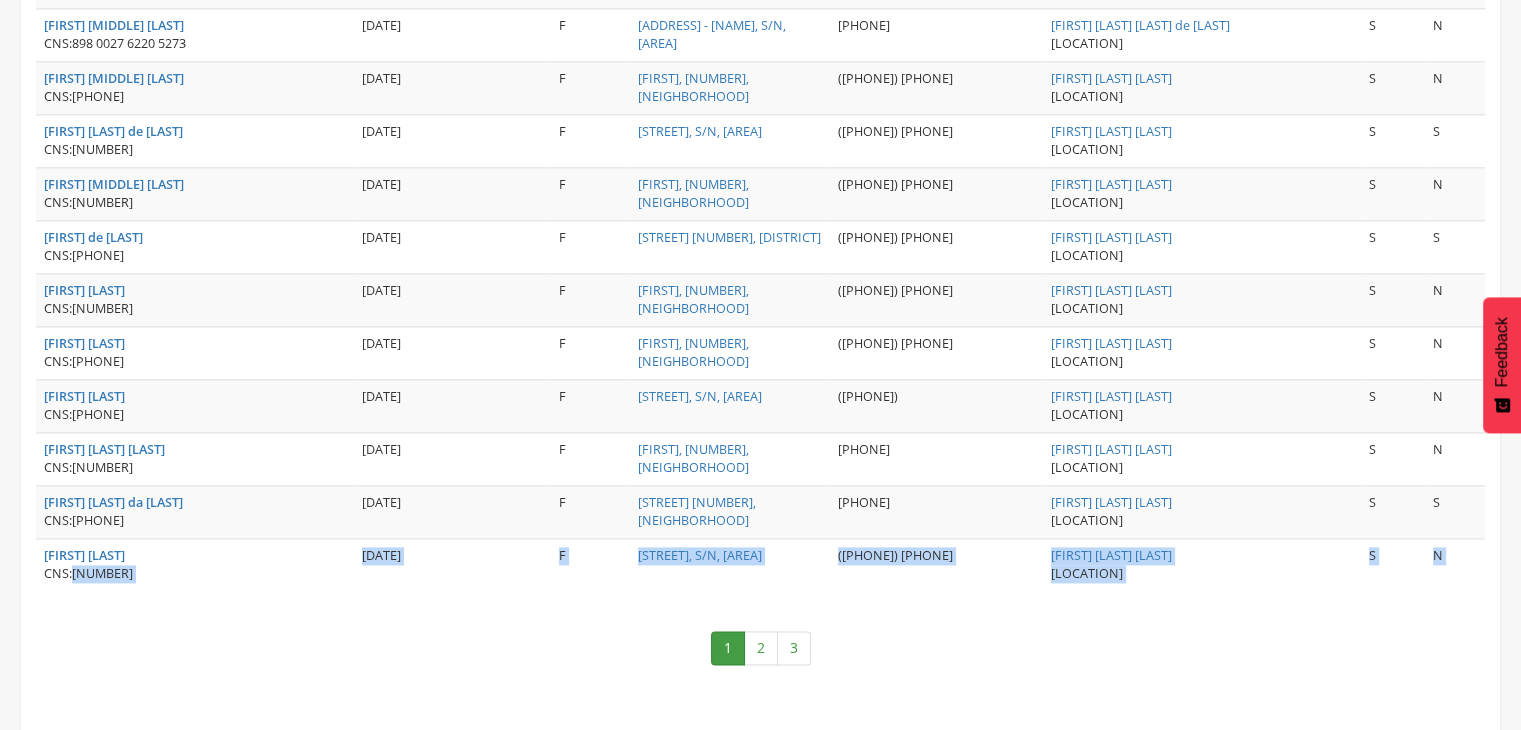 drag, startPoint x: 76, startPoint y: 562, endPoint x: 236, endPoint y: 585, distance: 161.64467 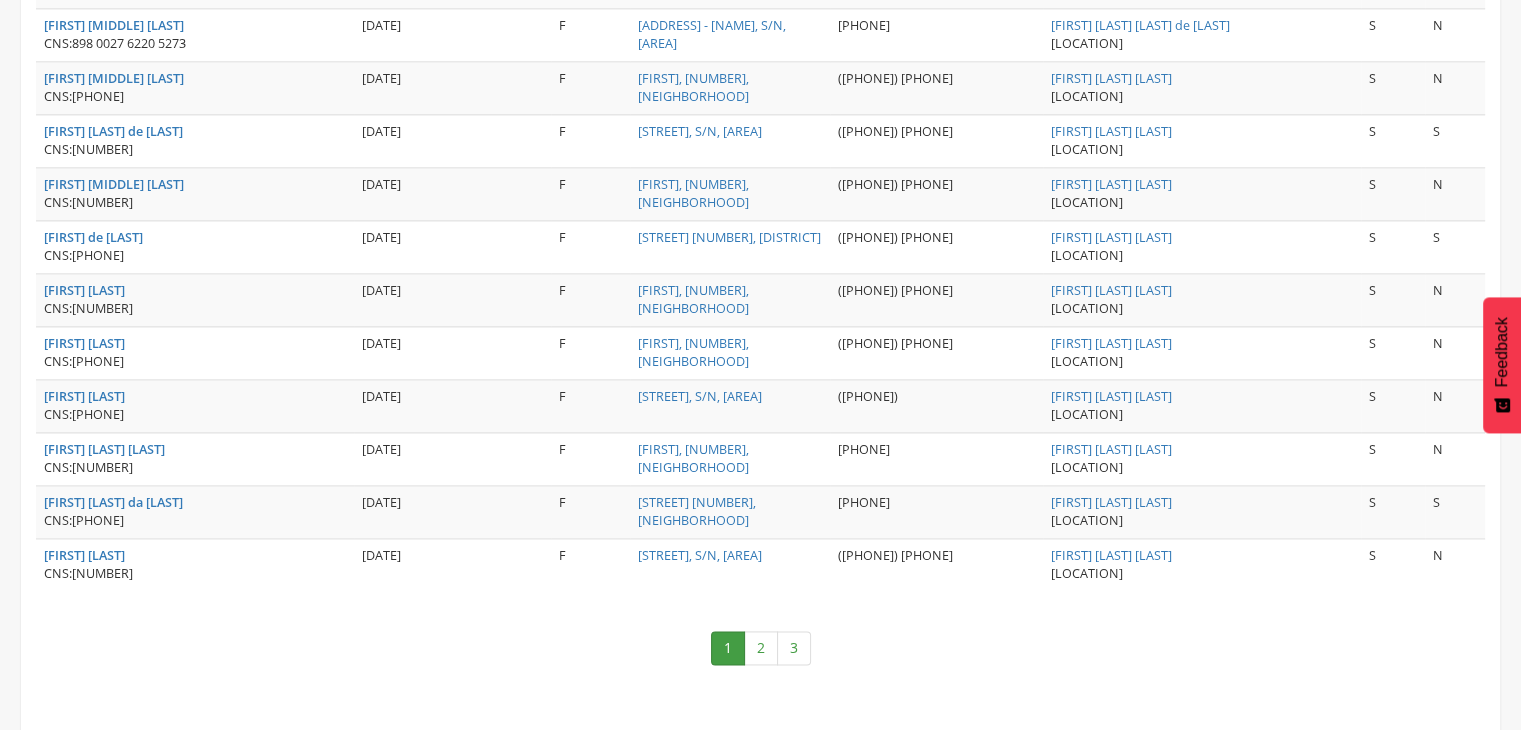 click on "[FIRST] [LAST] dos [LAST] CNS: [NUMBER]" at bounding box center [195, 564] 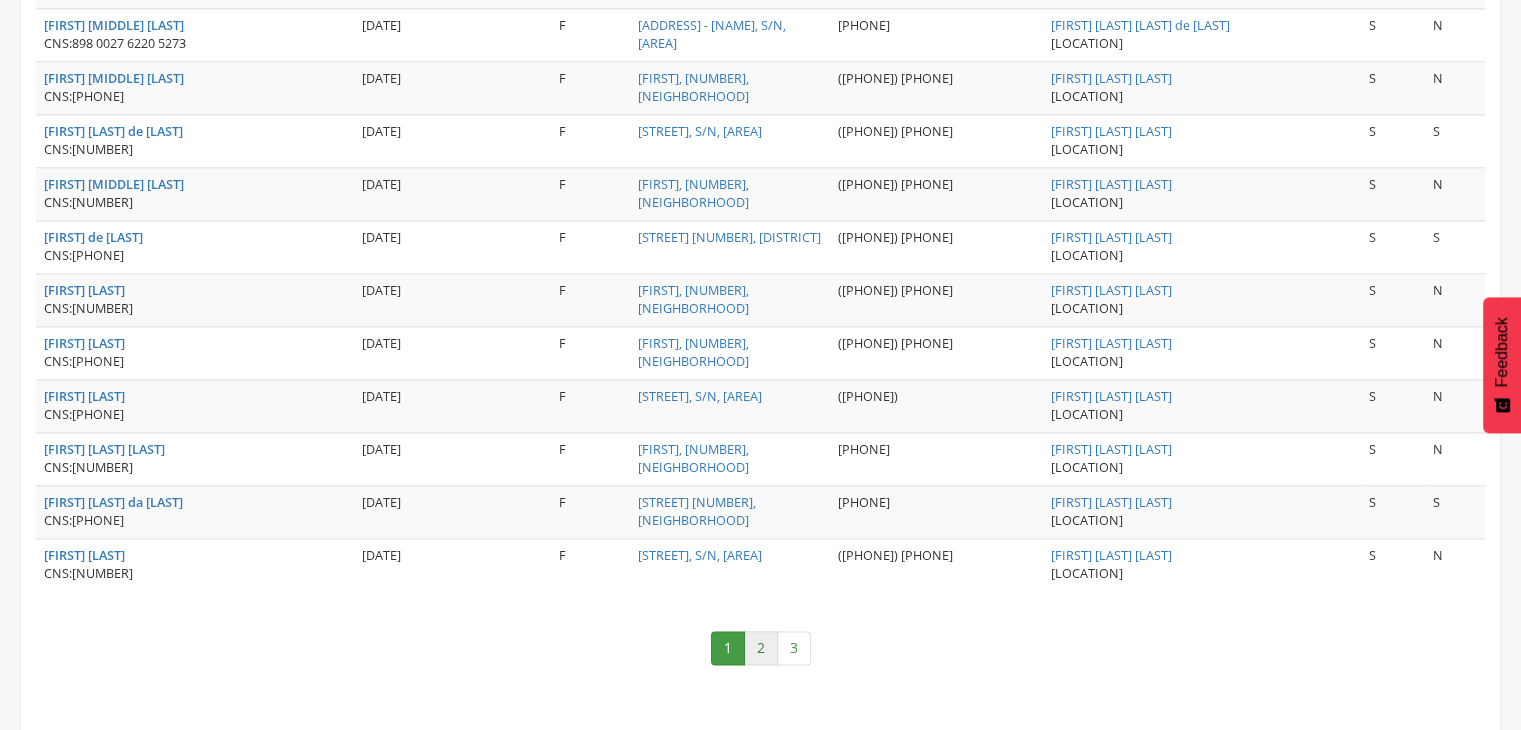 click on "2" at bounding box center (761, 648) 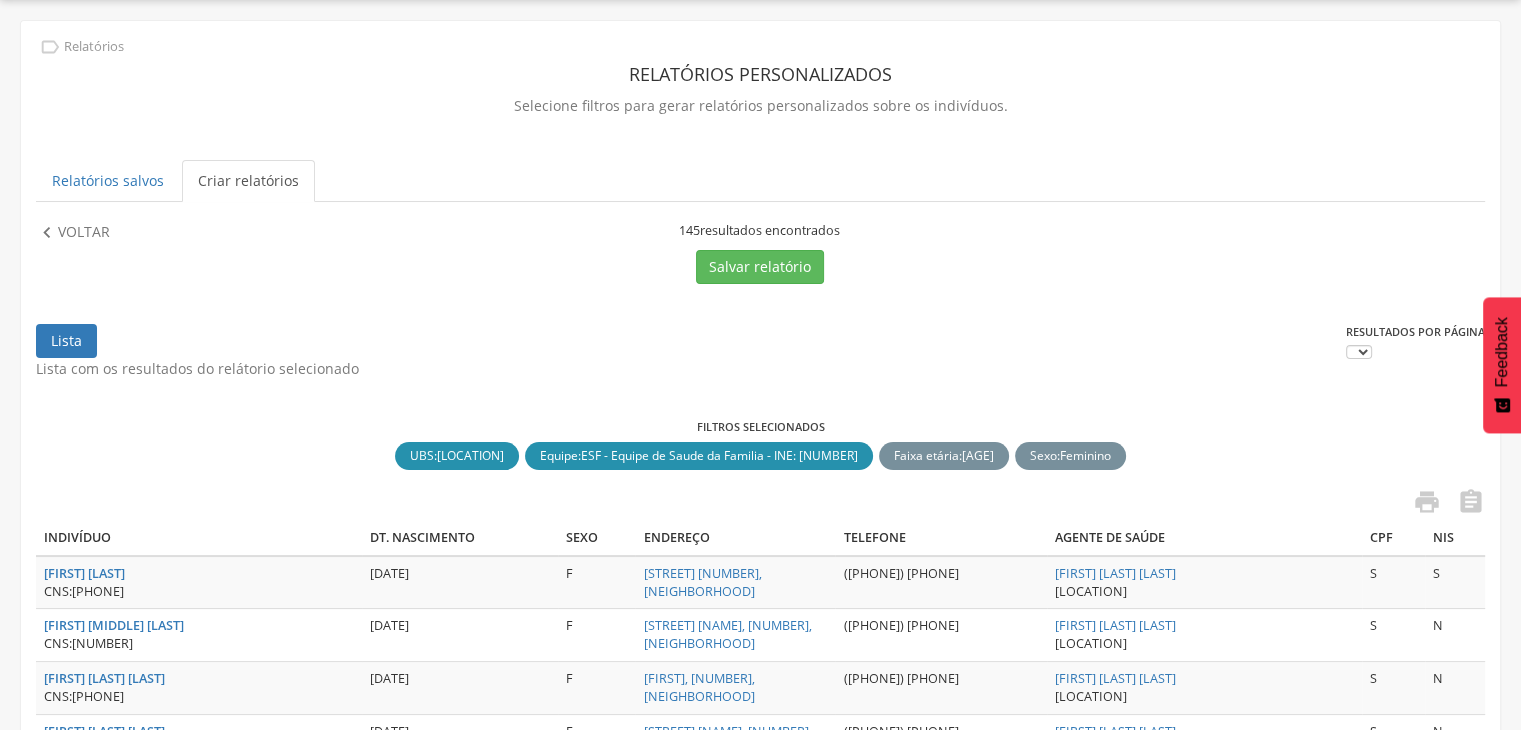 scroll, scrollTop: 2660, scrollLeft: 0, axis: vertical 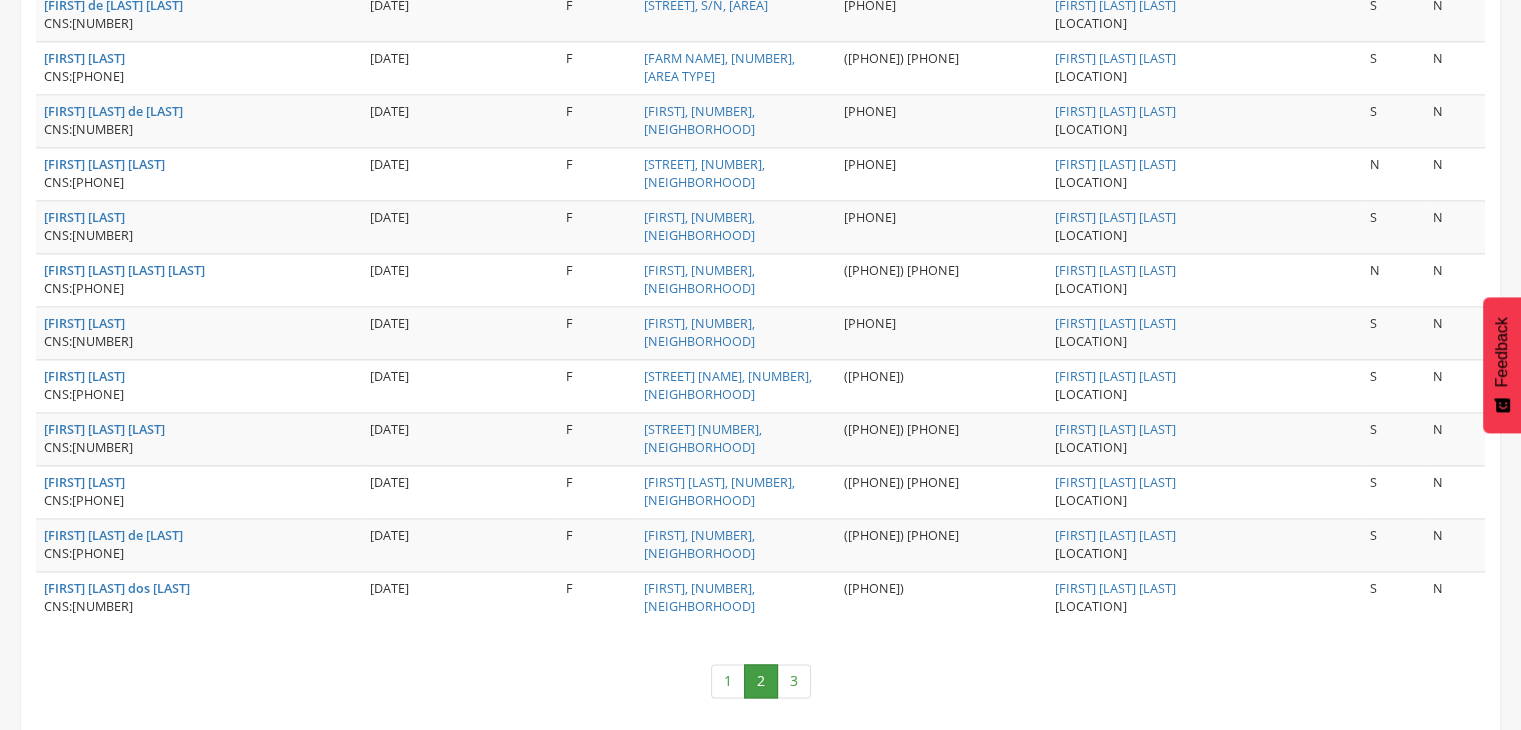 drag, startPoint x: 77, startPoint y: 545, endPoint x: 206, endPoint y: 540, distance: 129.09686 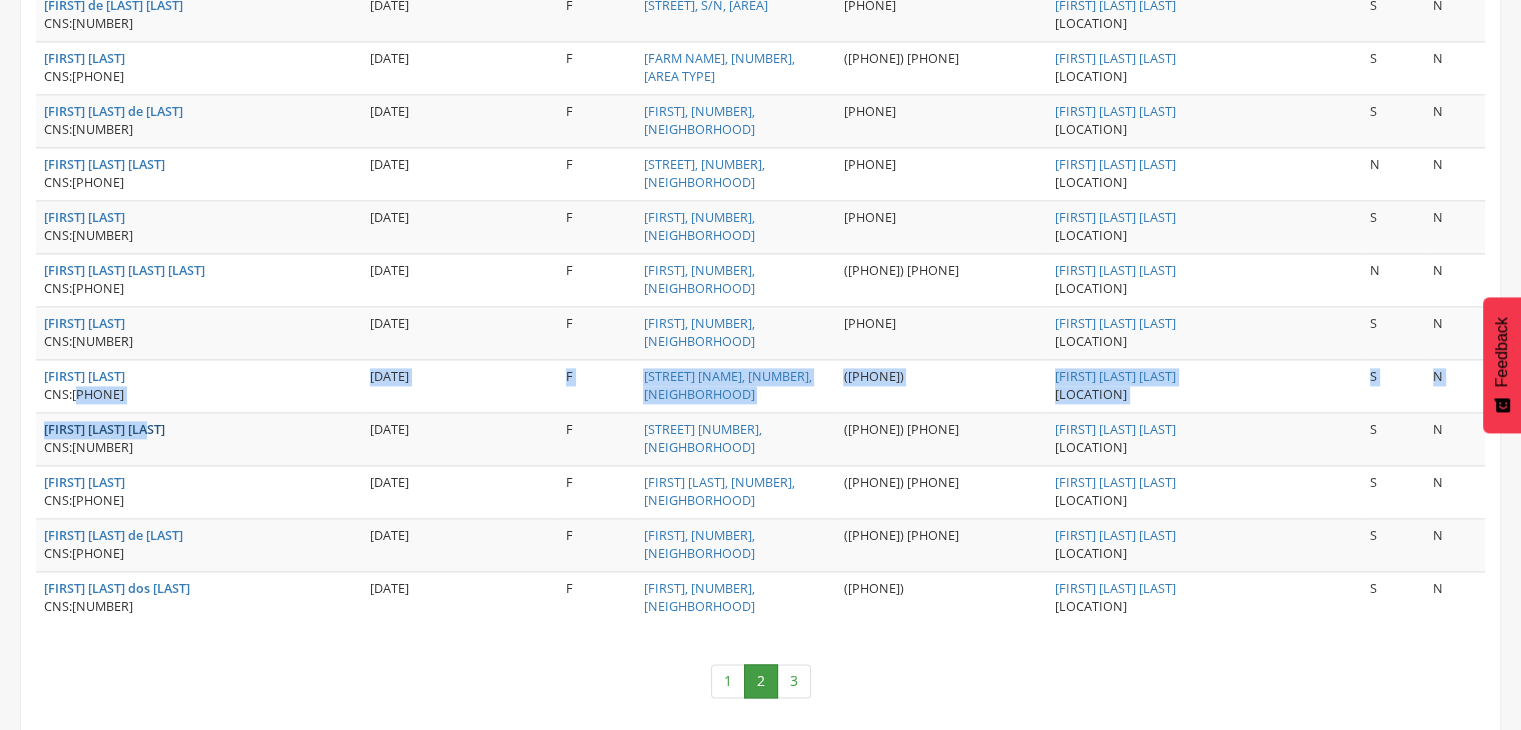 drag, startPoint x: 79, startPoint y: 388, endPoint x: 176, endPoint y: 401, distance: 97.867256 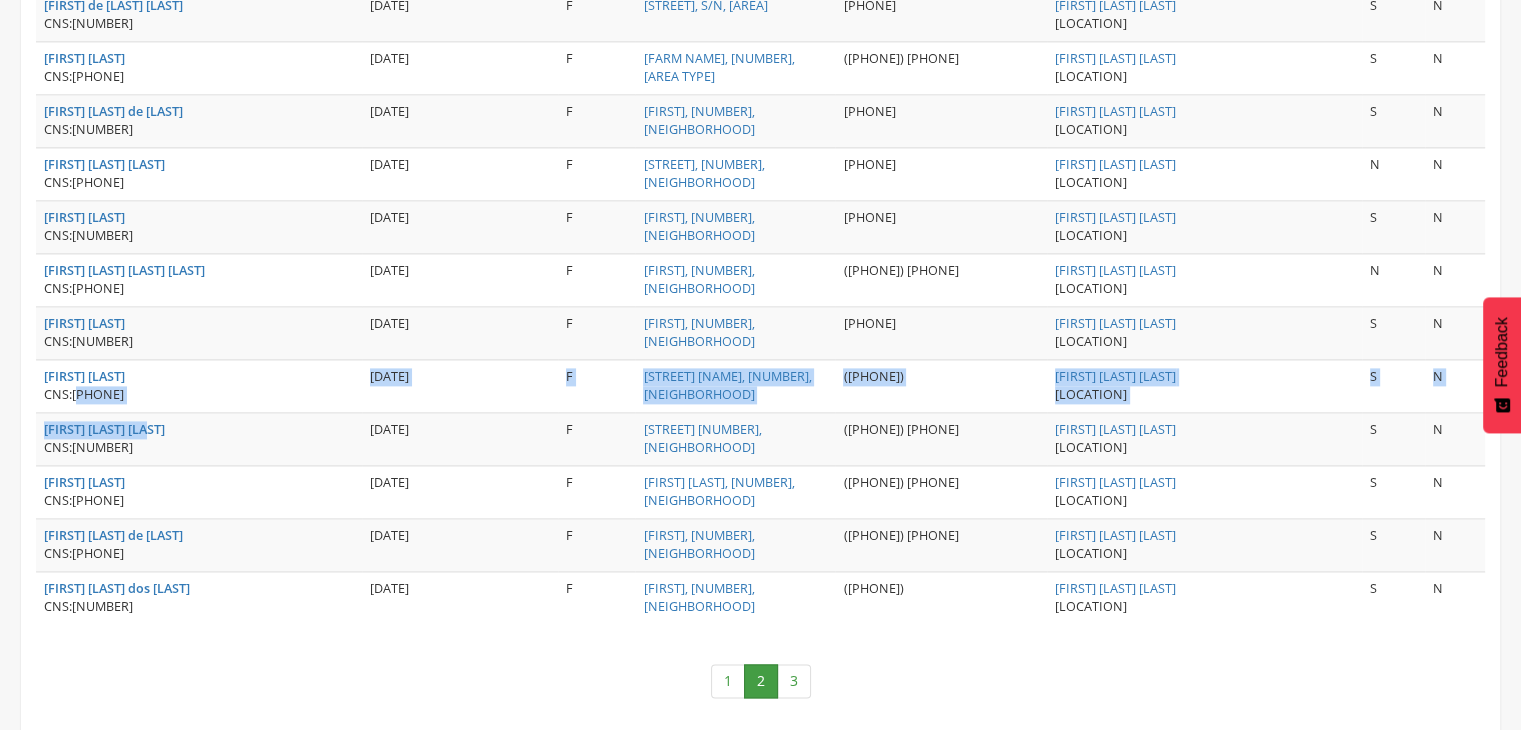 click on "[FIRST] [LAST] [LAST] CNS: [NUMBER] [DATE] [GENDER] [STREET], [NUMBER], [NEIGHBORHOOD] ([PHONE]) [FIRST] [LAST] [LAST] Unidade de Saude da Familia Gerolino Jose de Oliveira S S [FIRST] [LAST] [LAST] CNS: [NUMBER] [DATE] [GENDER] [STREET], [NUMBER], [NEIGHBORHOOD] ([PHONE]) [FIRST] [LAST] [LAST] Unidade de Saude da Familia Gerolino Jose de Oliveira S N [FIRST] [LAST] [LAST] CNS: [NUMBER] [DATE] [GENDER] [STREET], [NUMBER], [NEIGHBORHOOD] ([PHONE]) [FIRST] [LAST] [LAST] Unidade de Saude da Familia Gerolino Jose de Oliveira S N [FIRST] [LAST] [LAST] CNS: [NUMBER] [DATE] [GENDER] [STREET], [NUMBER], [NEIGHBORHOOD] ([PHONE]) [FIRST] [LAST] [LAST] Unidade de Saude da Familia Gerolino Jose de Oliveira S S [FIRST] [LAST] [LAST] CNS: [NUMBER] [DATE] [GENDER]" at bounding box center [760, -700] 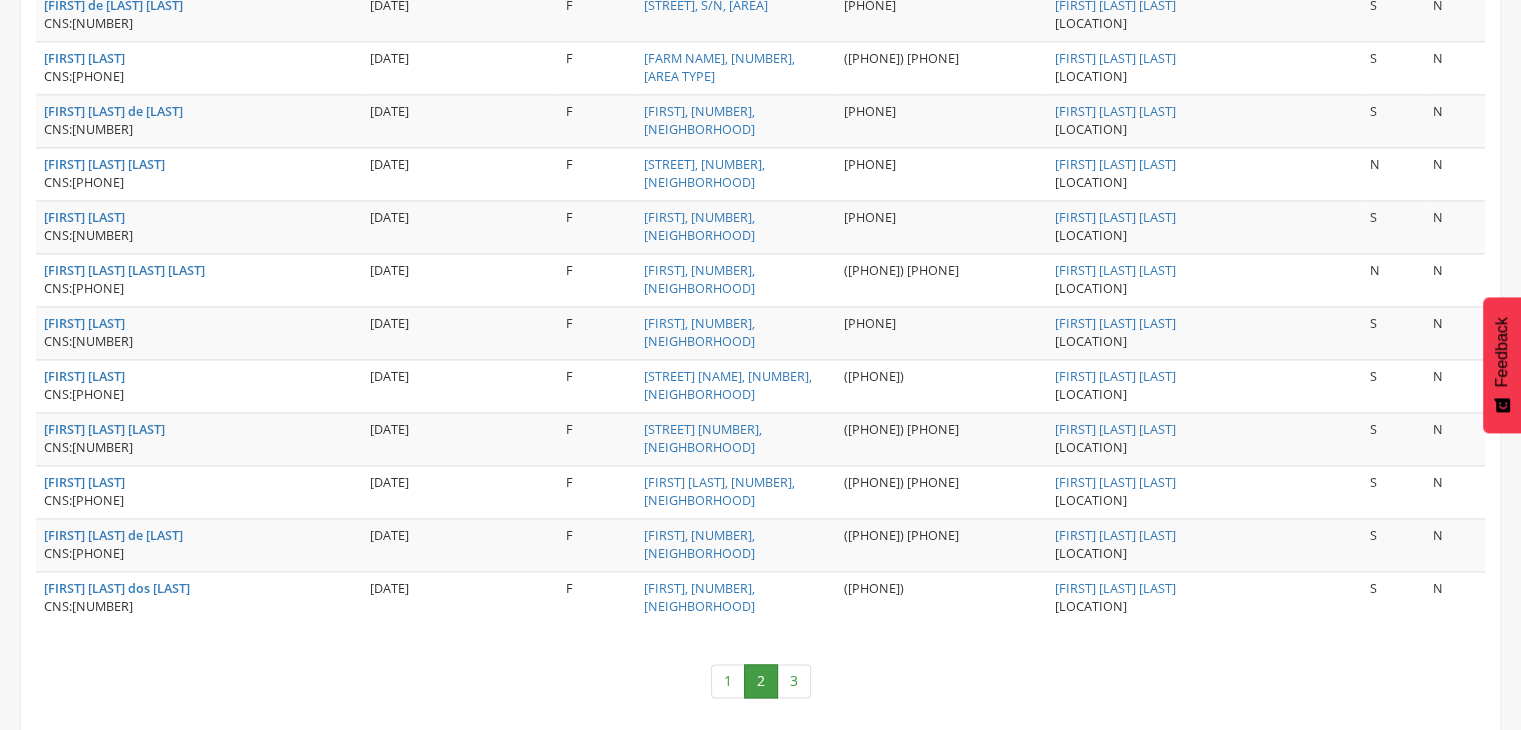 drag, startPoint x: 76, startPoint y: 377, endPoint x: 198, endPoint y: 394, distance: 123.178734 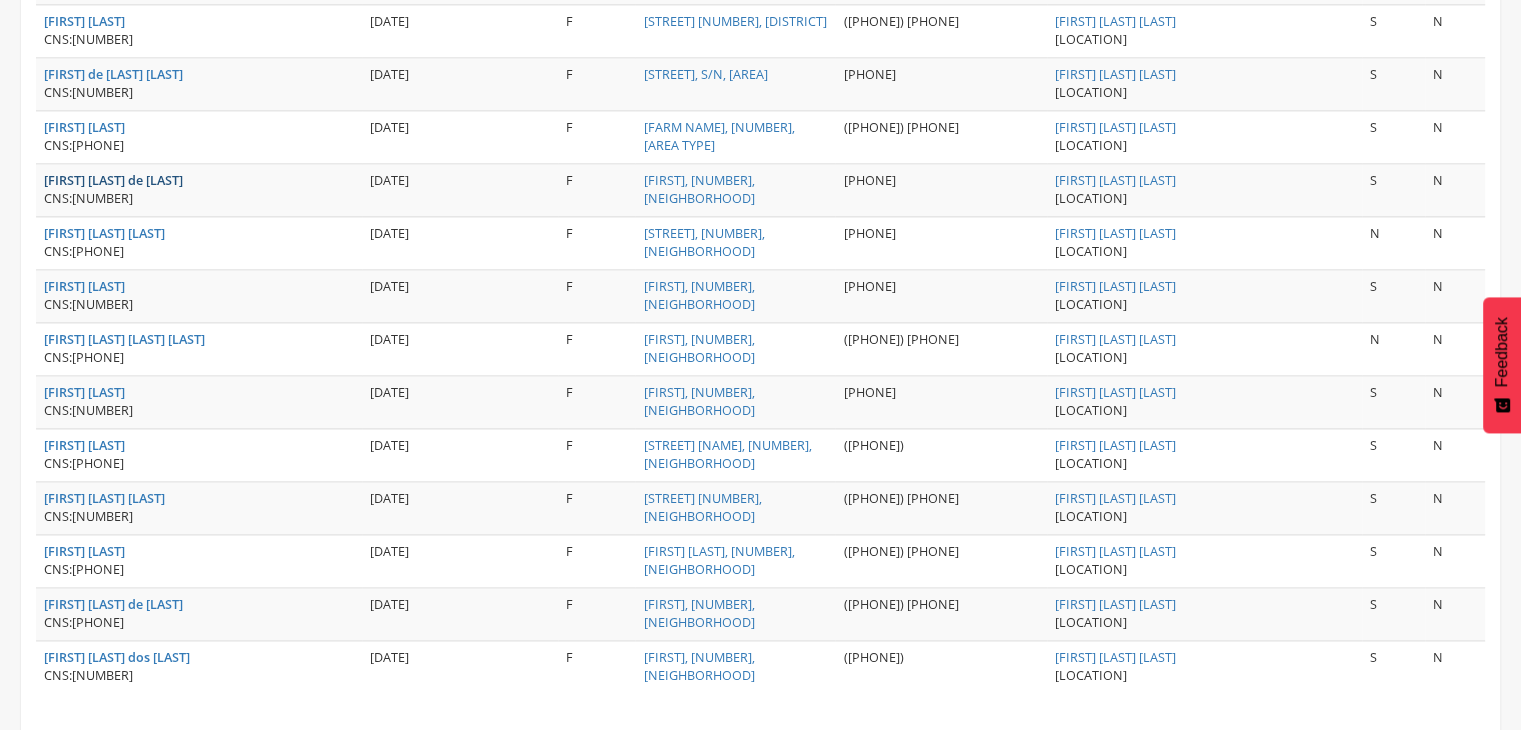 scroll, scrollTop: 2560, scrollLeft: 0, axis: vertical 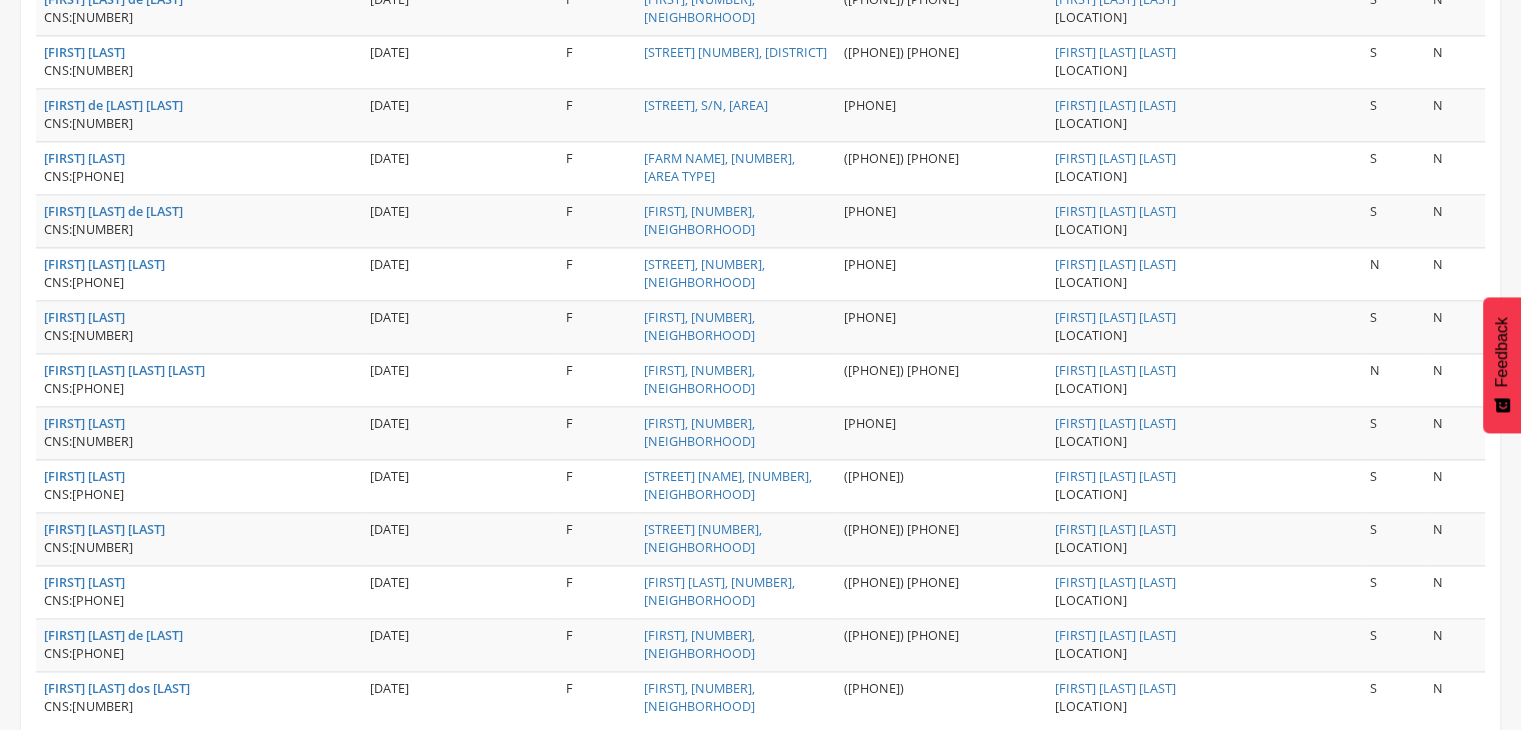 drag, startPoint x: 73, startPoint y: 161, endPoint x: 201, endPoint y: 159, distance: 128.01562 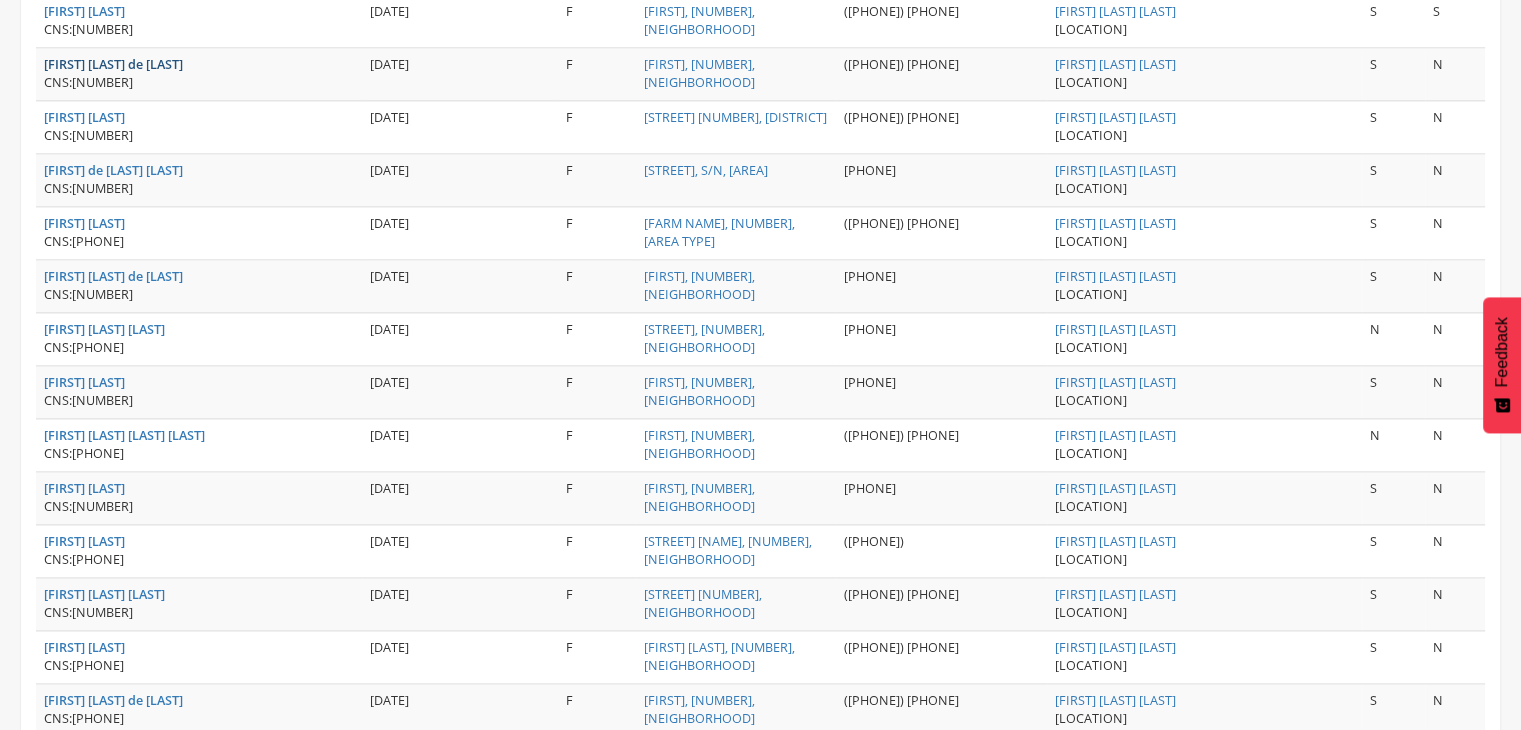 scroll, scrollTop: 2460, scrollLeft: 0, axis: vertical 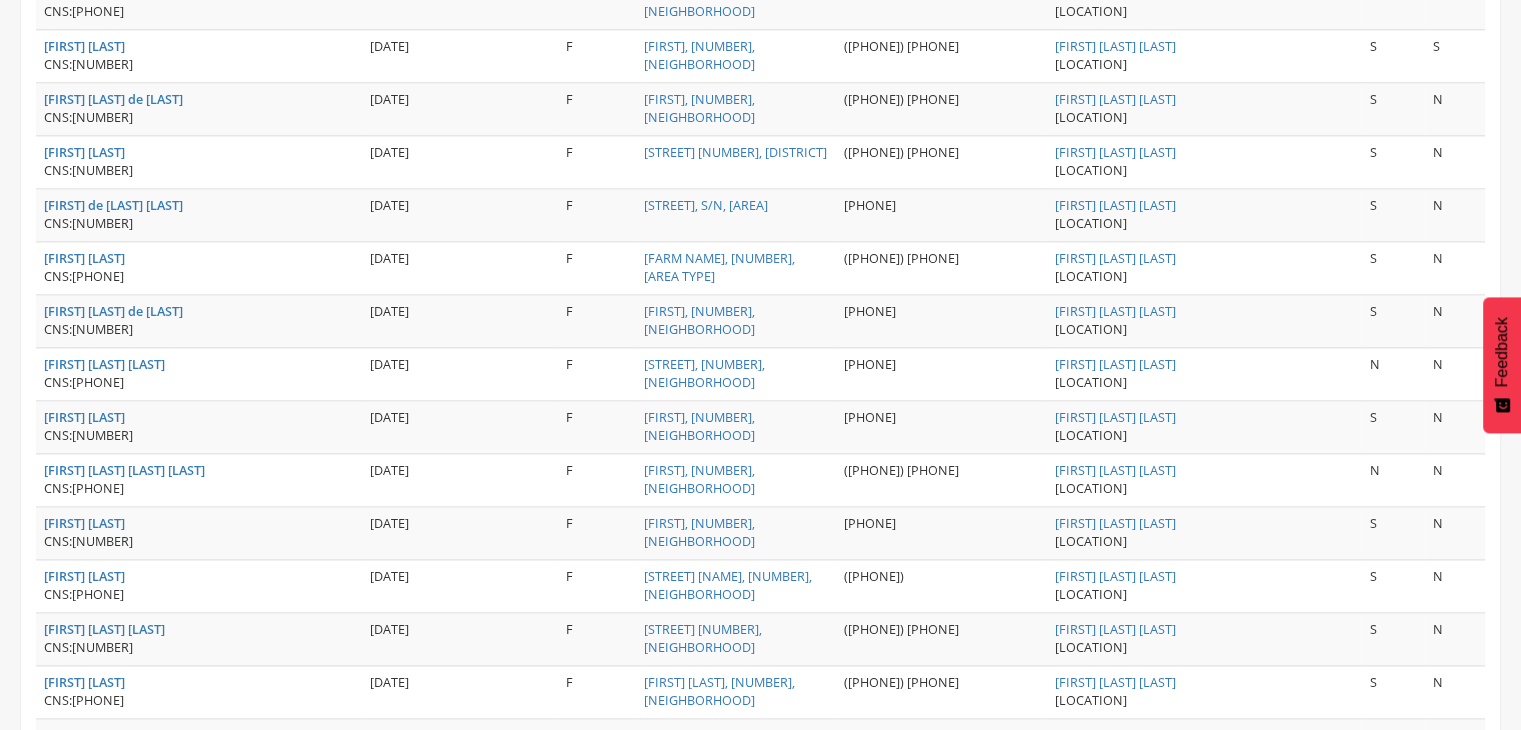 drag, startPoint x: 80, startPoint y: 111, endPoint x: 148, endPoint y: 116, distance: 68.18358 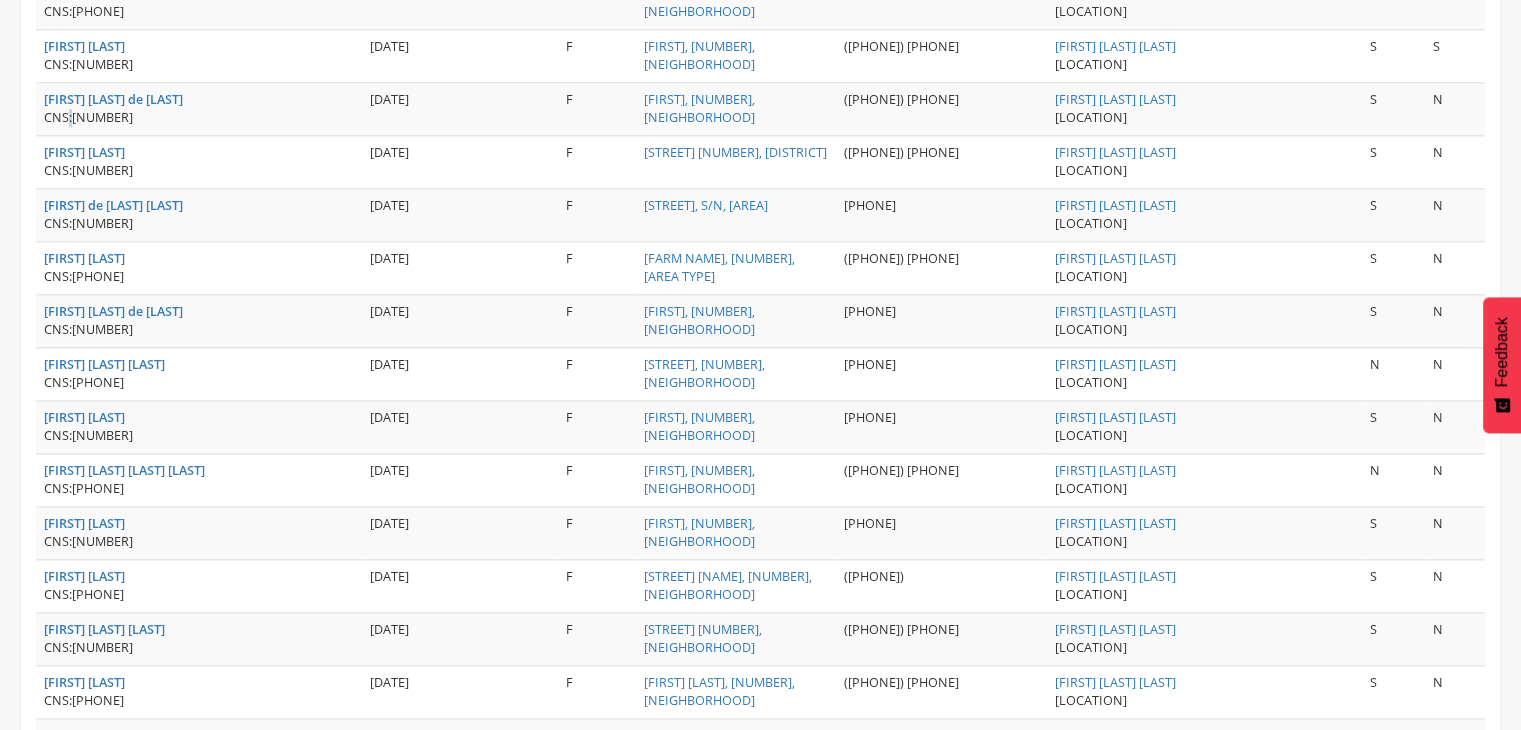 click on "CNS: [PHONE]" at bounding box center [199, 118] 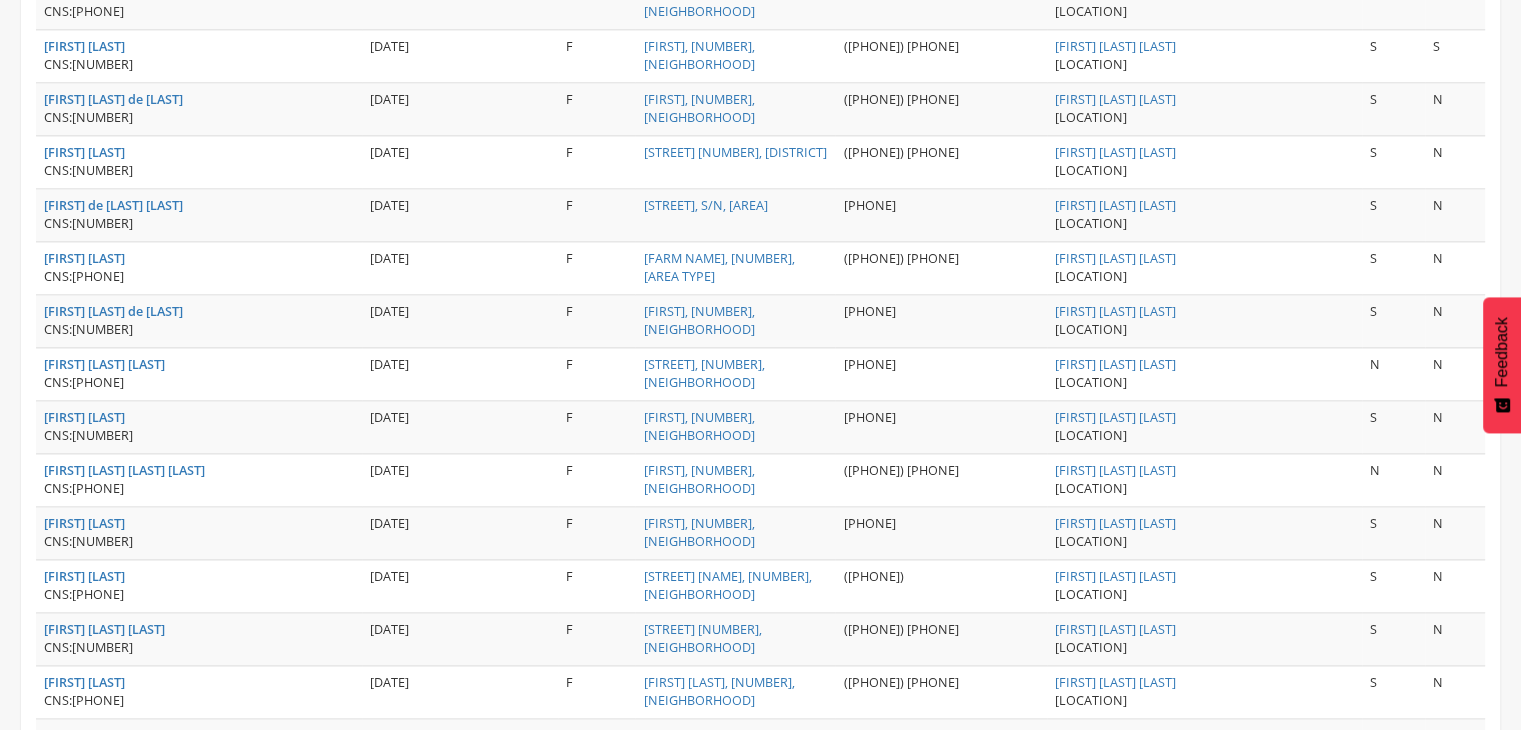 drag, startPoint x: 75, startPoint y: 105, endPoint x: 207, endPoint y: 109, distance: 132.0606 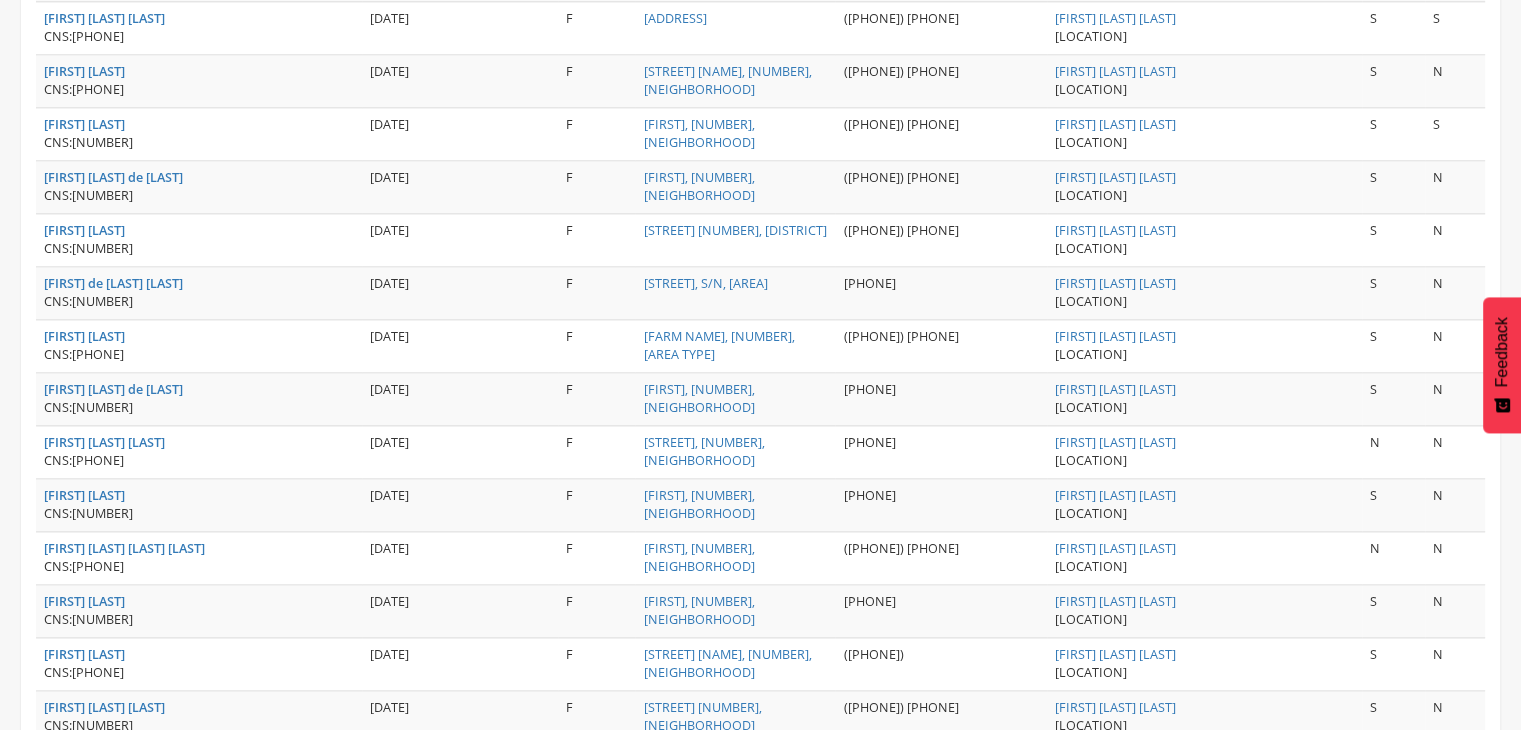 scroll, scrollTop: 2260, scrollLeft: 0, axis: vertical 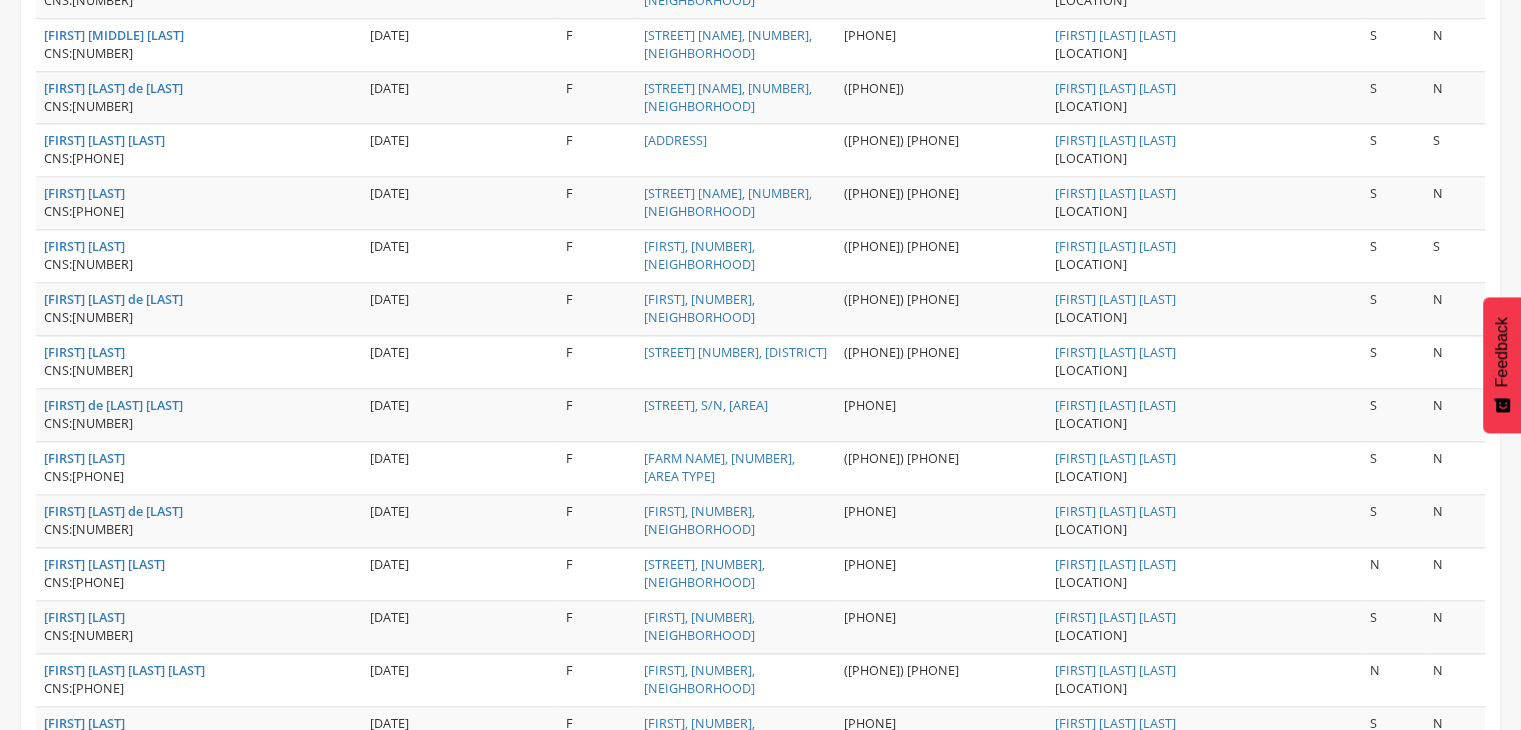 drag, startPoint x: 77, startPoint y: 256, endPoint x: 225, endPoint y: 253, distance: 148.0304 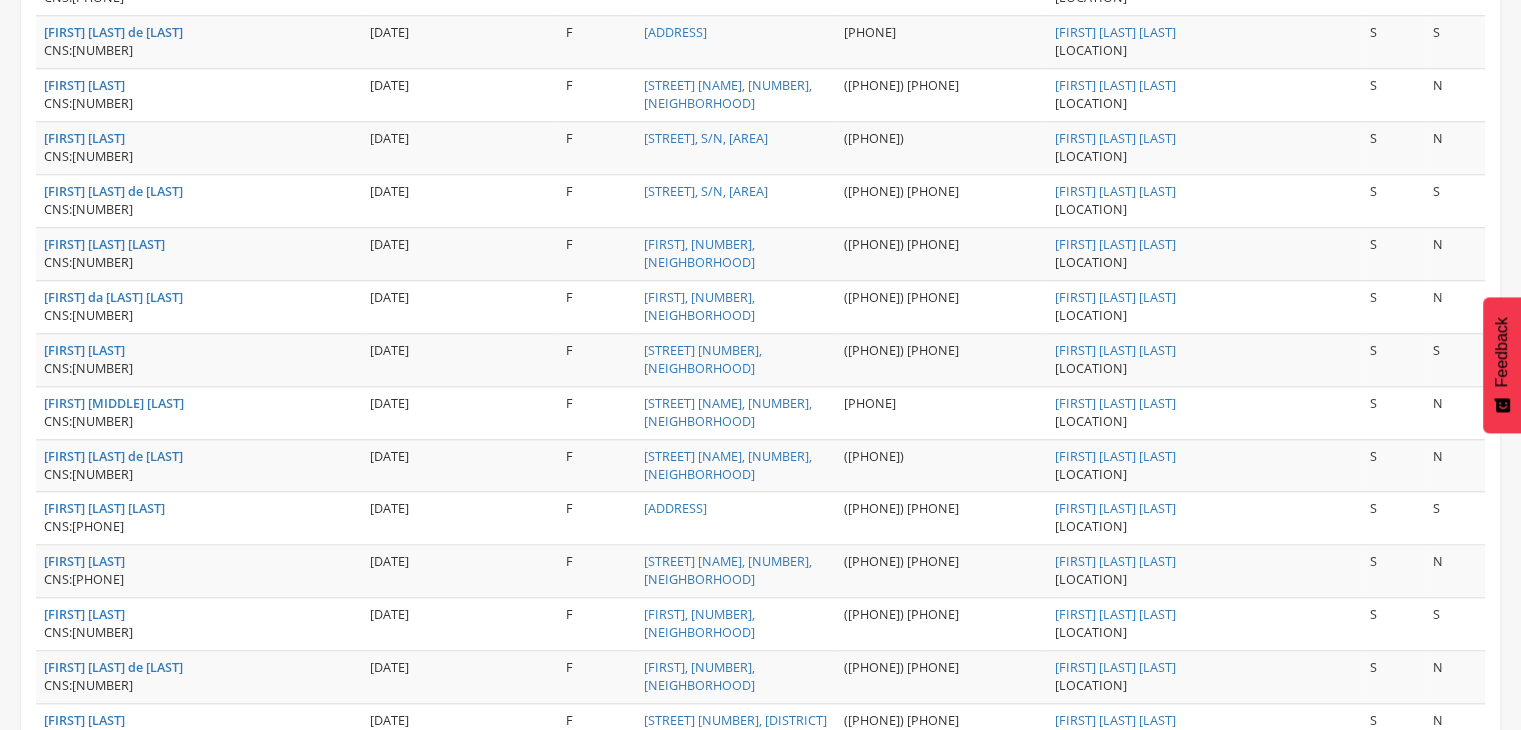 scroll, scrollTop: 1860, scrollLeft: 0, axis: vertical 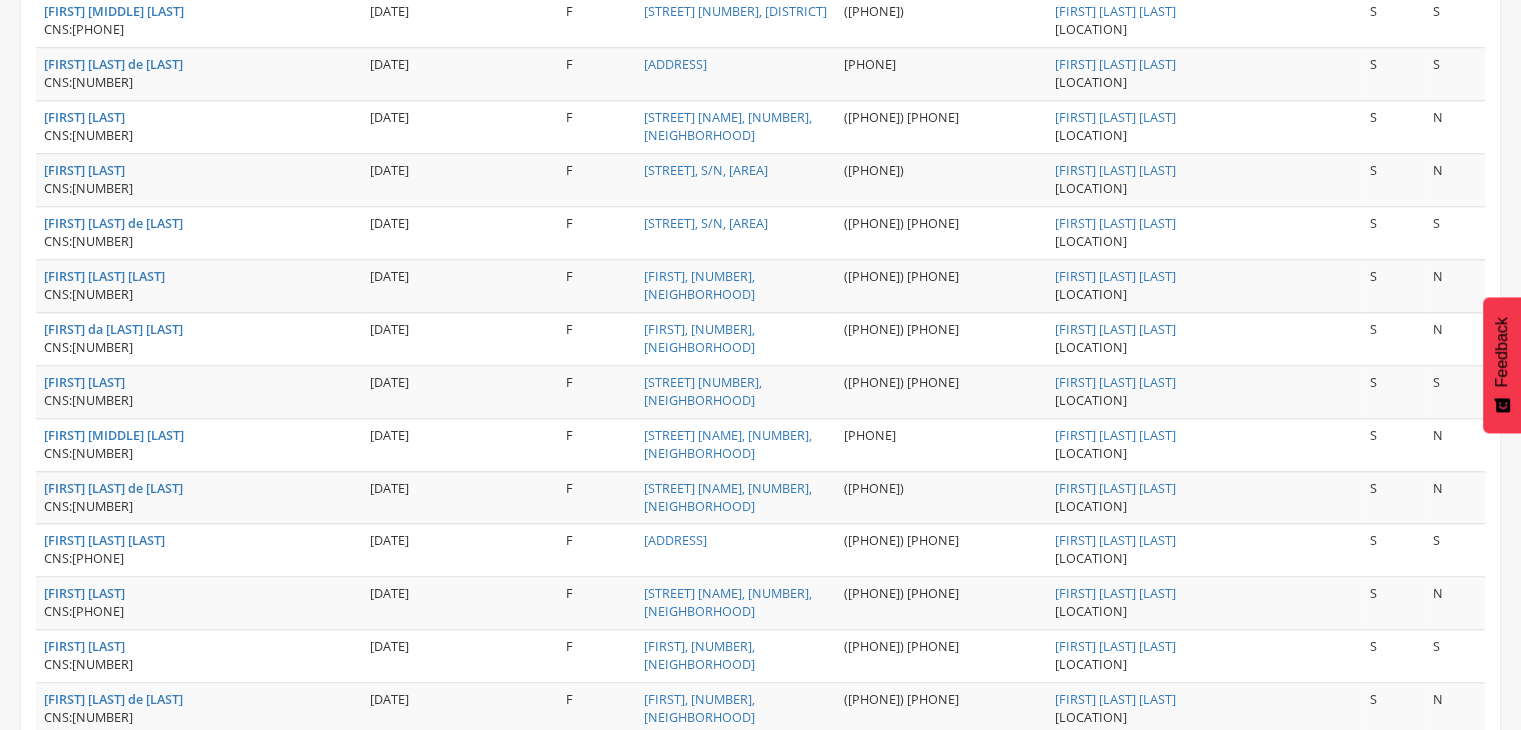 drag, startPoint x: 78, startPoint y: 183, endPoint x: 202, endPoint y: 181, distance: 124.01613 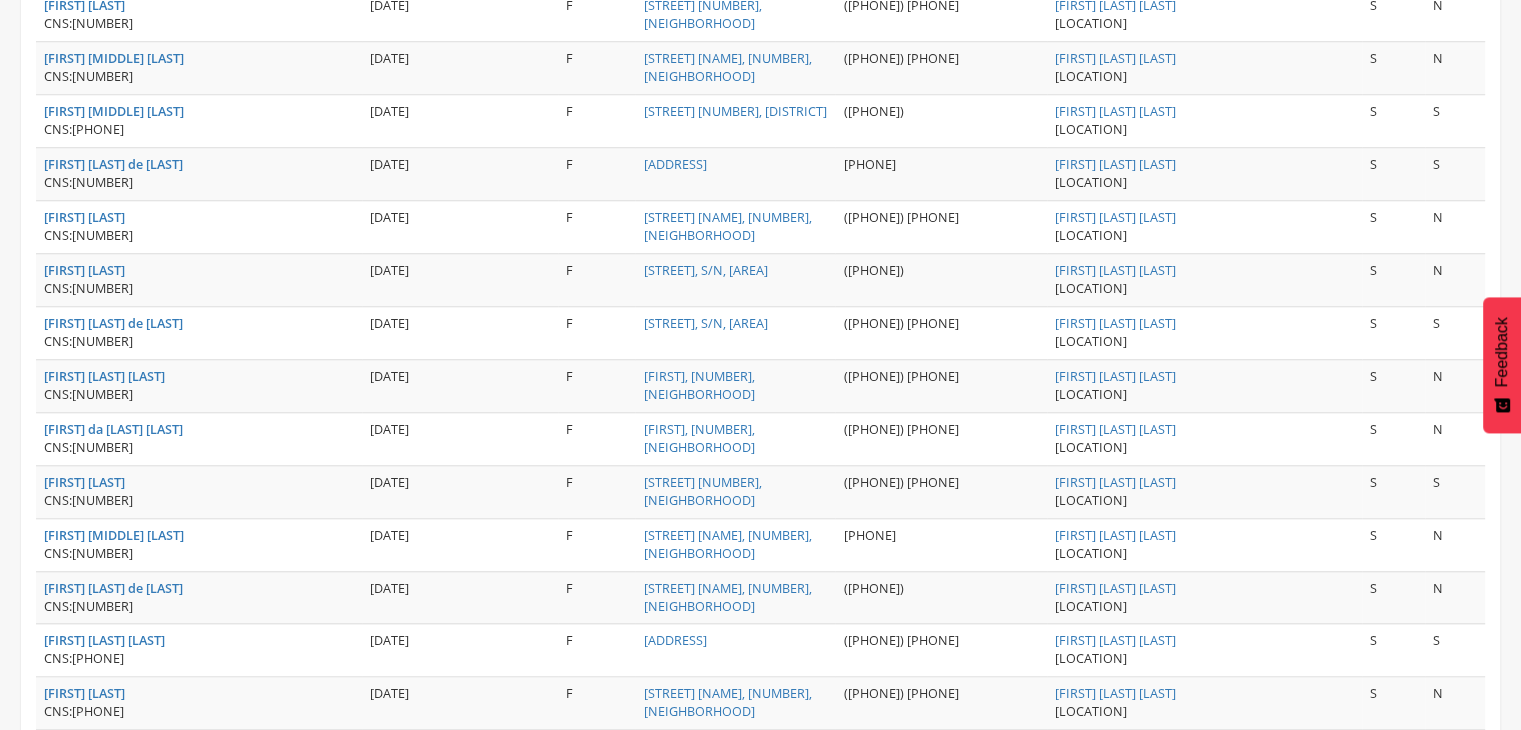 drag, startPoint x: 74, startPoint y: 125, endPoint x: 217, endPoint y: 126, distance: 143.0035 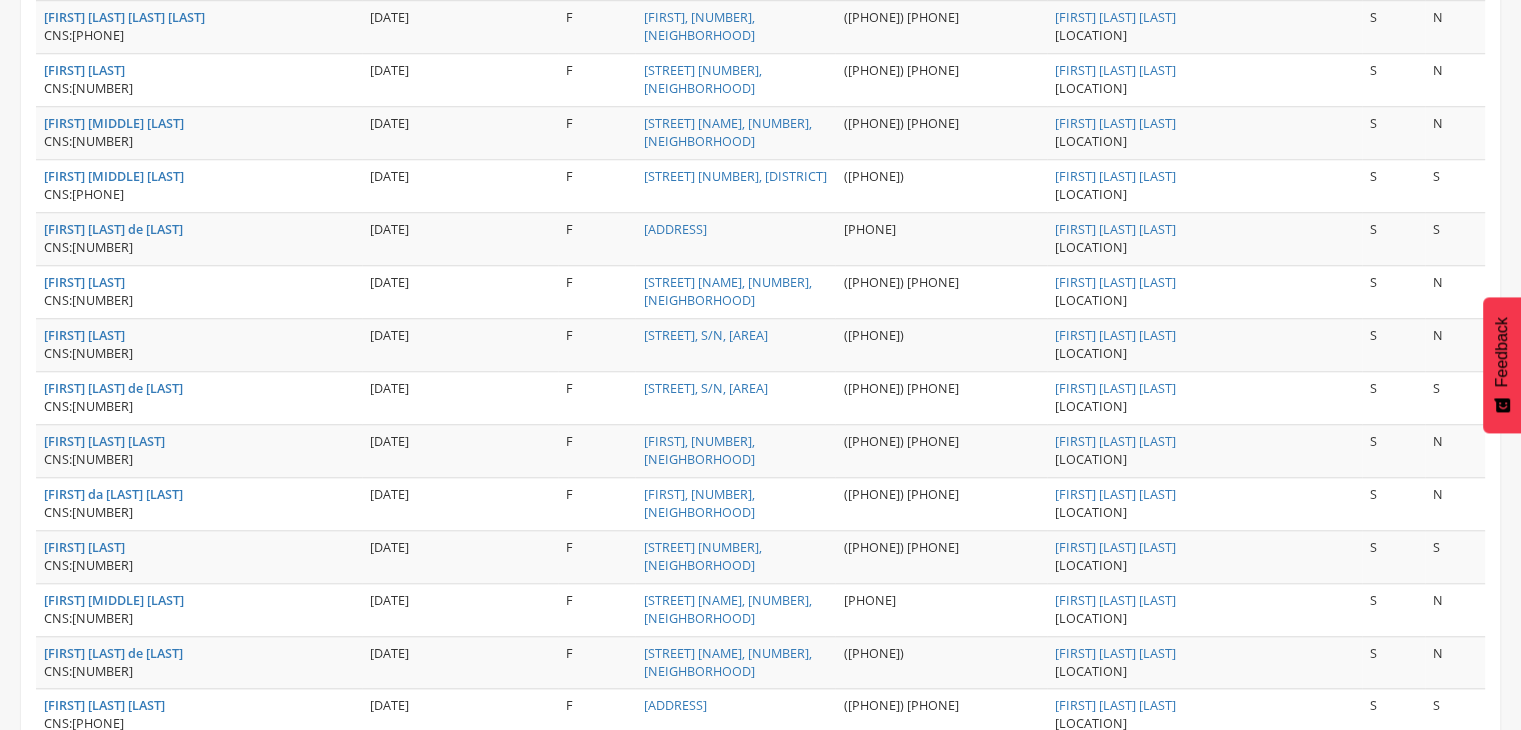 scroll, scrollTop: 1660, scrollLeft: 0, axis: vertical 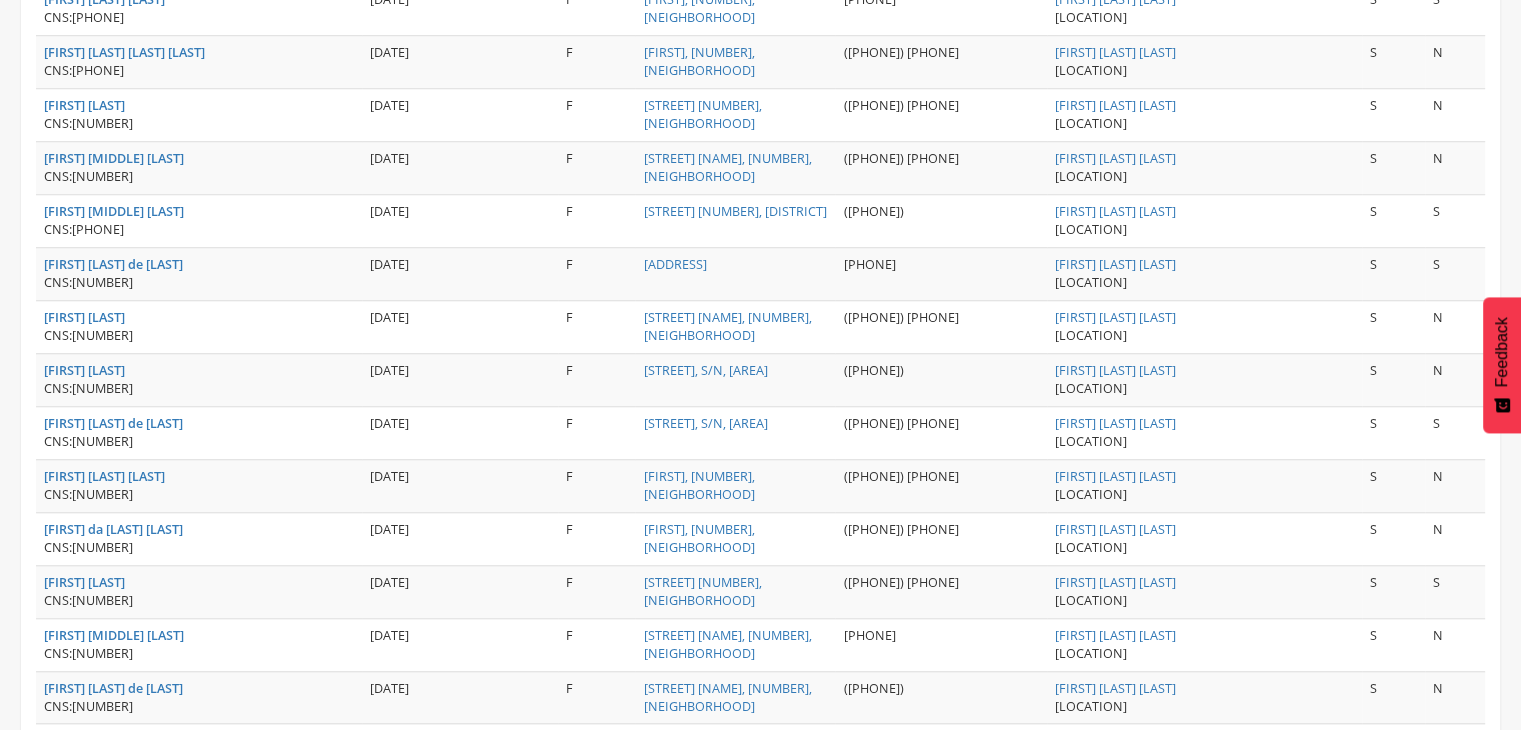 drag, startPoint x: 76, startPoint y: 115, endPoint x: 203, endPoint y: 111, distance: 127.06297 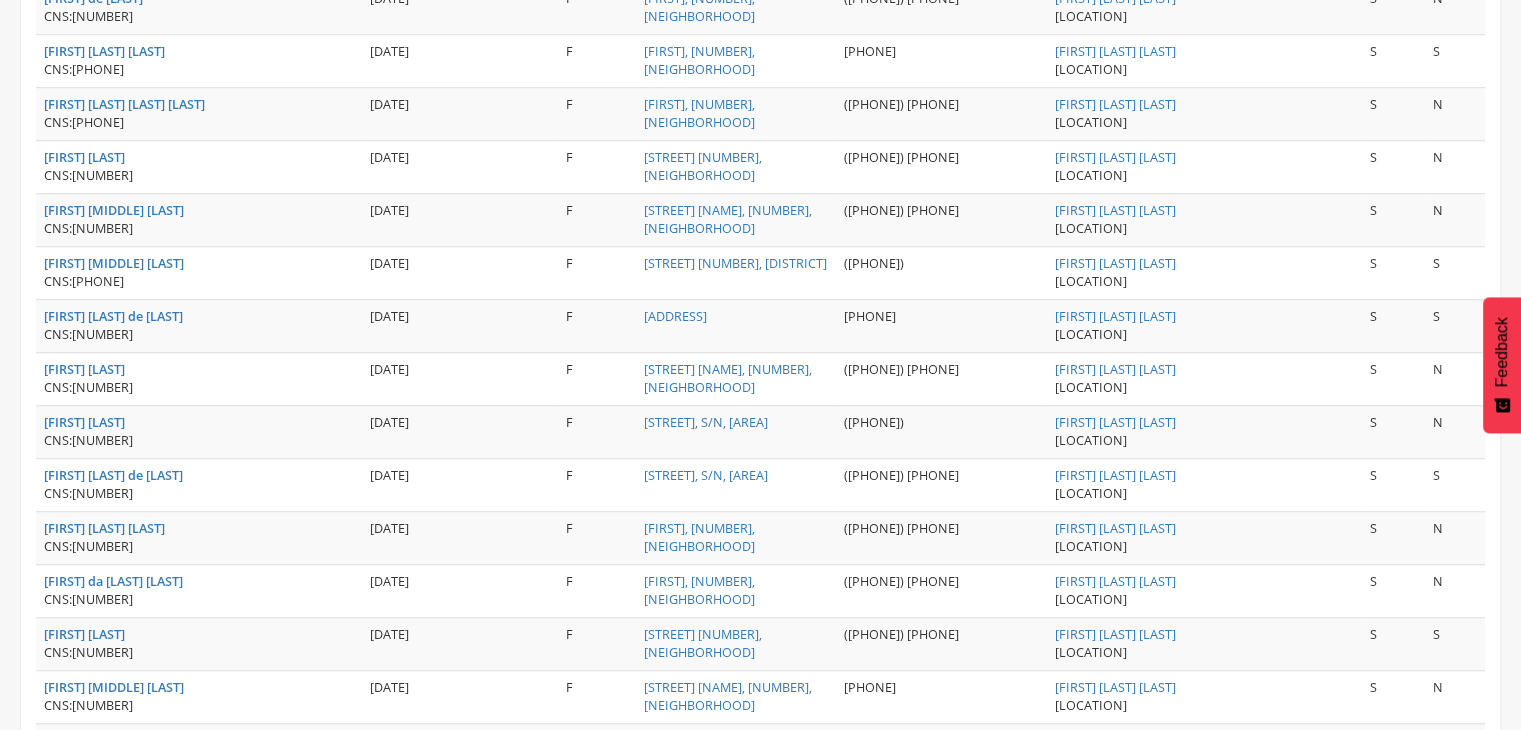 scroll, scrollTop: 1560, scrollLeft: 0, axis: vertical 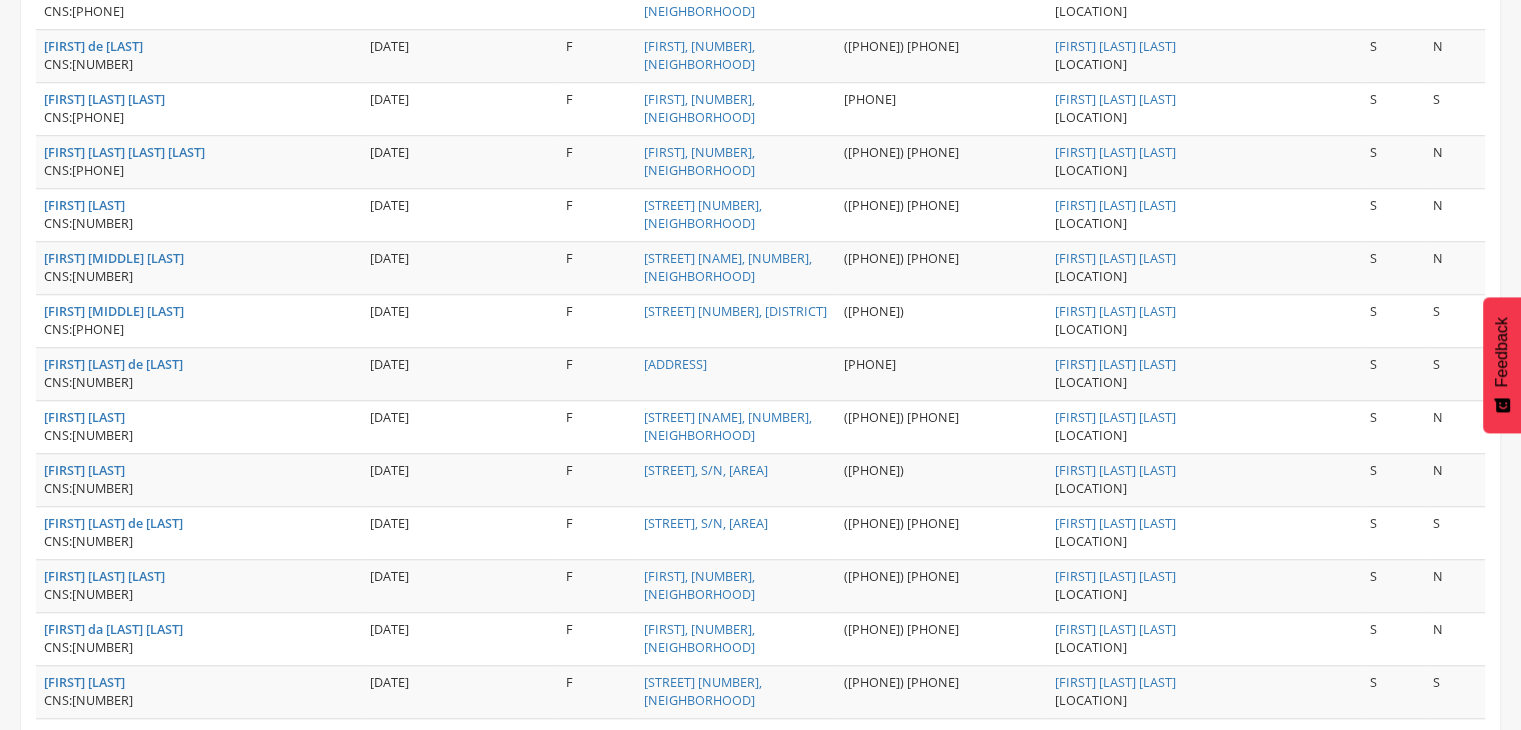 drag, startPoint x: 76, startPoint y: 113, endPoint x: 214, endPoint y: 112, distance: 138.00362 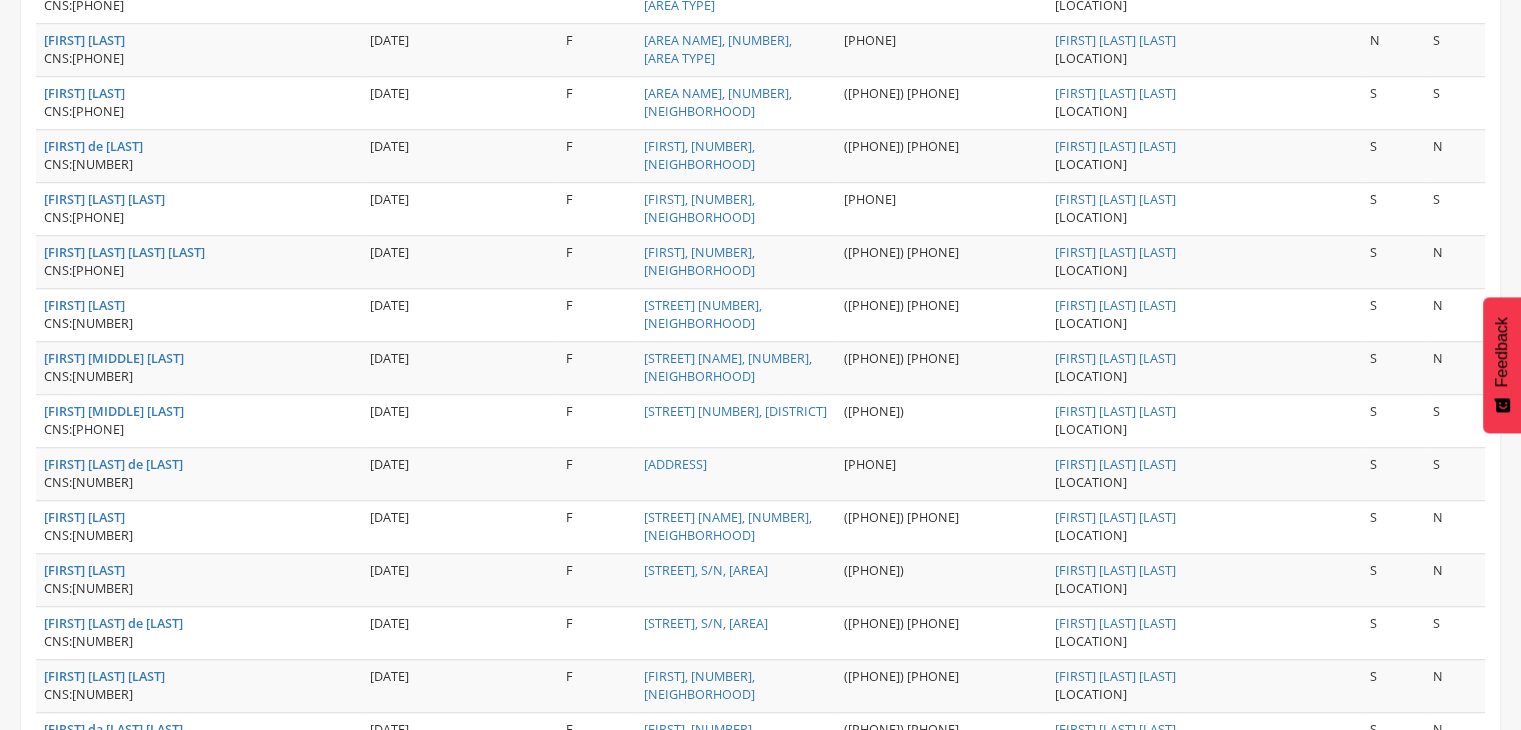 click on "[FIRST] [MIDDLE] [LAST] CNS: [NUMBER]" at bounding box center (199, 261) 